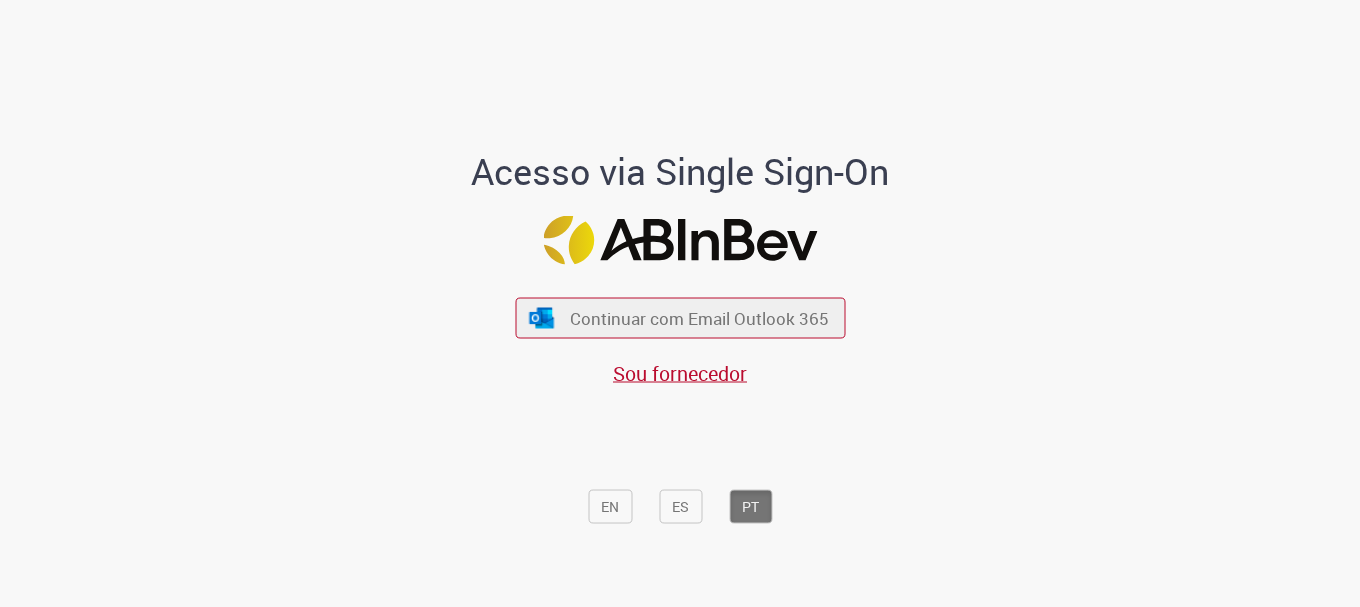 scroll, scrollTop: 0, scrollLeft: 0, axis: both 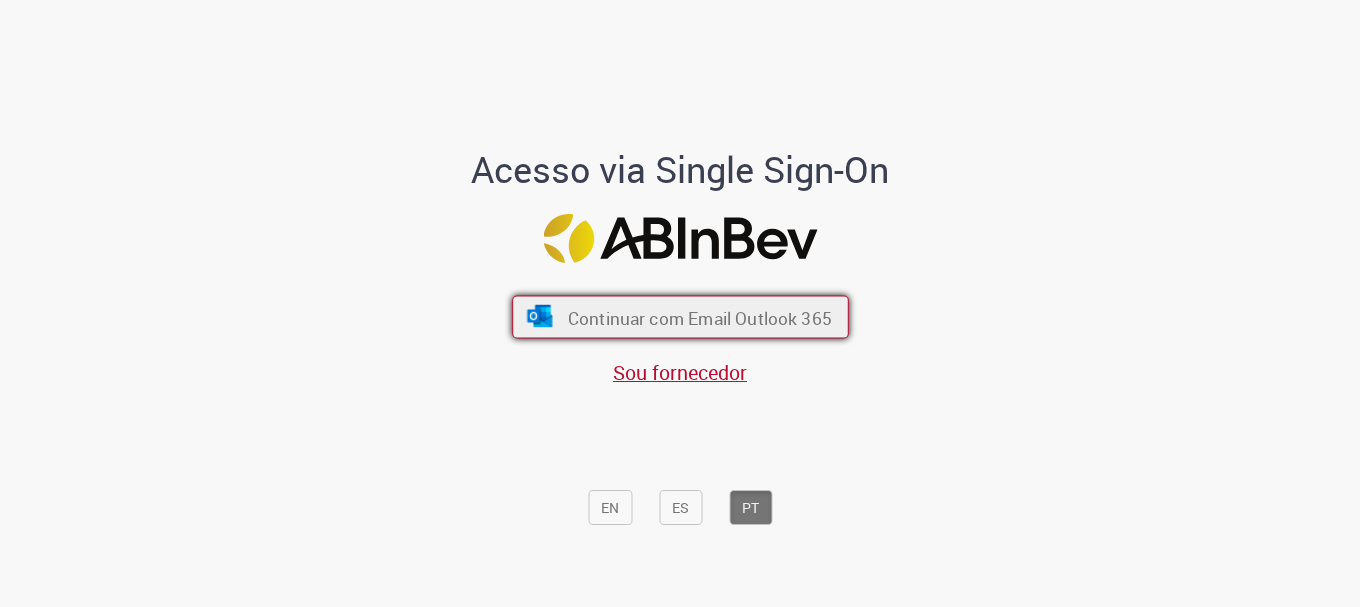 click on "Continuar com Email Outlook 365" at bounding box center [699, 317] 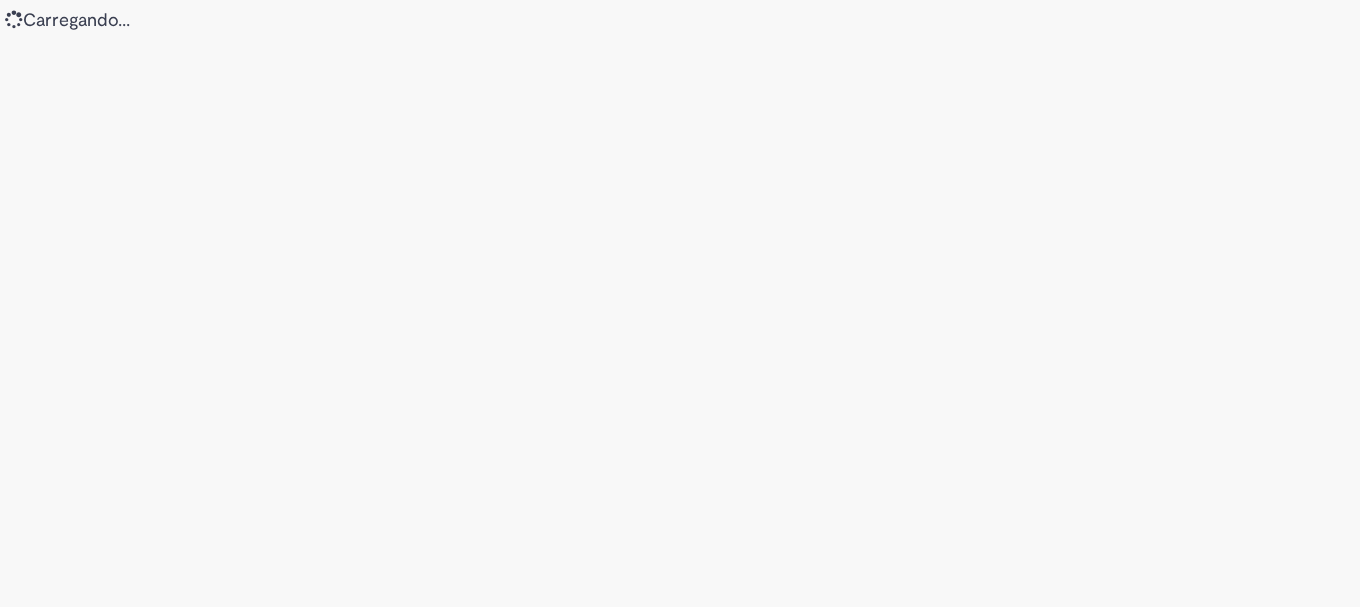 scroll, scrollTop: 0, scrollLeft: 0, axis: both 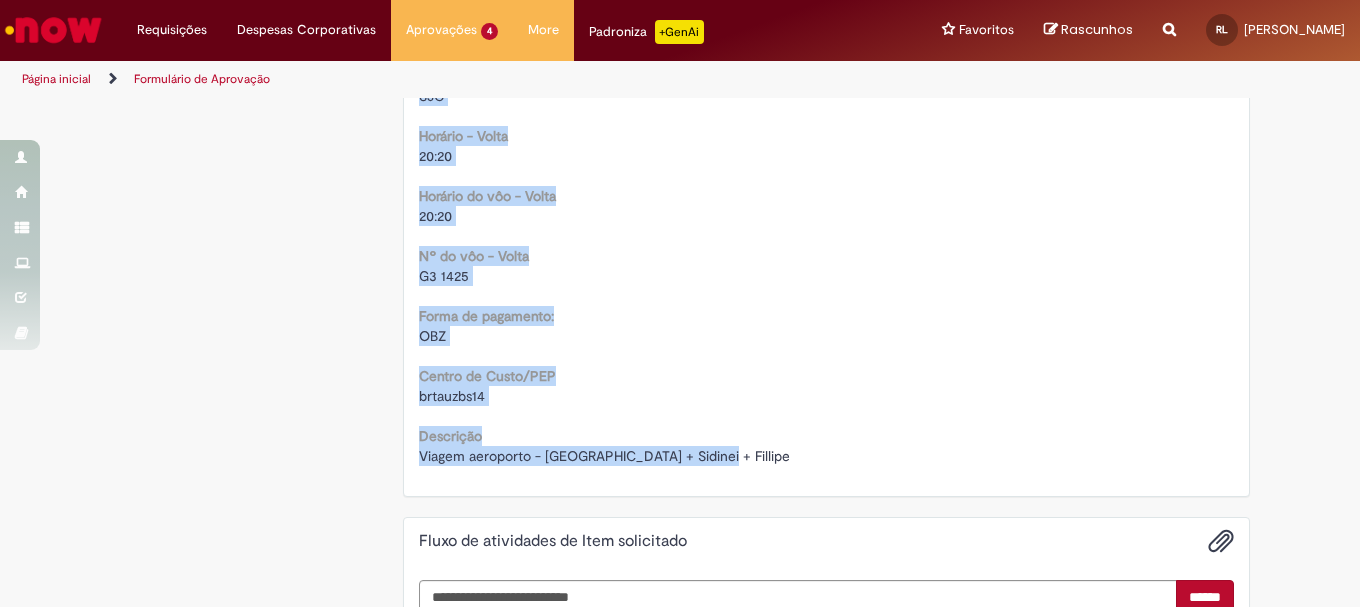 drag, startPoint x: 411, startPoint y: 123, endPoint x: 727, endPoint y: 473, distance: 471.5464 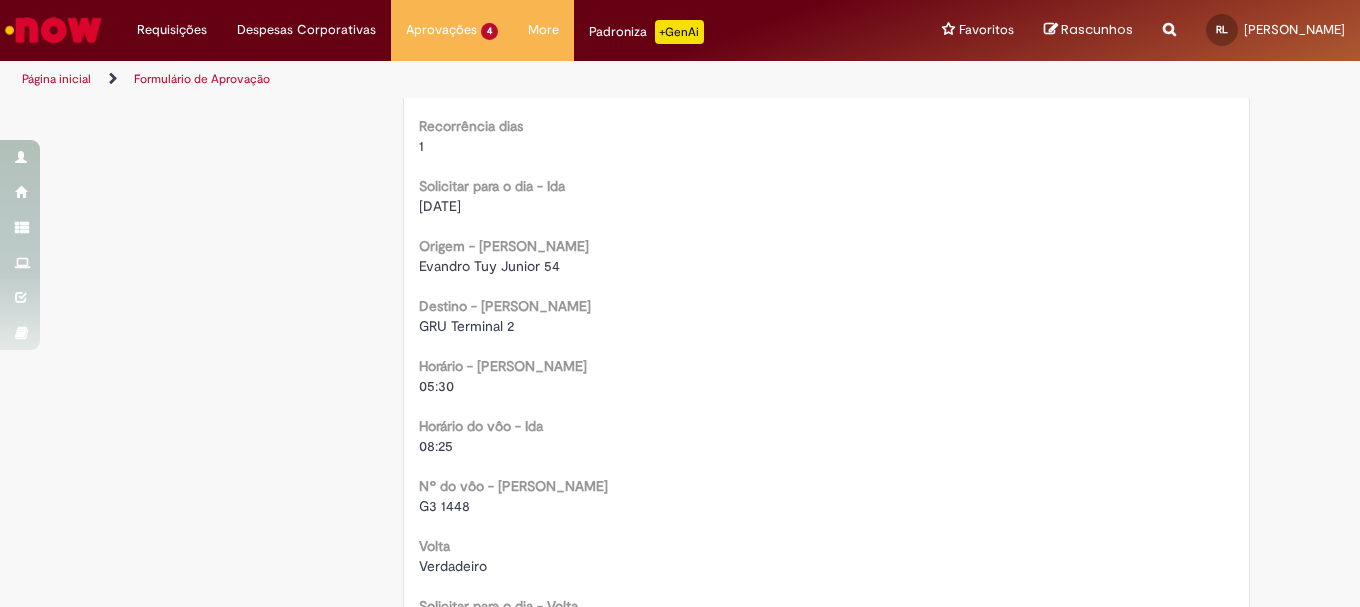 scroll, scrollTop: 1235, scrollLeft: 0, axis: vertical 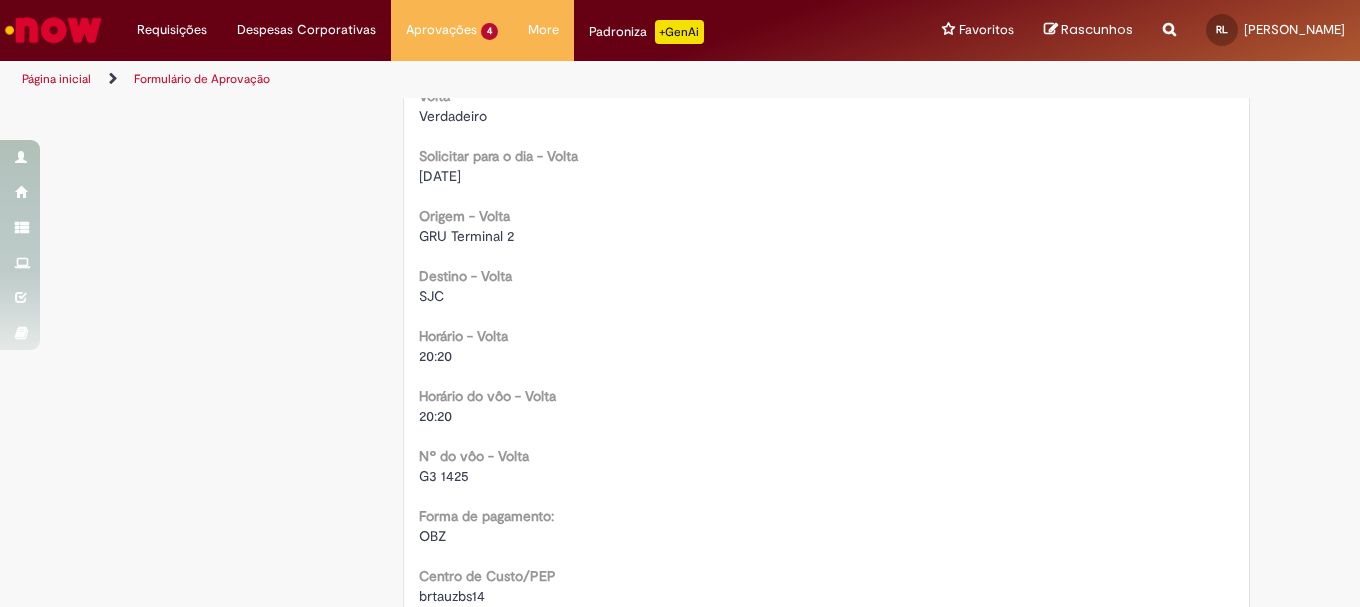 click on "G3 1425" at bounding box center (444, 476) 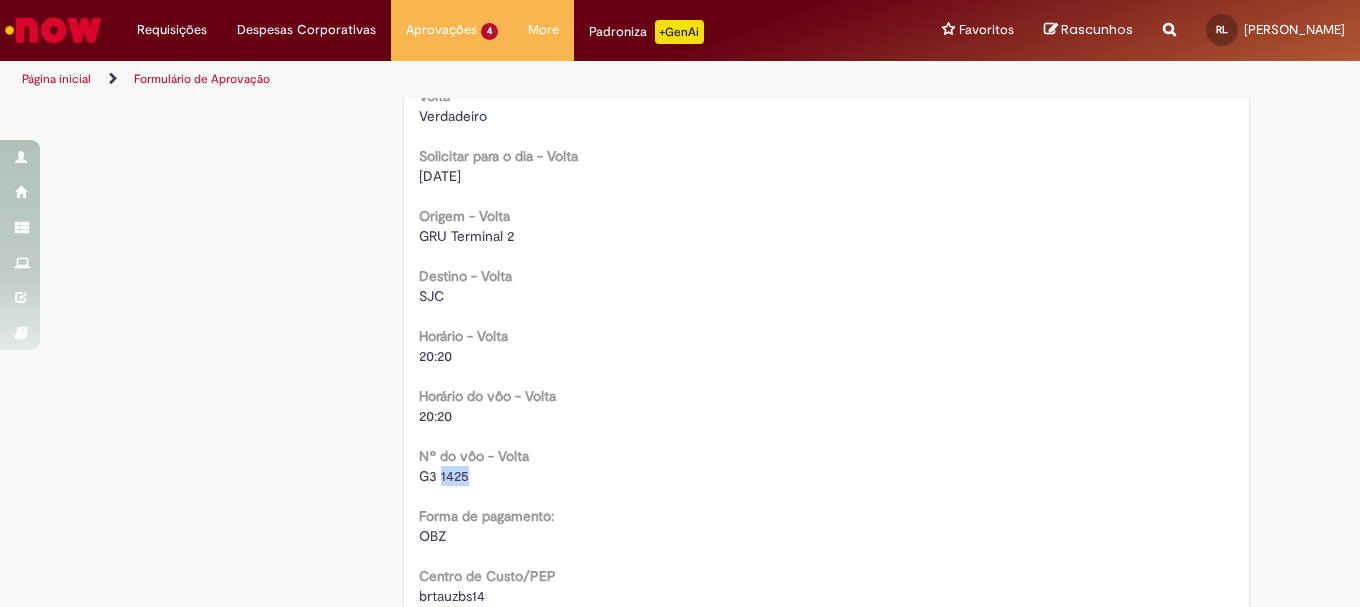 click on "G3 1425" at bounding box center (444, 476) 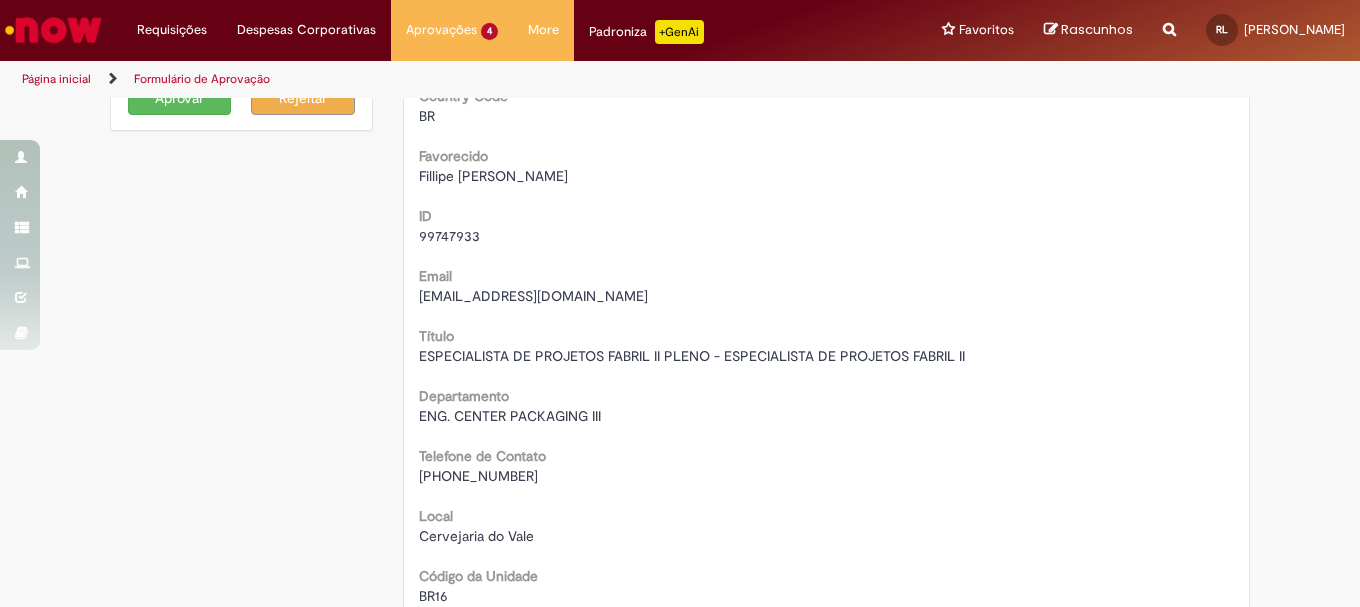 scroll, scrollTop: 0, scrollLeft: 0, axis: both 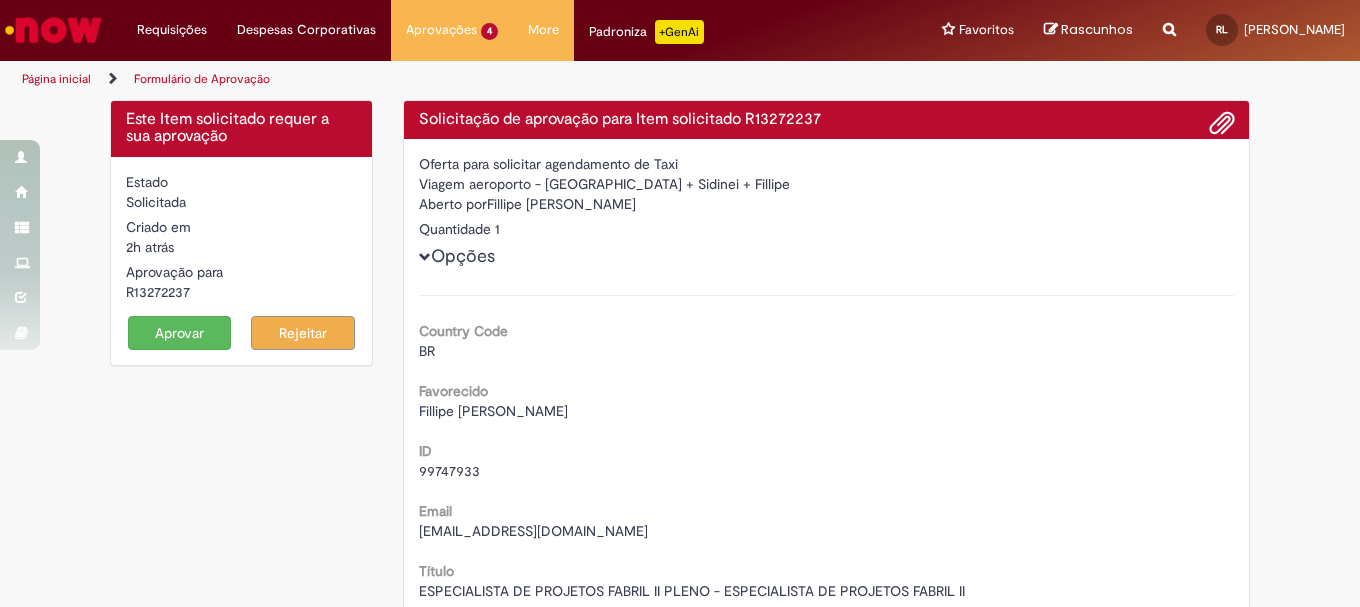 click on "BR" at bounding box center (827, 351) 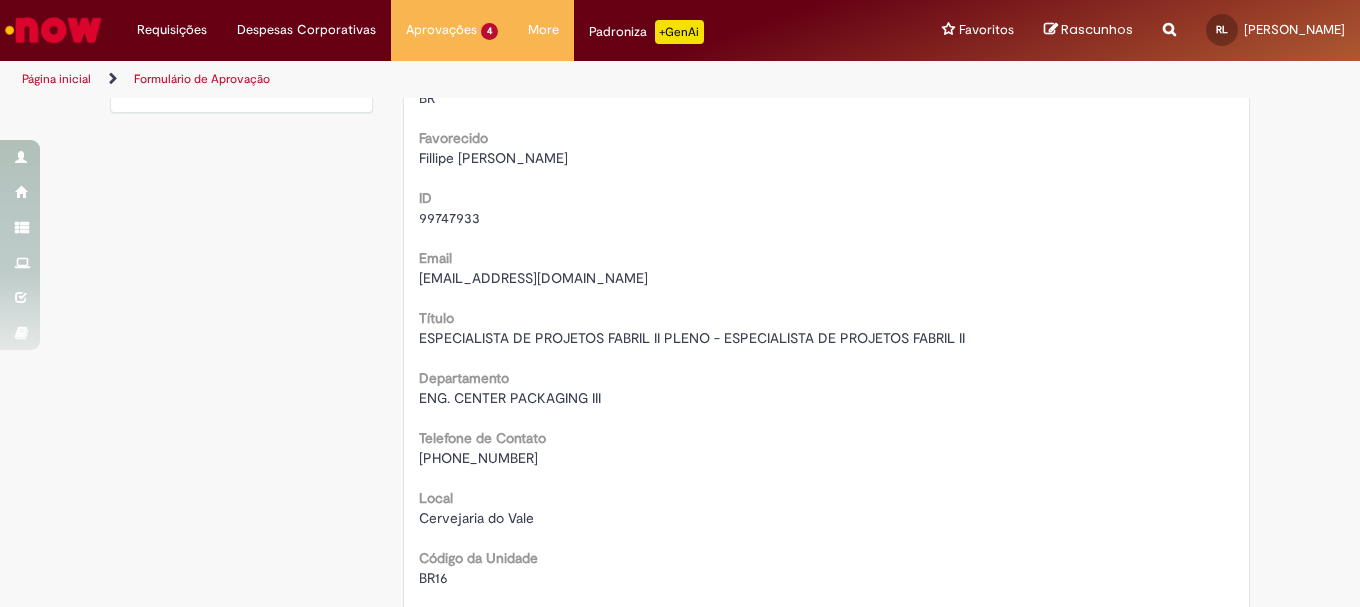 scroll, scrollTop: 0, scrollLeft: 0, axis: both 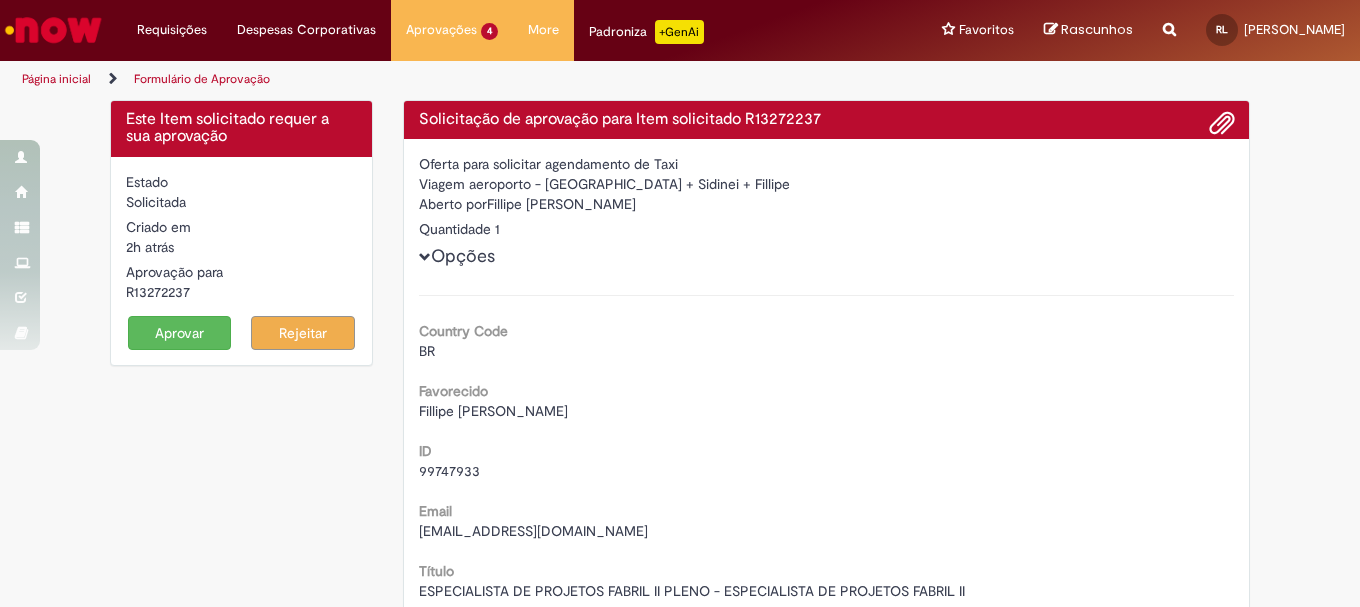 click on "Solicitação de aprovação para Item solicitado R13272237" at bounding box center [827, 120] 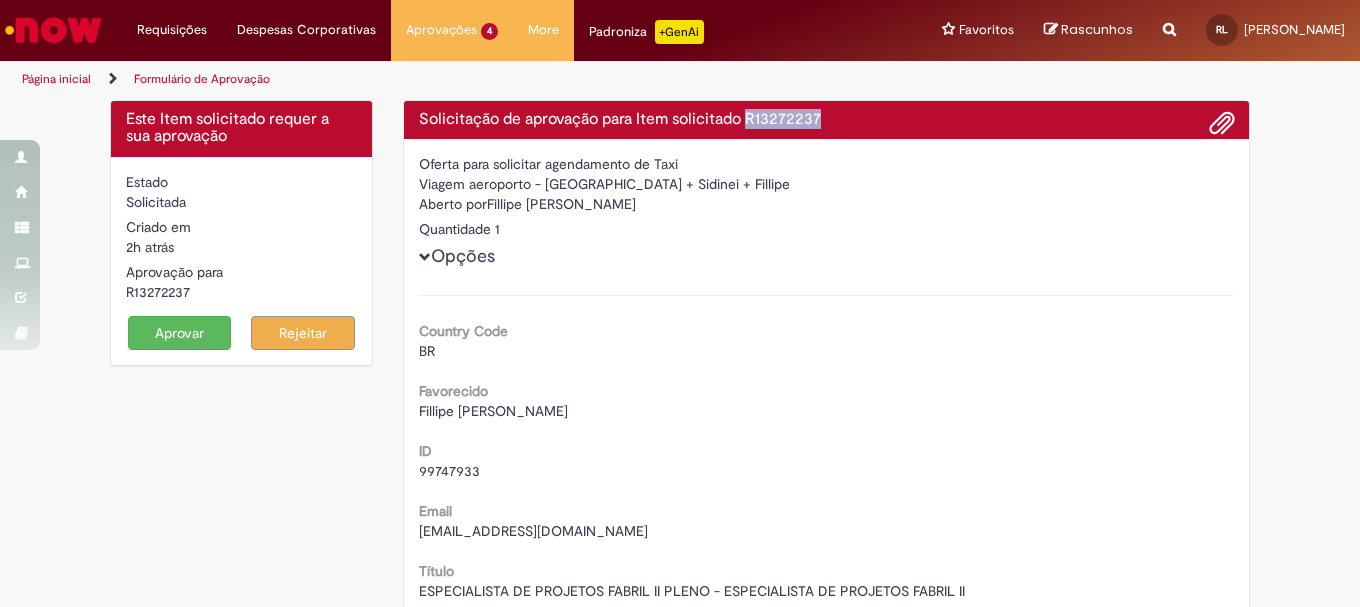 click on "Solicitação de aprovação para Item solicitado R13272237" at bounding box center [827, 120] 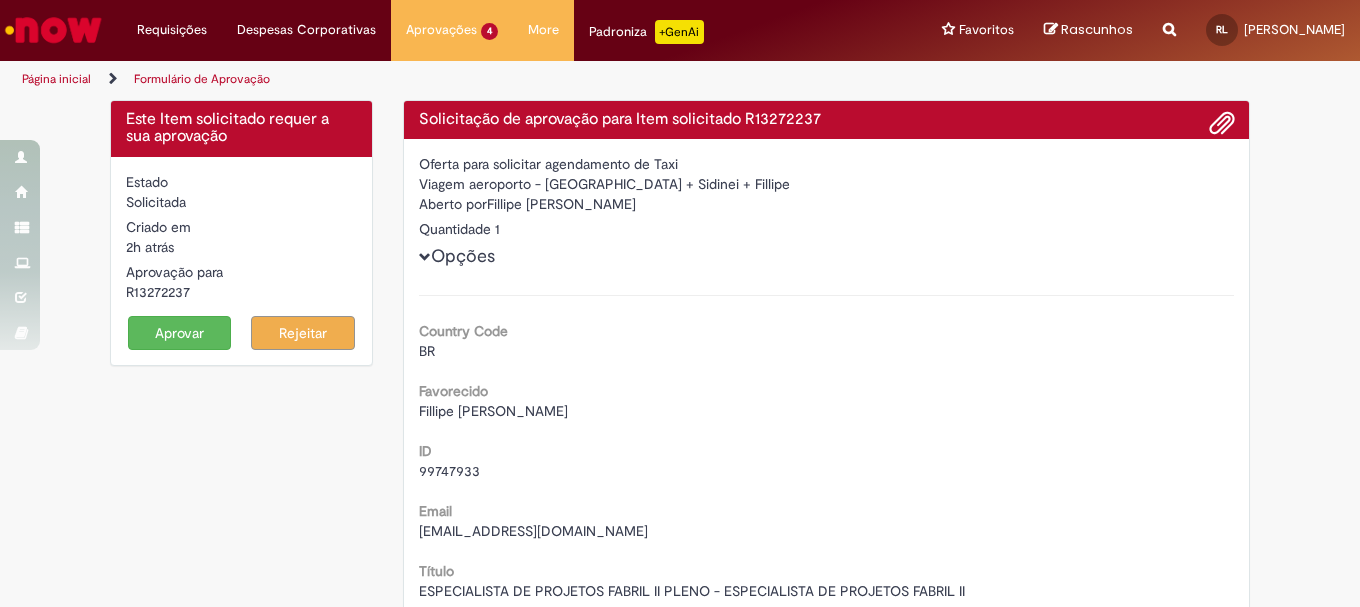 click on "Aberto por  Fillipe Ricardo Vieira Marcolino" at bounding box center (827, 206) 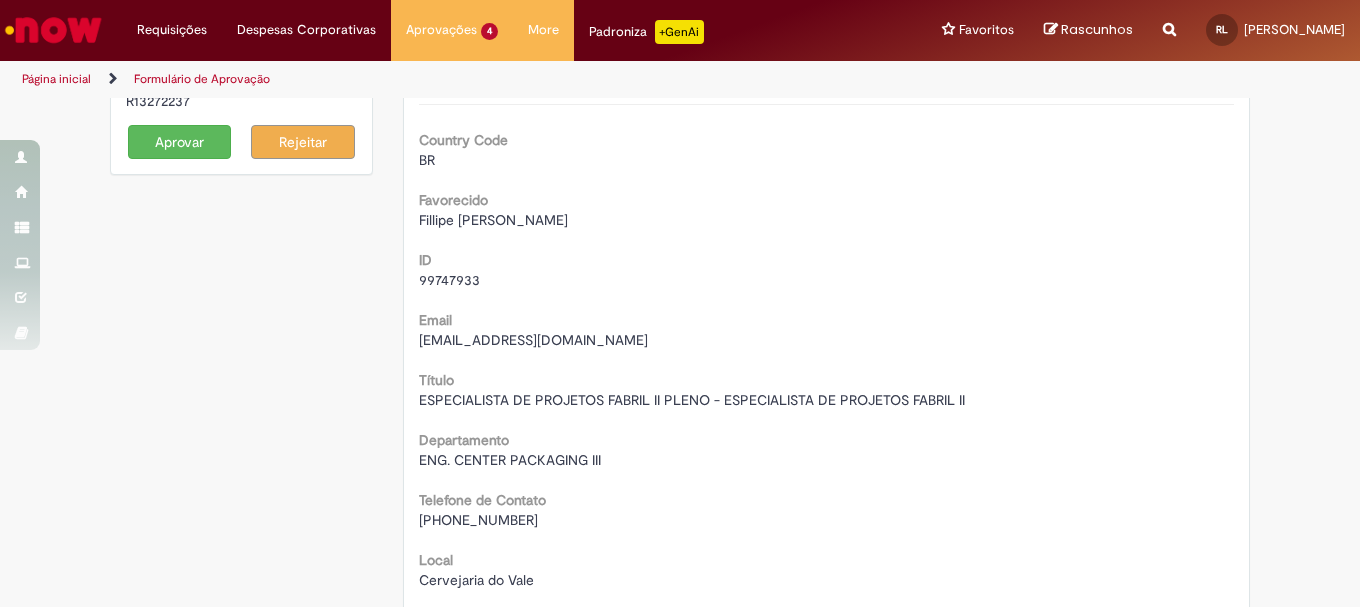 scroll, scrollTop: 0, scrollLeft: 0, axis: both 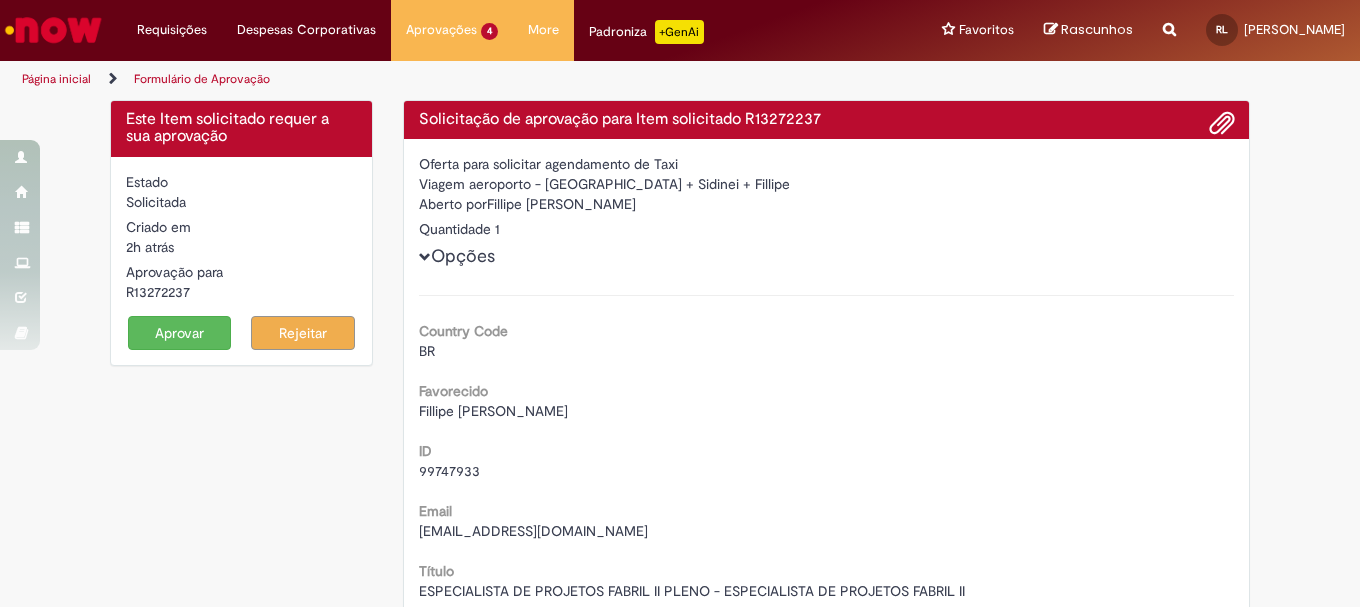 copy on "Fillipe Ricardo Vieira Marcolino" 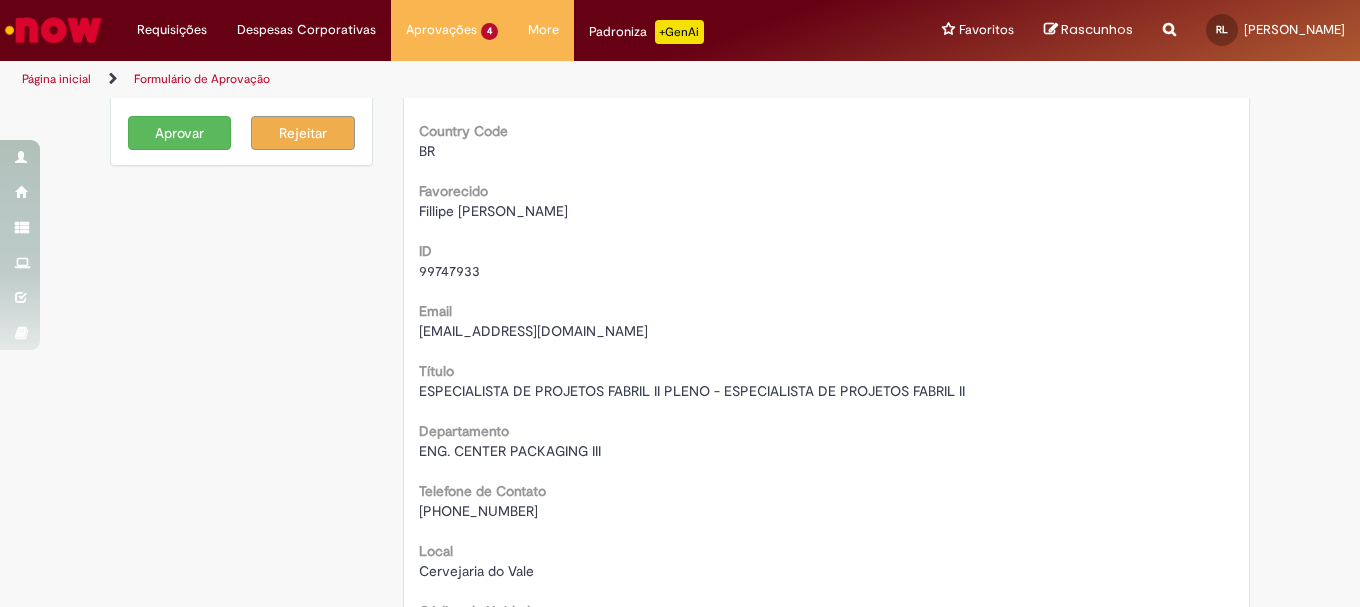 scroll, scrollTop: 0, scrollLeft: 0, axis: both 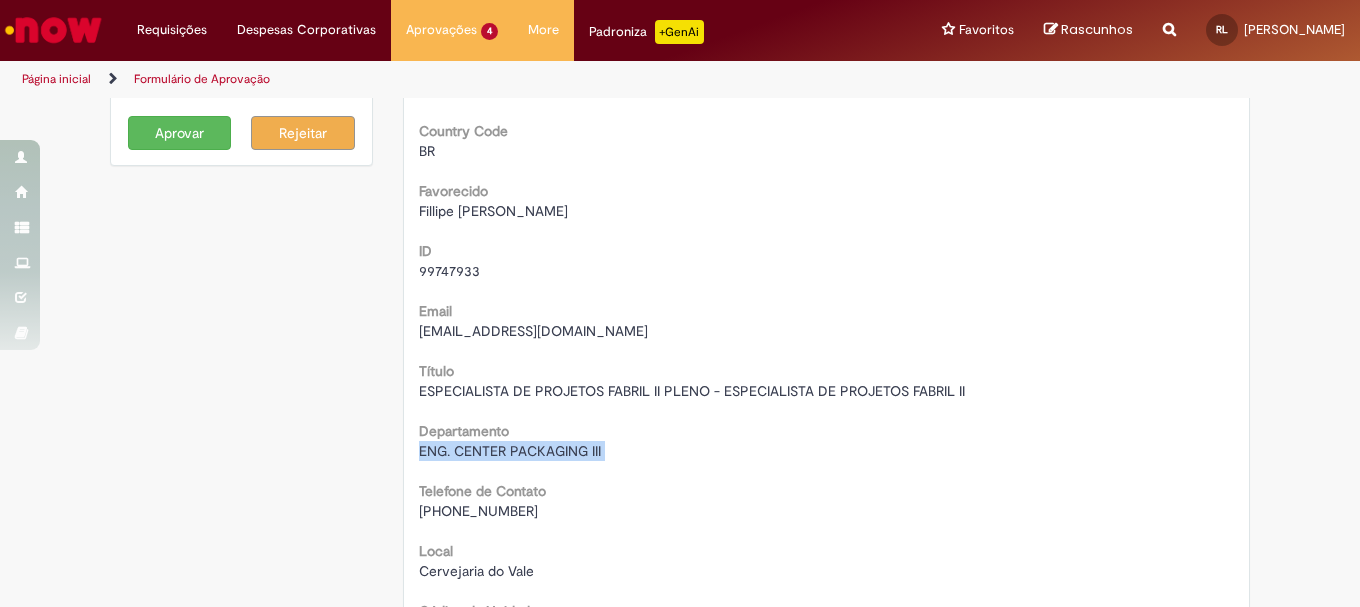 drag, startPoint x: 421, startPoint y: 447, endPoint x: 595, endPoint y: 448, distance: 174.00287 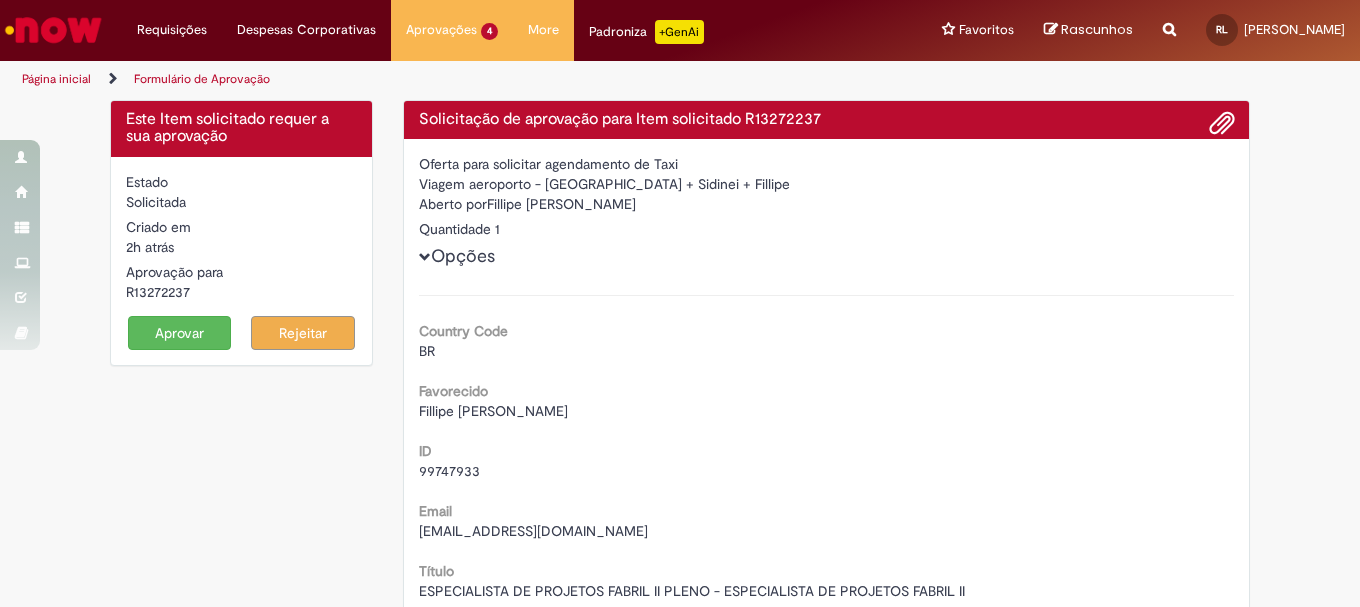 click on "Opções
Country Code
BR
Favorecido
Fillipe Ricardo Vieira Marcolino
ID
99747933
Email
NEFRVM@ambev.com.br
Título
ESPECIALISTA DE PROJETOS FABRIL II PLENO - ESPECIALISTA DE PROJETOS FABRIL II
Departamento
ENG. CENTER PACKAGING III
Telefone de Contato
+(55) 81 99731-6487
Local
Cervejaria do Vale
Código da Unidade
BR16
Contact Type
portal_now
Portal origem
ambevnow
Unidade pagadora
Faturamento Ceng
Selecione o Local
São José dos Campos e Região
Detalhamento da solicitação que será realizada:" at bounding box center (827, 1320) 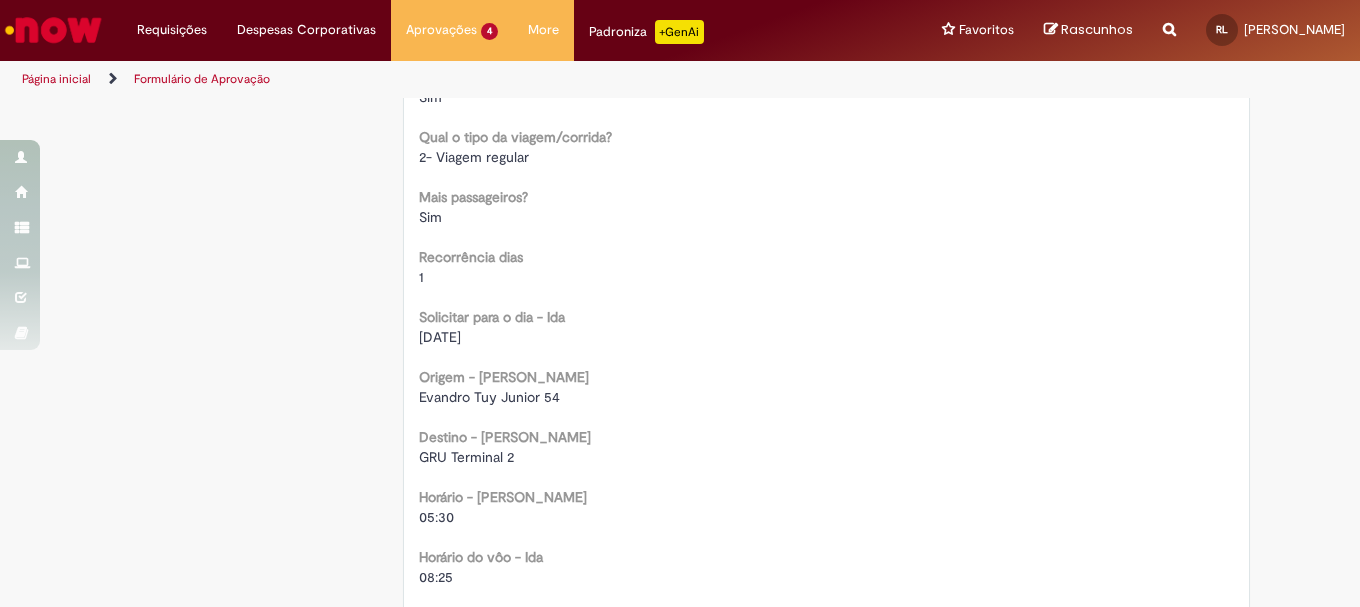scroll, scrollTop: 1200, scrollLeft: 0, axis: vertical 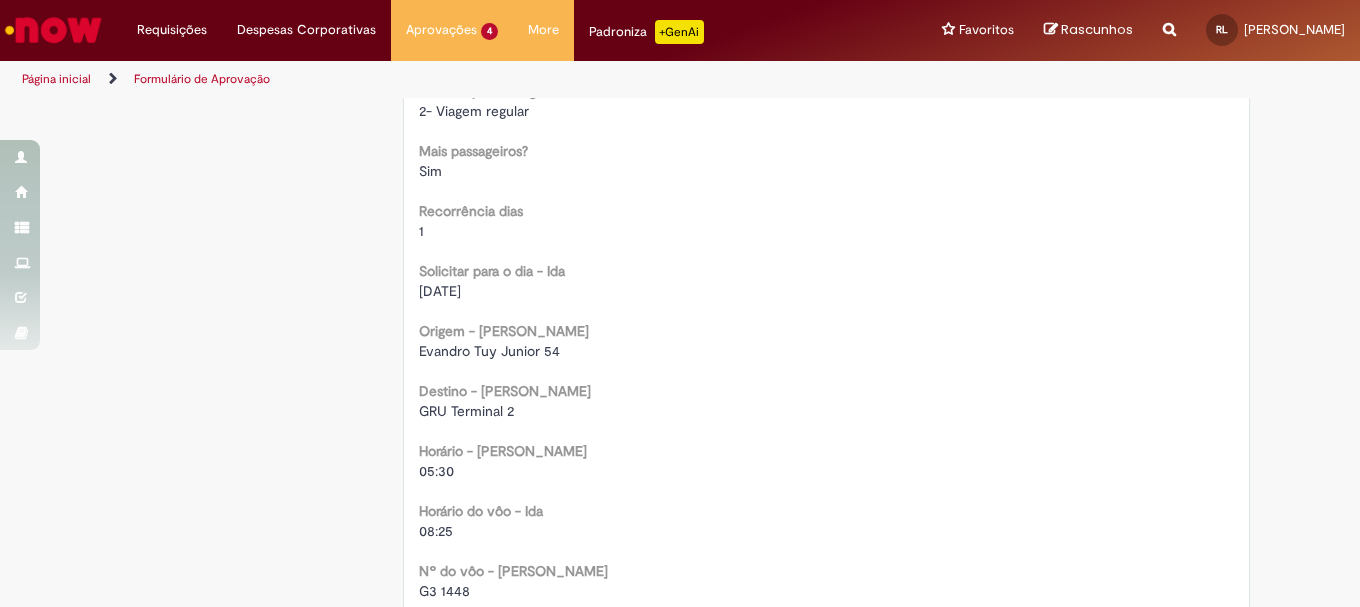 click on "G3 1448" at bounding box center (444, 591) 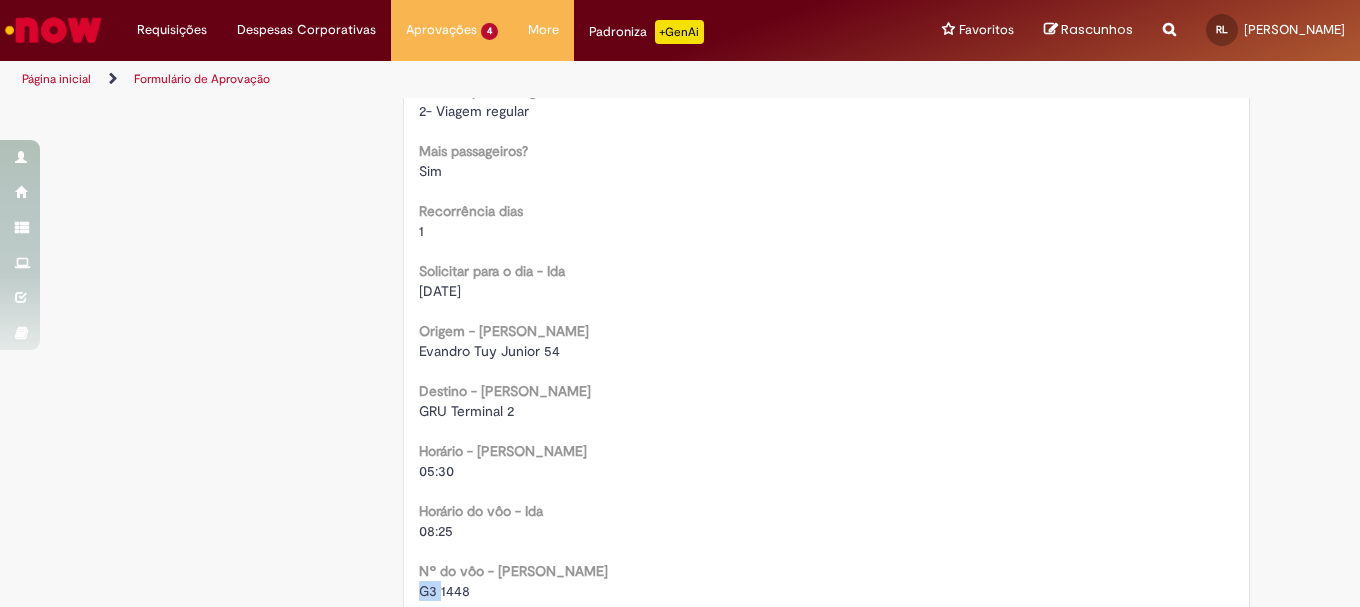 scroll, scrollTop: 1212, scrollLeft: 0, axis: vertical 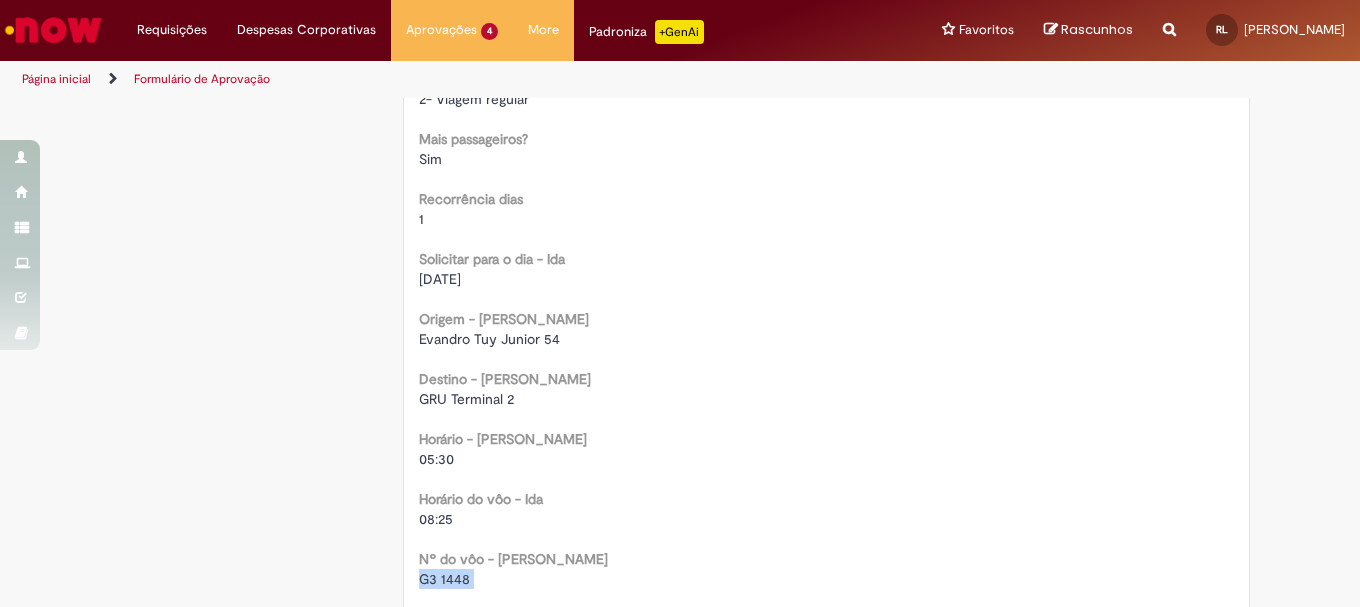 drag, startPoint x: 413, startPoint y: 590, endPoint x: 490, endPoint y: 584, distance: 77.23341 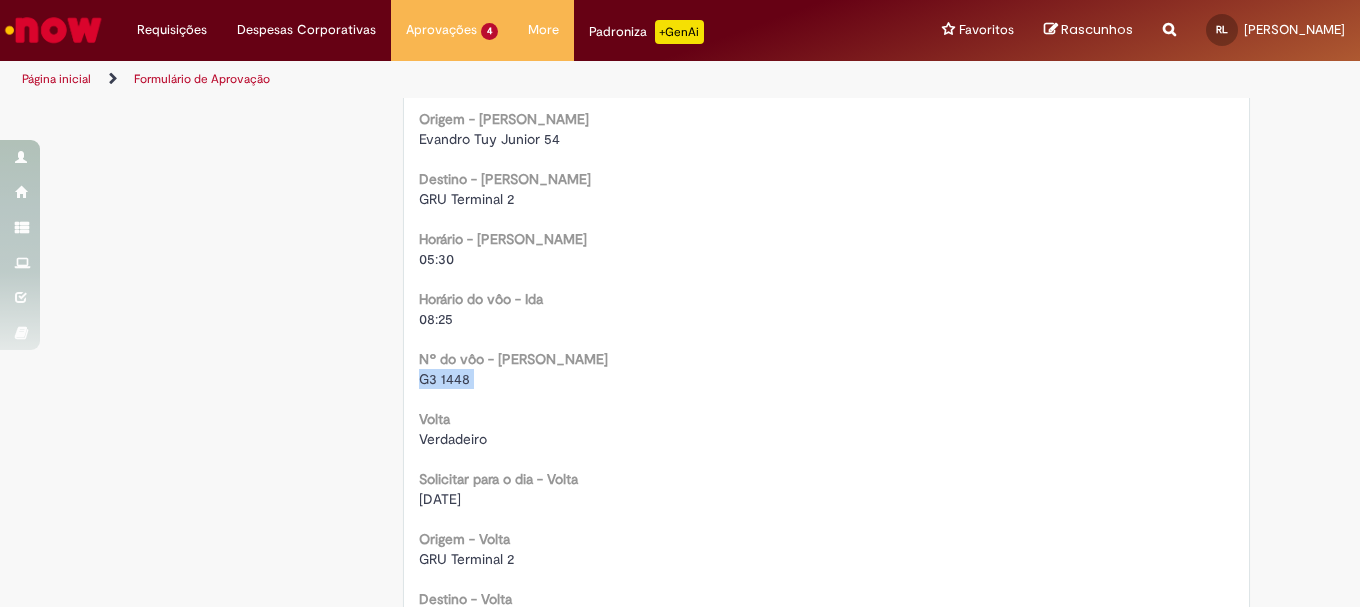 scroll, scrollTop: 1512, scrollLeft: 0, axis: vertical 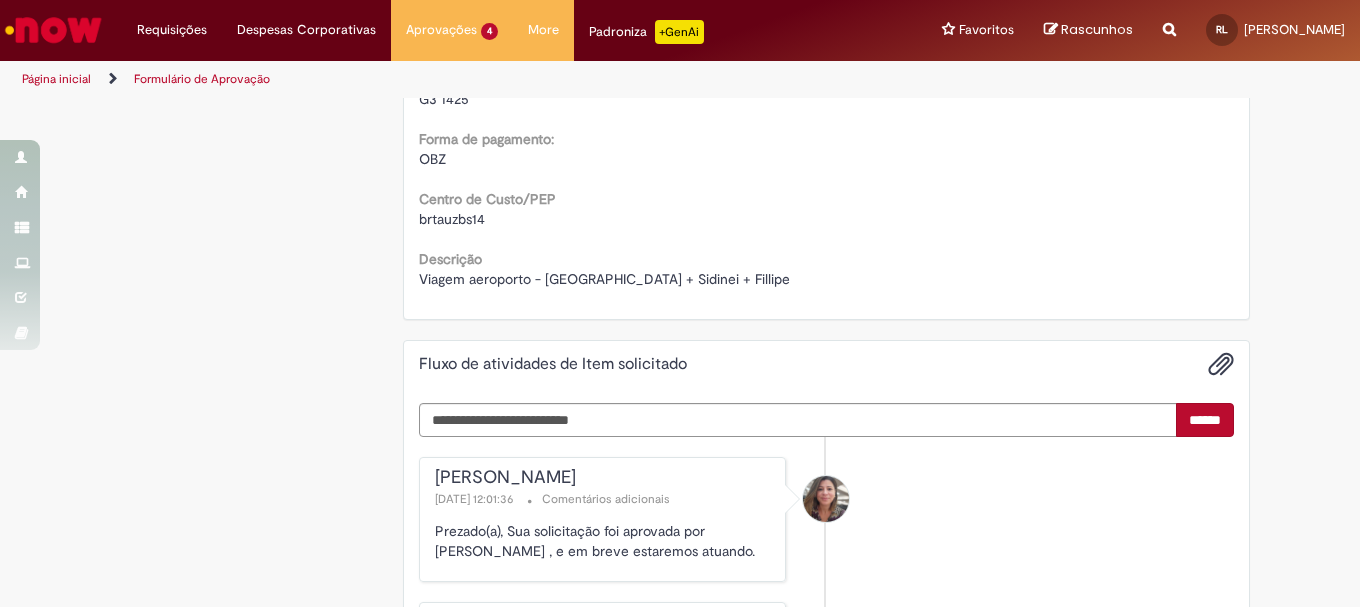 click on "brtauzbs14" at bounding box center (452, 219) 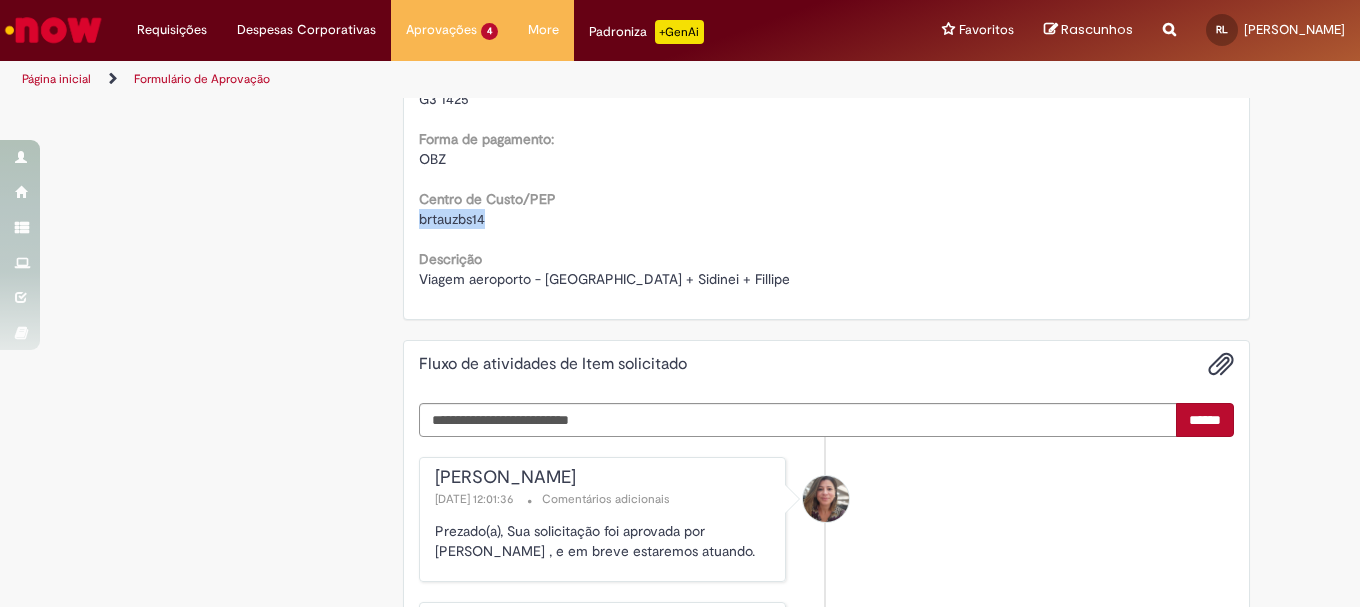 click on "brtauzbs14" at bounding box center (452, 219) 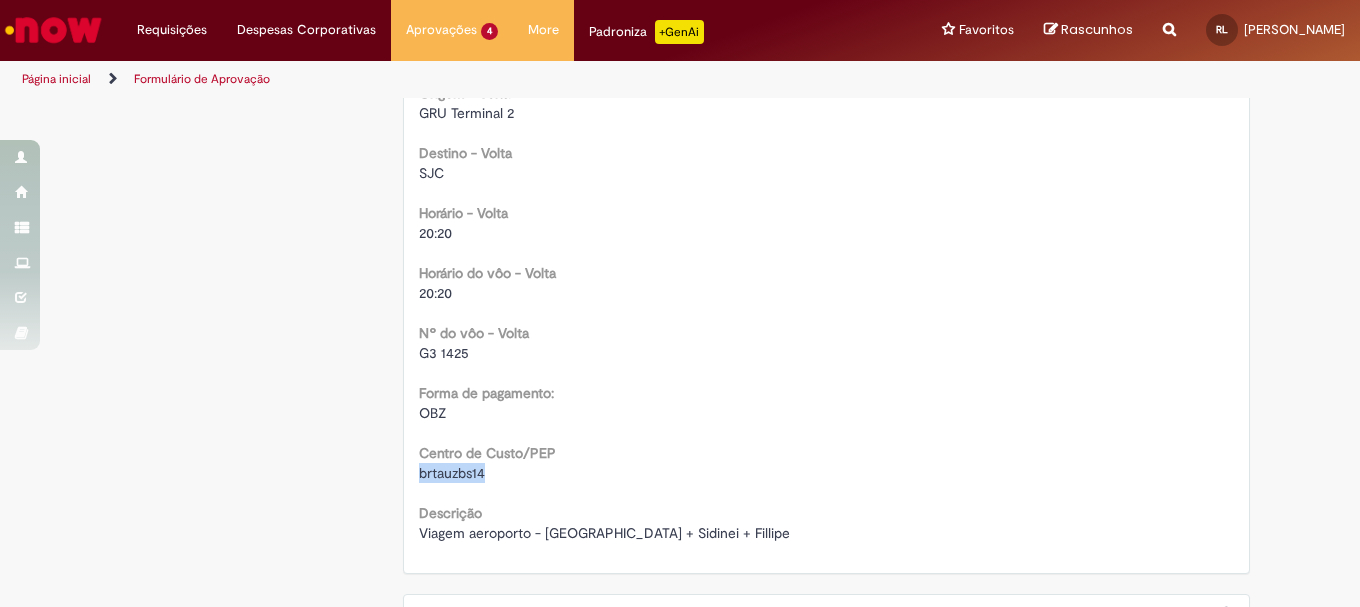 scroll, scrollTop: 1812, scrollLeft: 0, axis: vertical 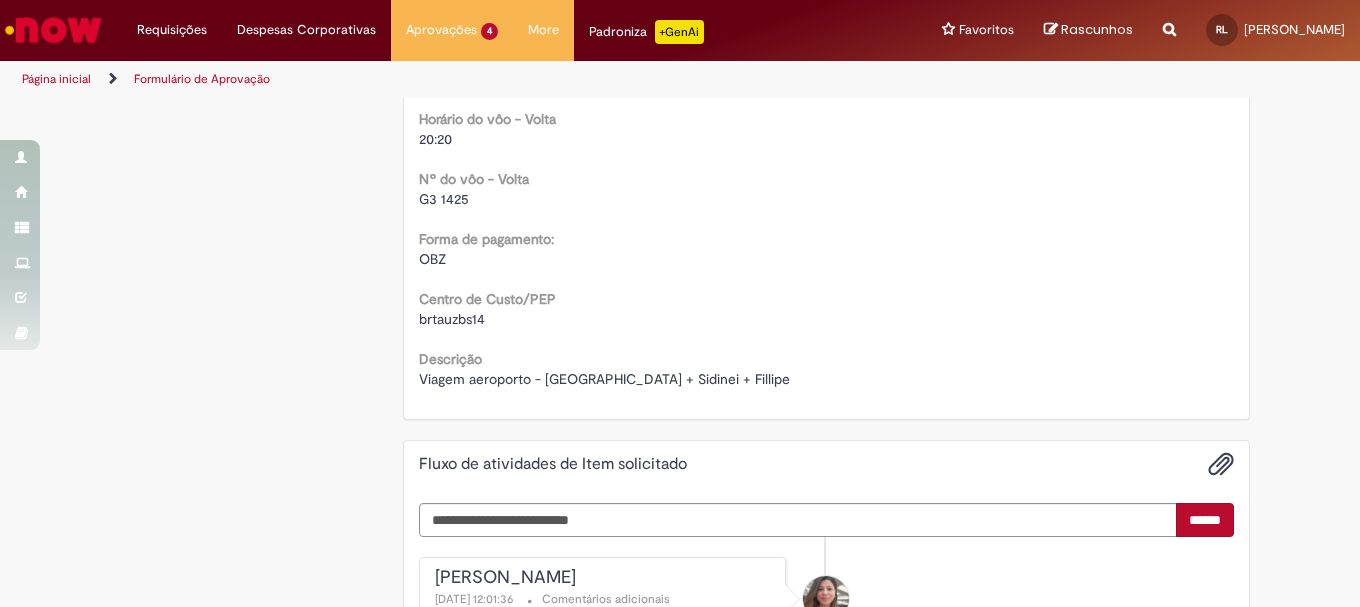 click on "Viagem aeroporto - Polonio + Sidinei + Fillipe" at bounding box center (827, 379) 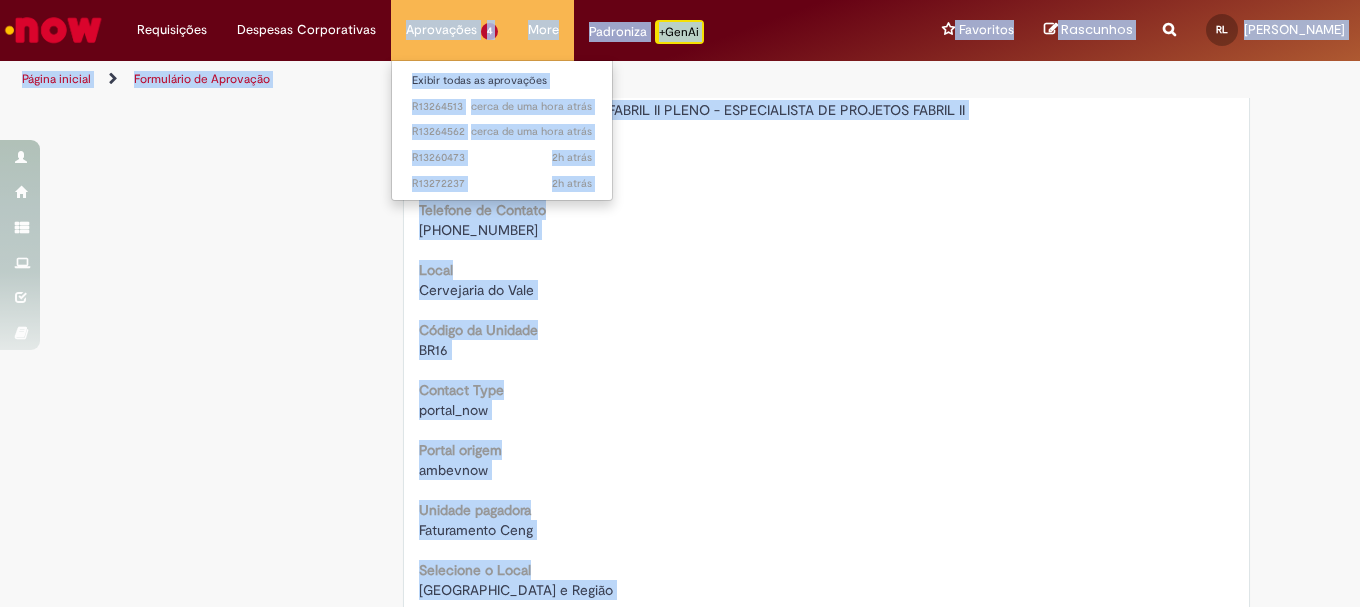 scroll, scrollTop: 0, scrollLeft: 0, axis: both 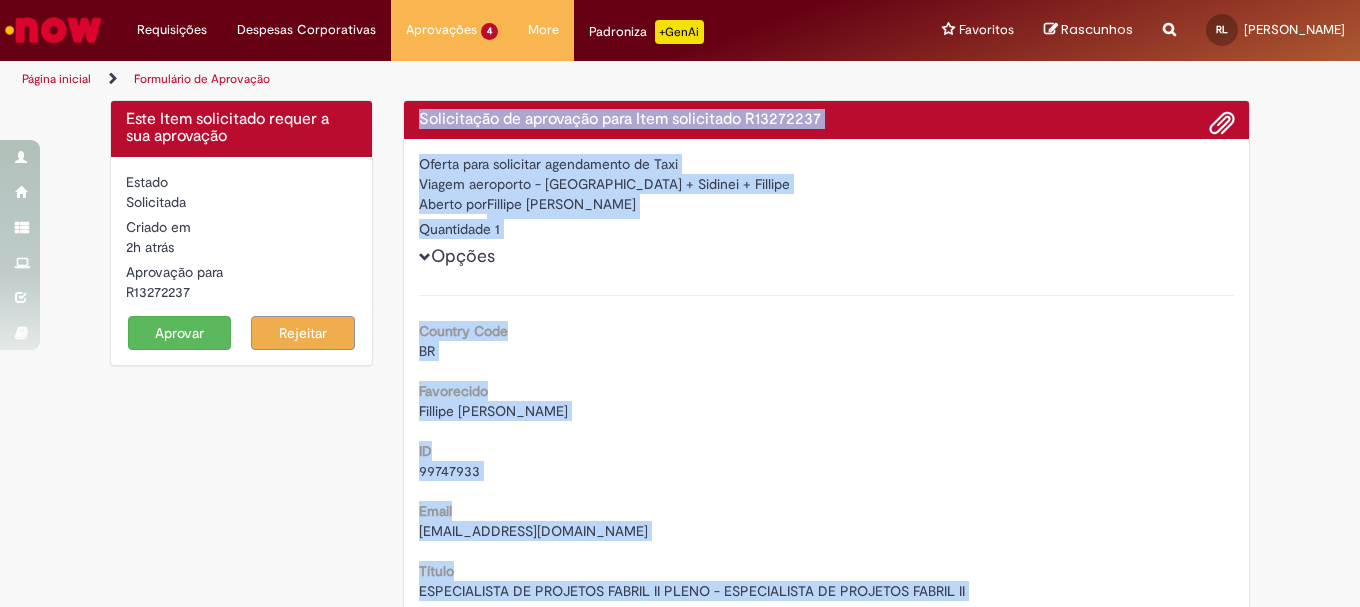 drag, startPoint x: 702, startPoint y: 380, endPoint x: 410, endPoint y: 122, distance: 389.65112 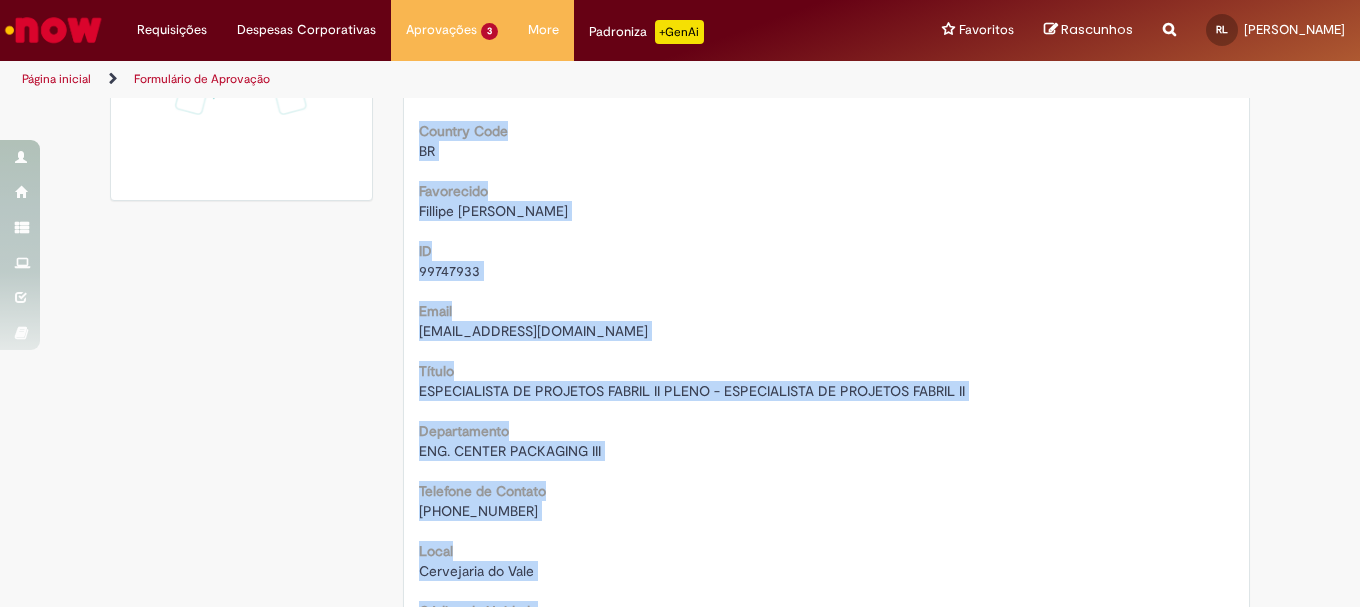 scroll, scrollTop: 0, scrollLeft: 0, axis: both 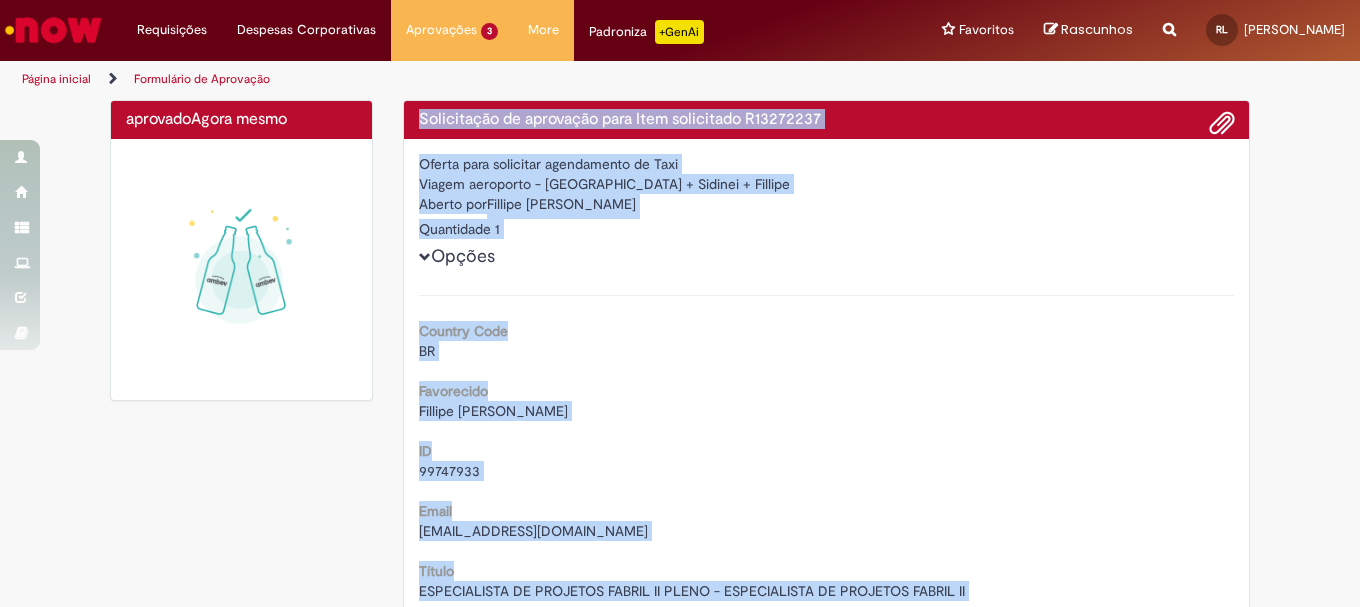 click on "Country Code
BR
Favorecido
Fillipe Ricardo Vieira Marcolino
ID
99747933
Email
NEFRVM@ambev.com.br
Título
ESPECIALISTA DE PROJETOS FABRIL II PLENO - ESPECIALISTA DE PROJETOS FABRIL II
Departamento
ENG. CENTER PACKAGING III
Telefone de Contato
+(55) 81 99731-6487
Local
Cervejaria do Vale
Código da Unidade
BR16
Contact Type
portal_now
Portal origem
ambevnow
Unidade pagadora
Faturamento Ceng
Selecione o Local
São José dos Campos e Região
Detalhamento da solicitação que será realizada:" at bounding box center [827, 1348] 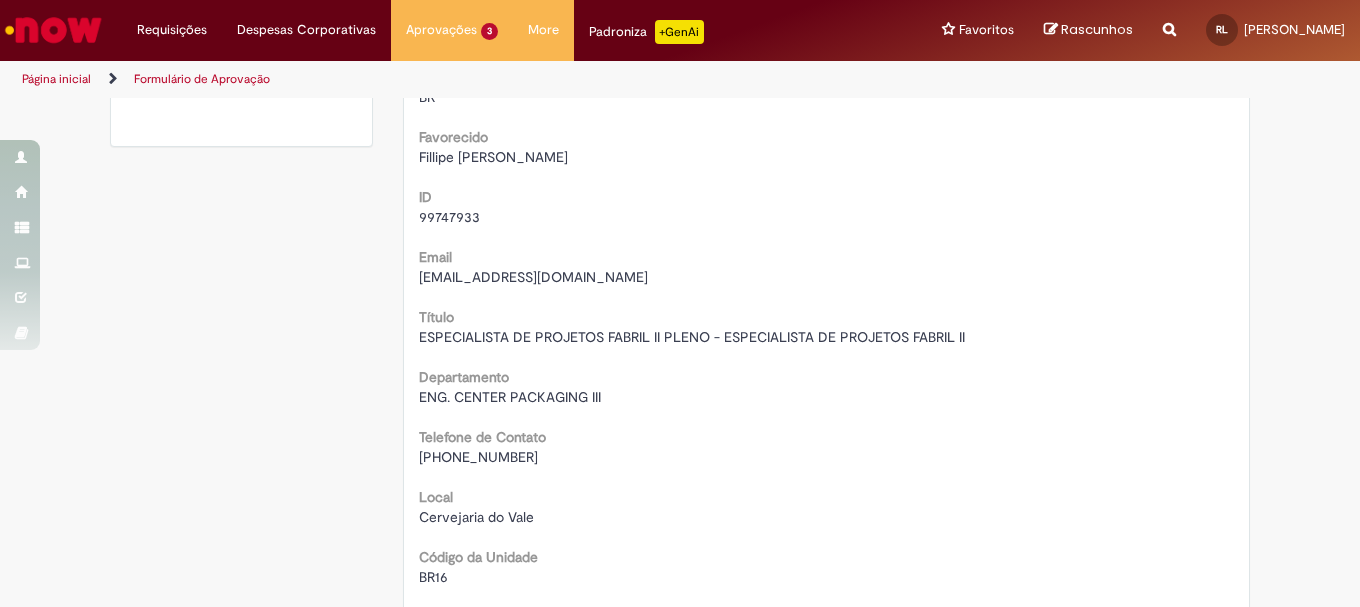 scroll, scrollTop: 400, scrollLeft: 0, axis: vertical 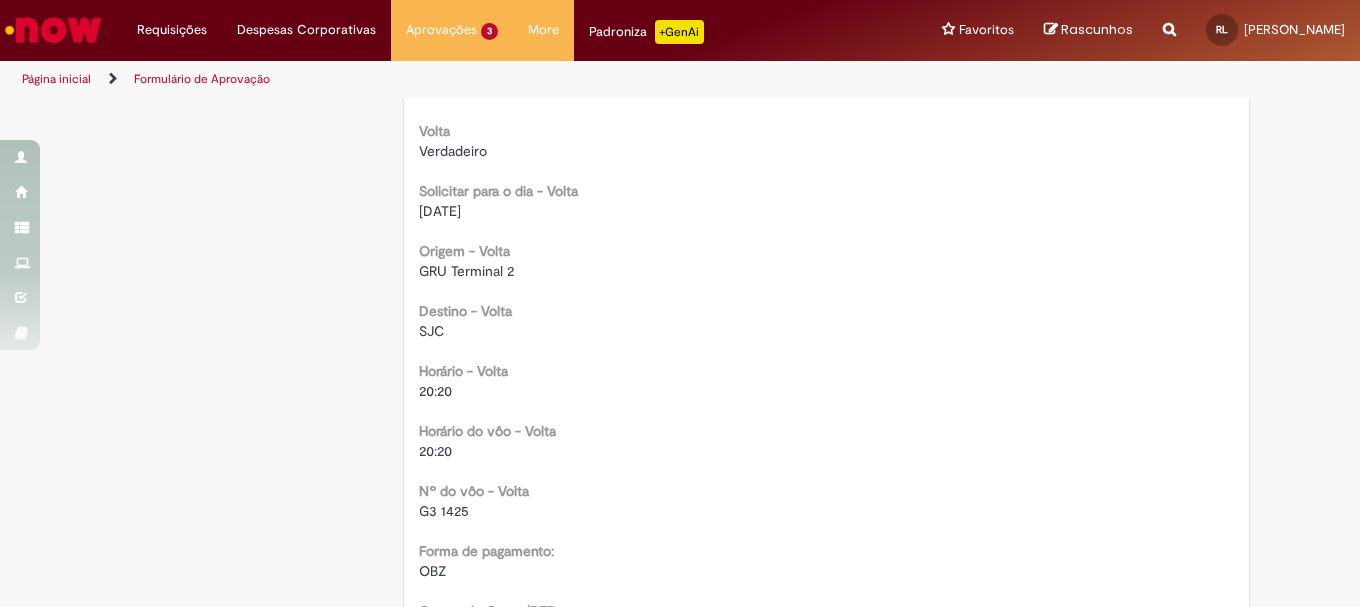 click on "G3 1425" at bounding box center (444, 511) 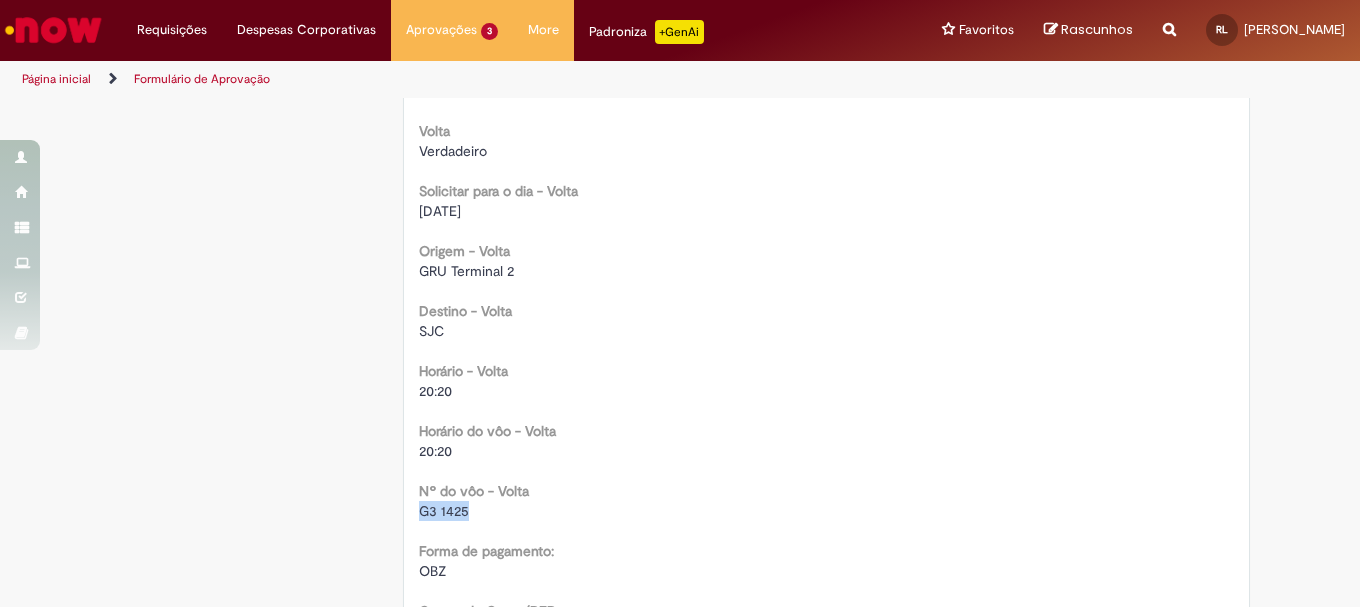 drag, startPoint x: 418, startPoint y: 513, endPoint x: 441, endPoint y: 485, distance: 36.23534 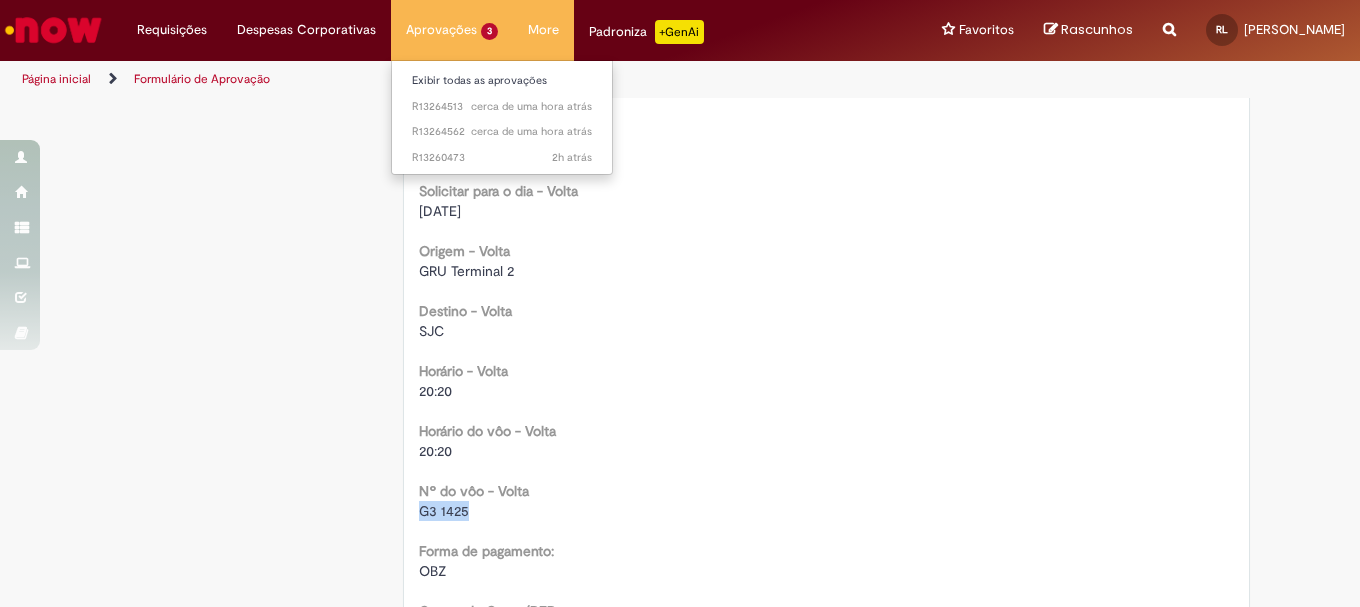 copy on "G3 1425" 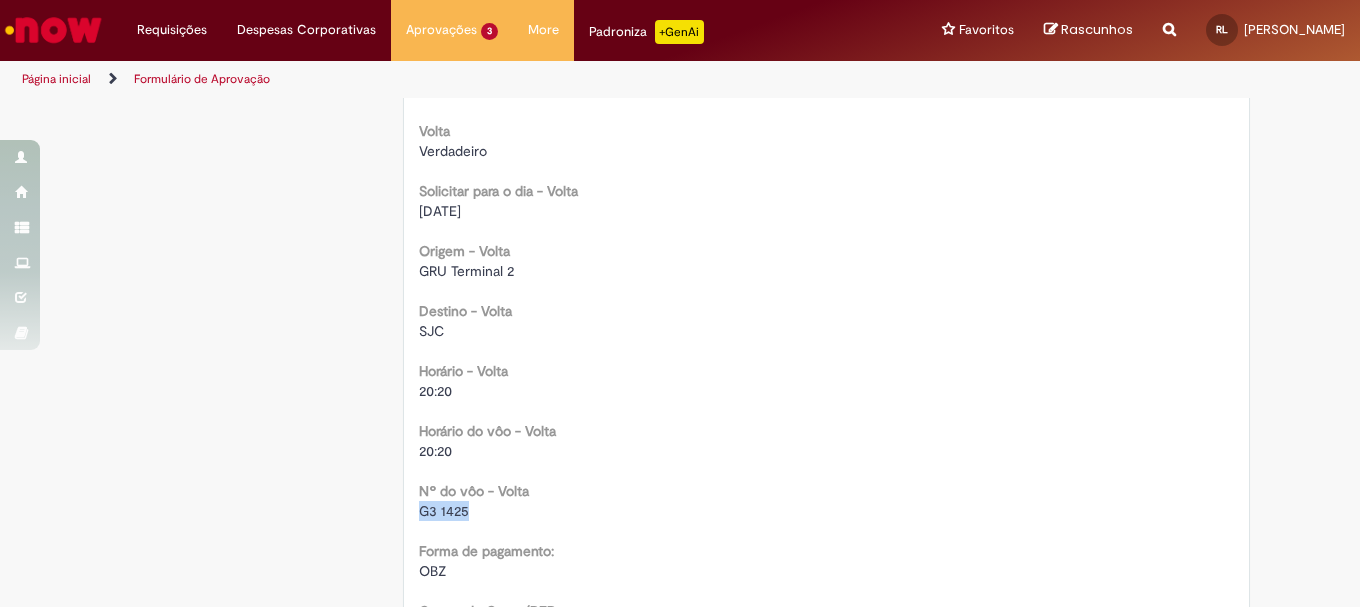 scroll, scrollTop: 1800, scrollLeft: 0, axis: vertical 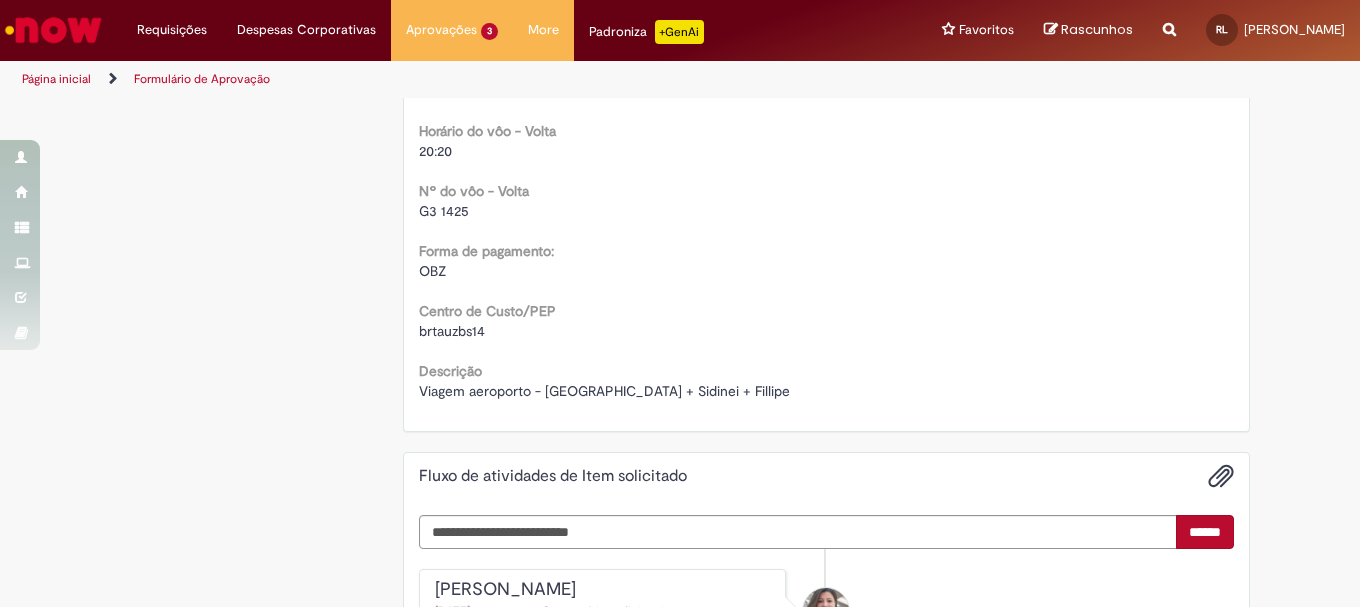 click on "brtauzbs14" at bounding box center (827, 331) 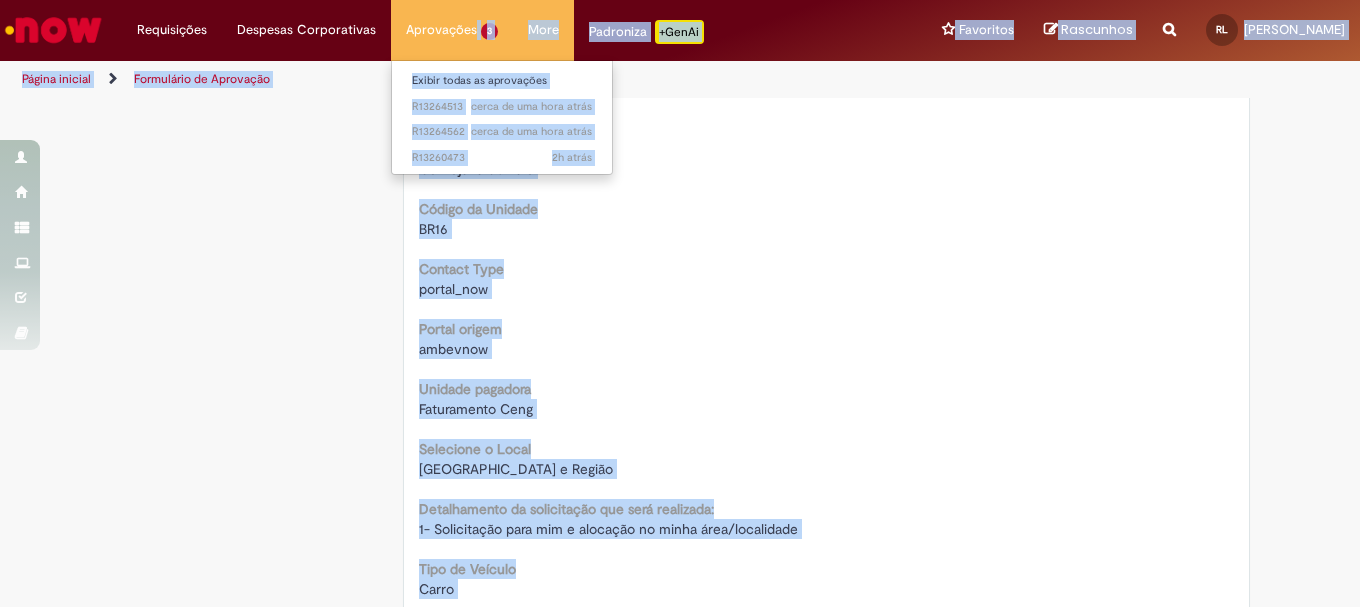 scroll, scrollTop: 0, scrollLeft: 0, axis: both 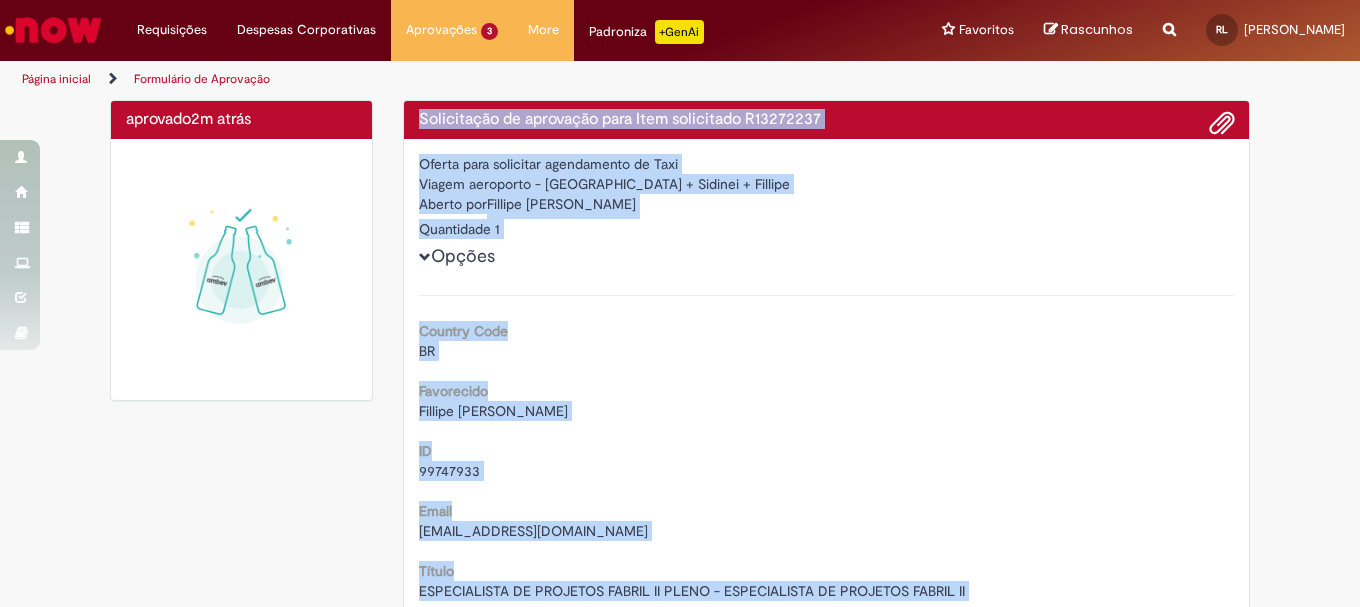 drag, startPoint x: 714, startPoint y: 389, endPoint x: 411, endPoint y: 119, distance: 405.84357 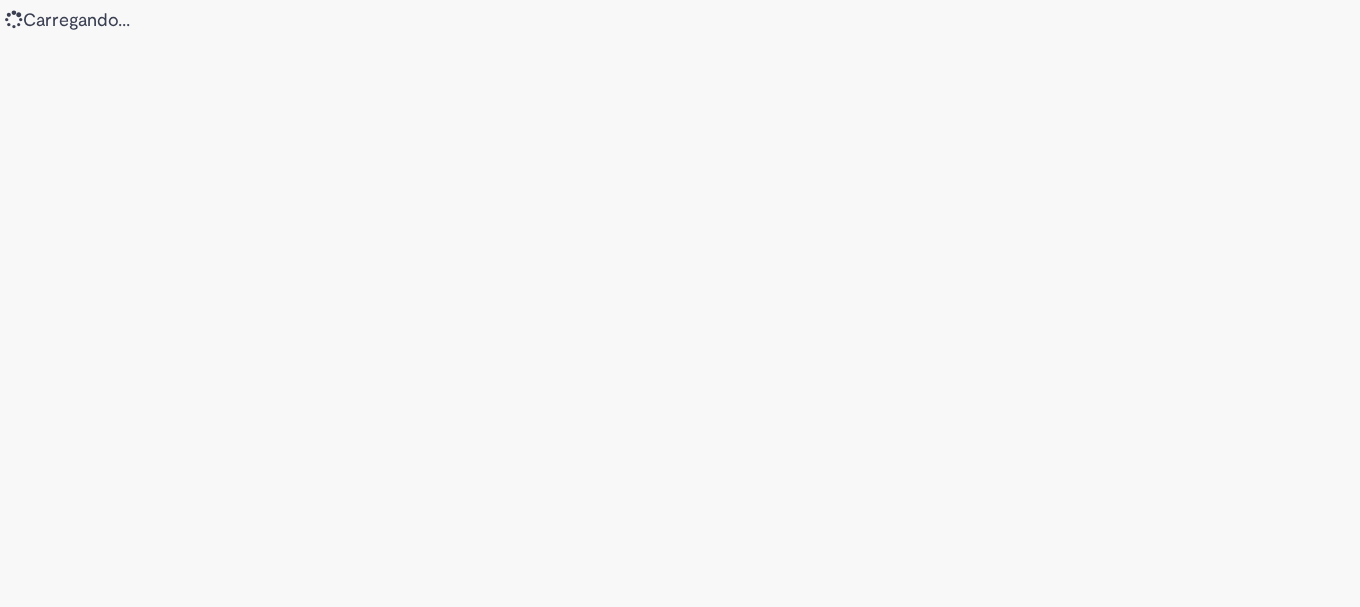 scroll, scrollTop: 0, scrollLeft: 0, axis: both 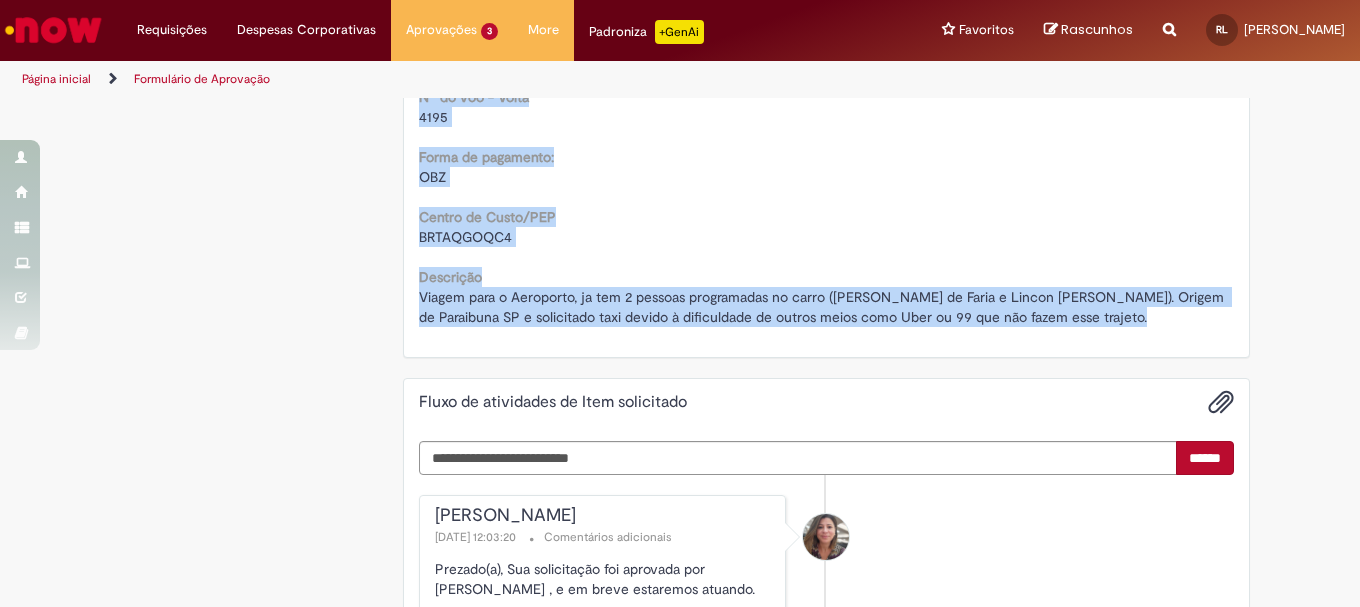 drag, startPoint x: 413, startPoint y: 119, endPoint x: 1229, endPoint y: 317, distance: 839.6785 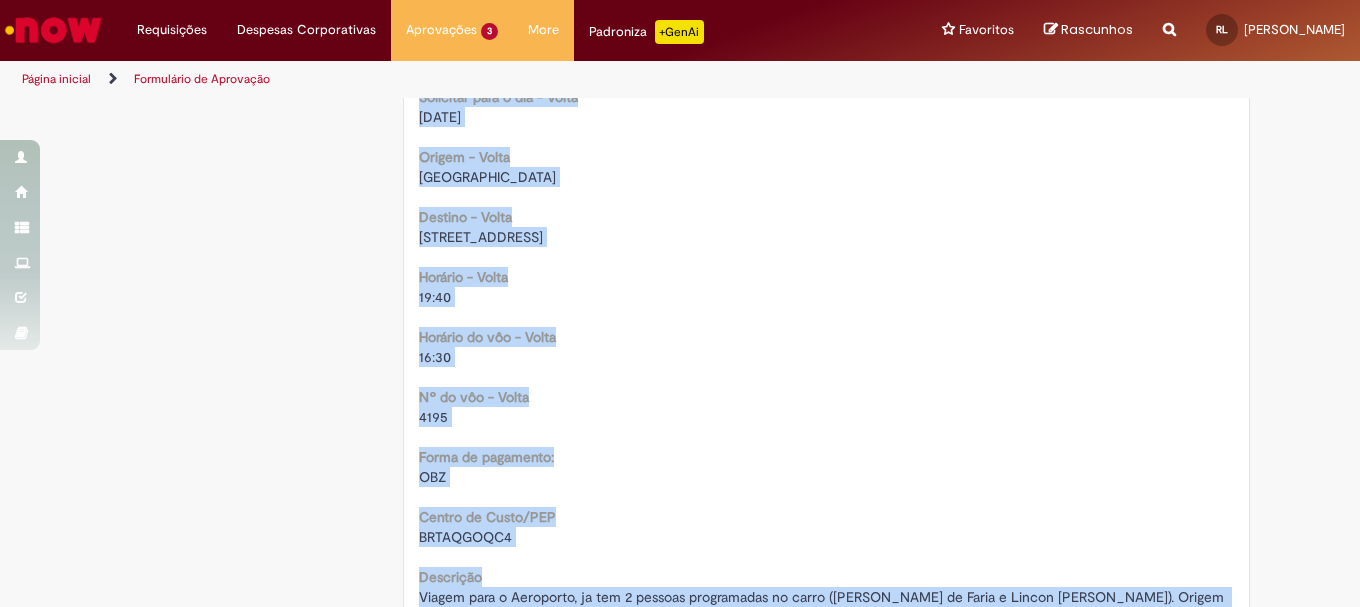 scroll, scrollTop: 1914, scrollLeft: 0, axis: vertical 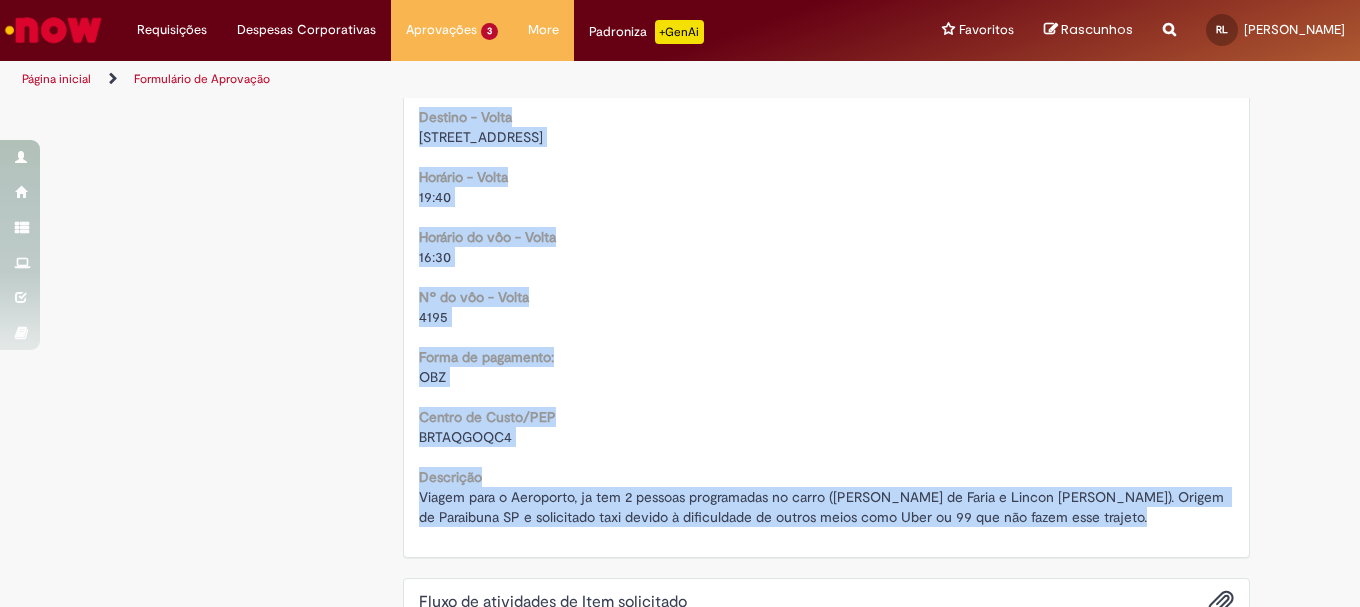 click on "Nº do vôo - Volta
4195" at bounding box center [827, 304] 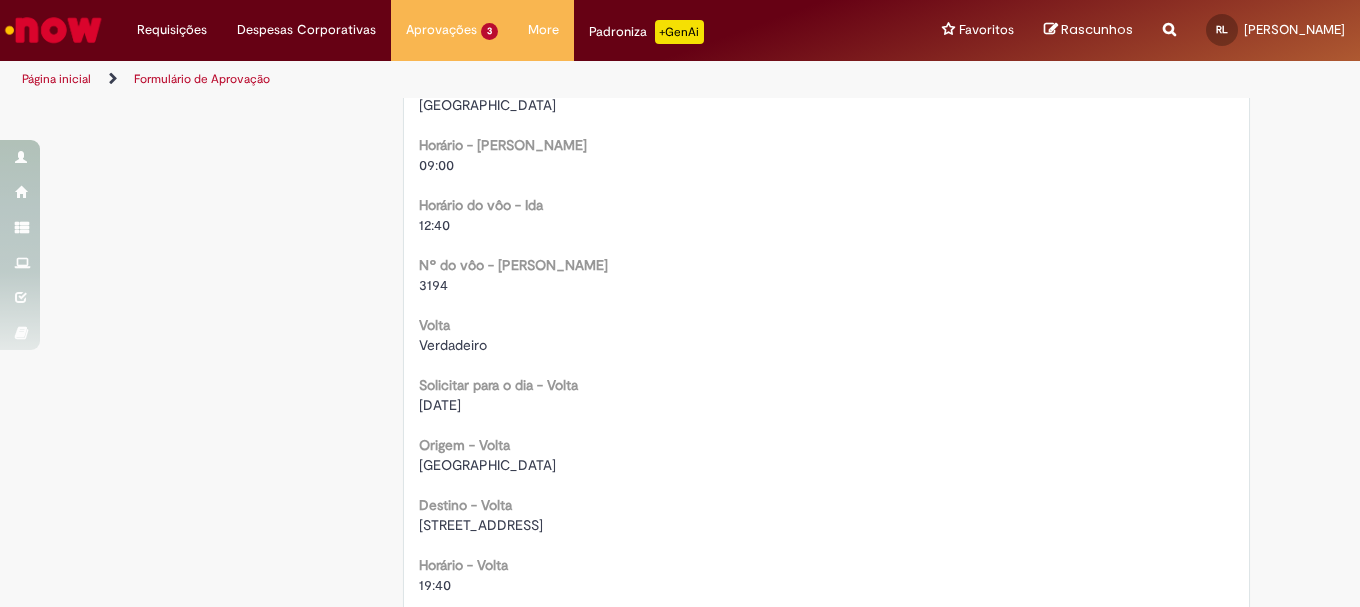 scroll, scrollTop: 1514, scrollLeft: 0, axis: vertical 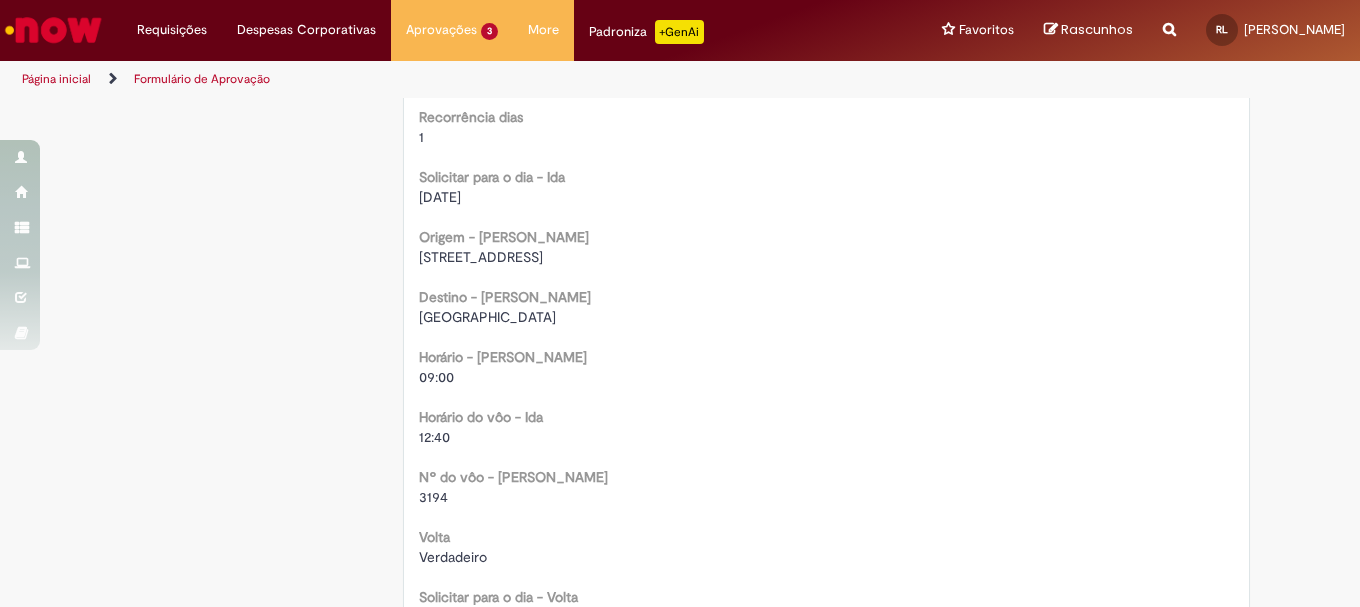 click on "3194" at bounding box center [433, 497] 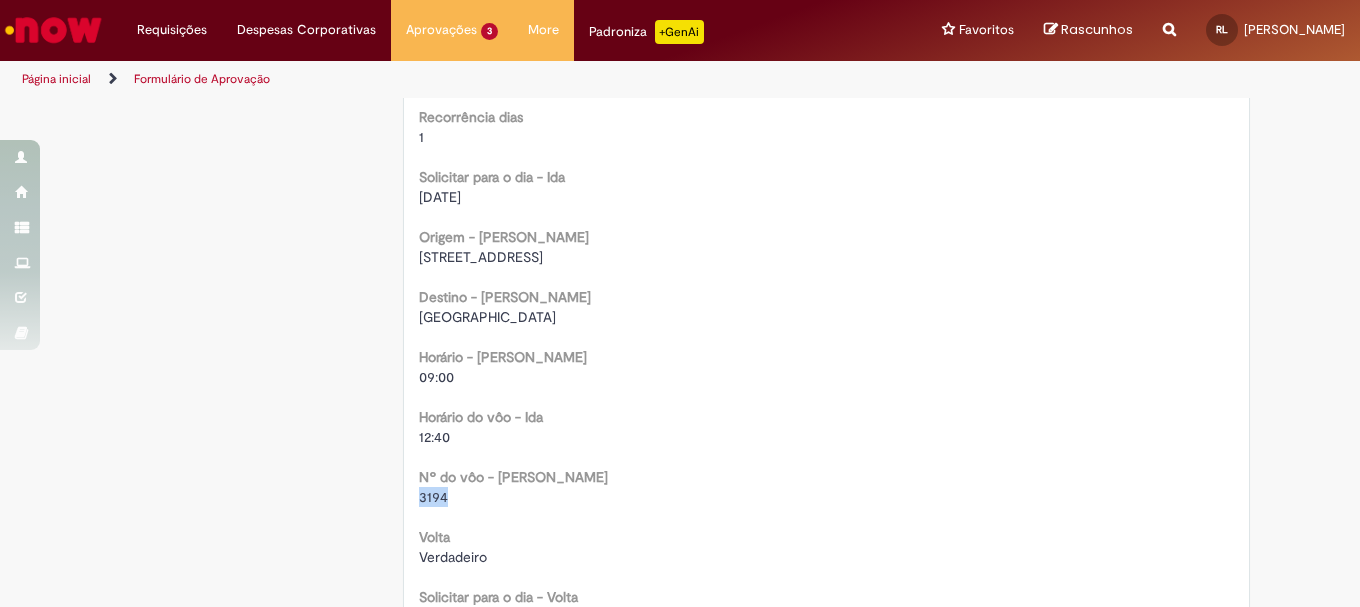 click on "3194" at bounding box center (433, 497) 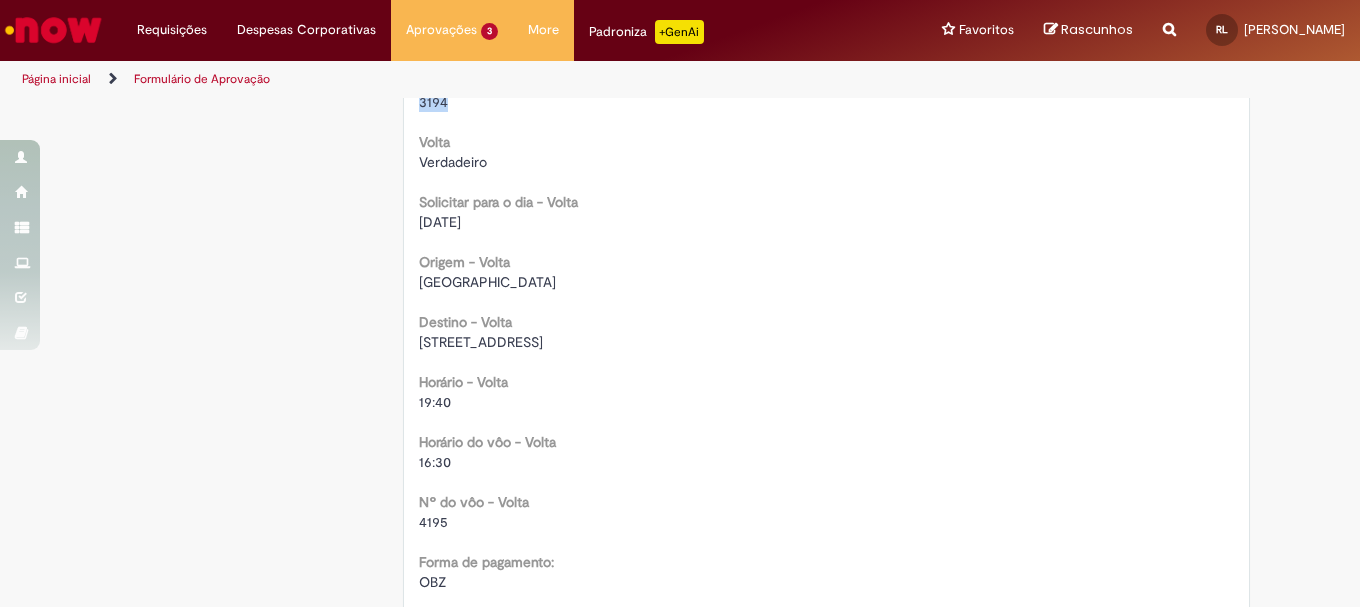 scroll, scrollTop: 1714, scrollLeft: 0, axis: vertical 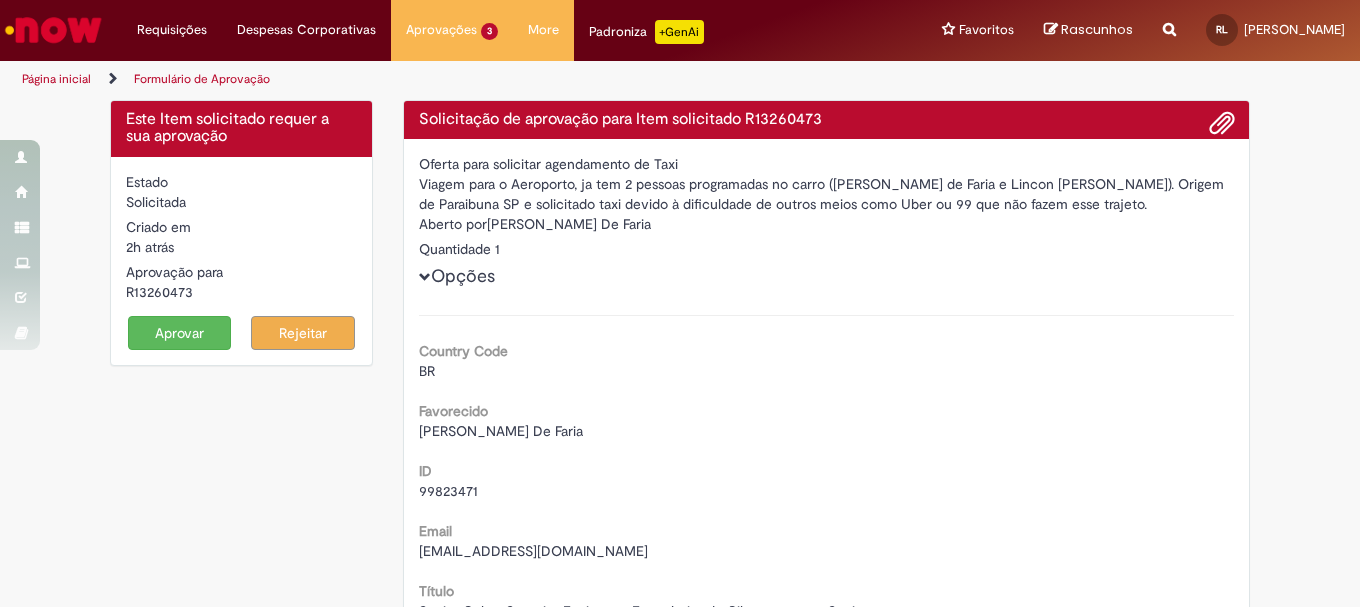 click on "Opções
Country Code
BR
Favorecido
Raique Cabral De Faria
ID
99823471
Email
99823471@ambev.com.br
Título
Senior Cyber Security Engineer - Engenheiro de Cibersegurança Senior
Departamento
ENG. CENTER GMP
Telefone de Contato
+(55) 12 99746-9645
Local
Cervejaria do Vale
Código da Unidade
BR16
Contact Type
portal_now
Portal origem
ambevnow
Unidade pagadora
Faturamento Ceng
Selecione o Local
São José dos Campos e Região
Detalhamento da solicitação que será realizada:" at bounding box center (827, 1350) 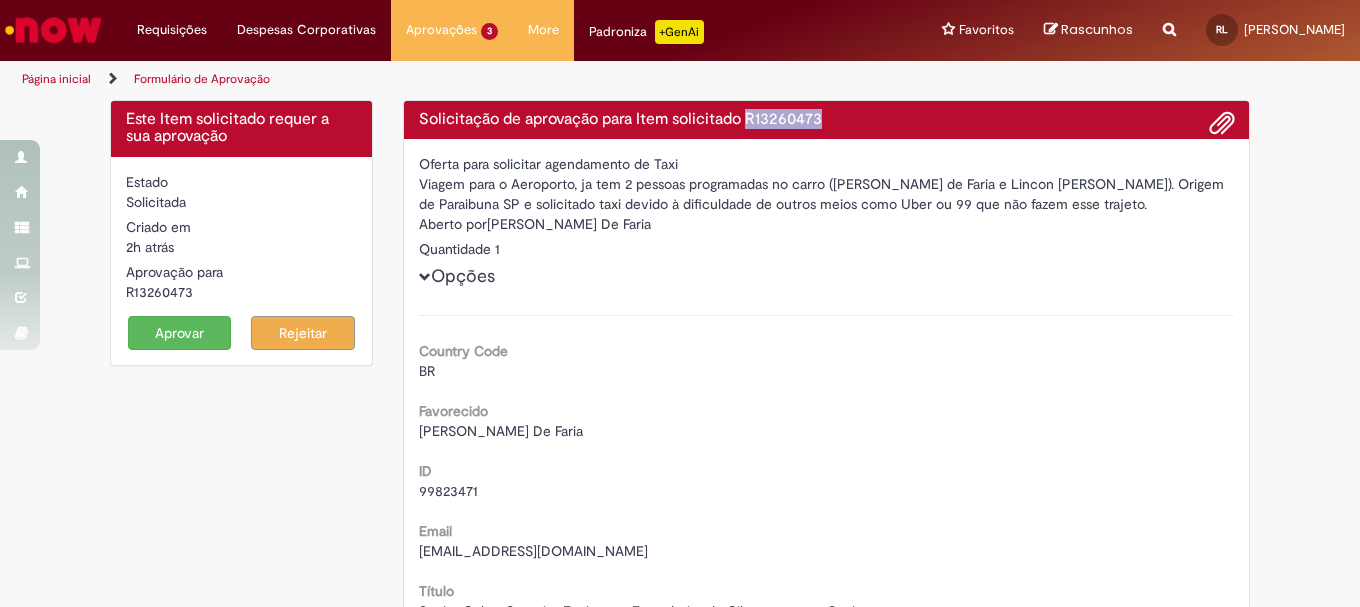 click on "Solicitação de aprovação para Item solicitado R13260473" at bounding box center [827, 120] 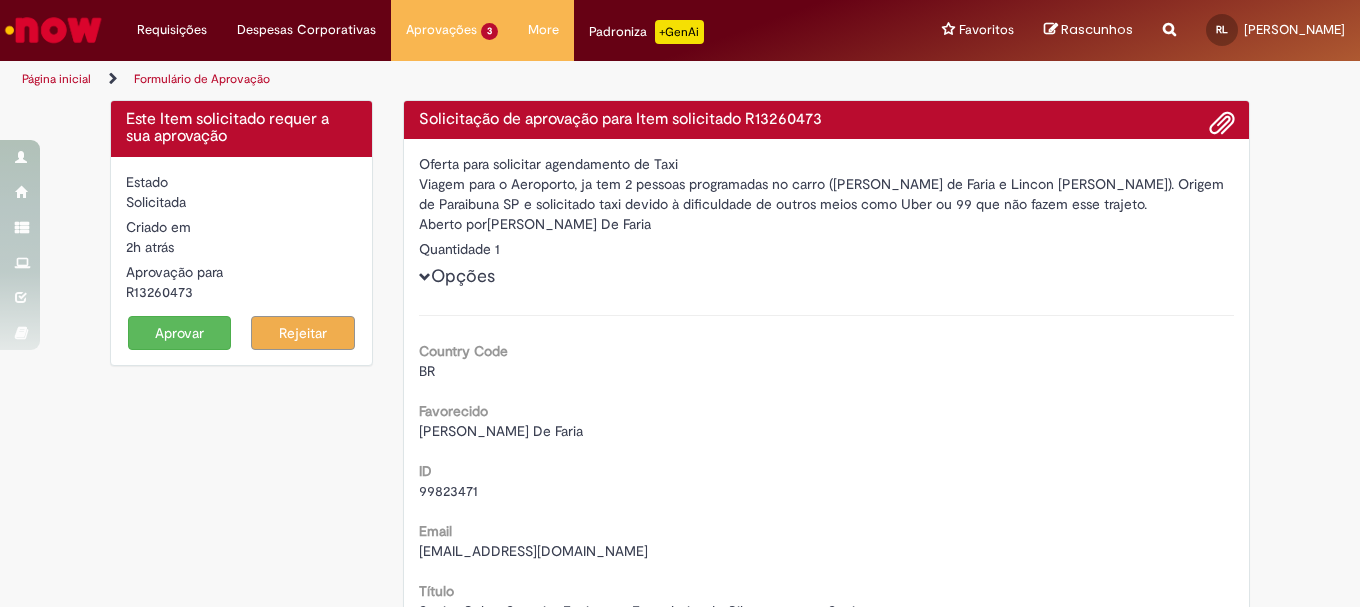 click on "Aberto por  Raique Cabral De Faria" at bounding box center [827, 226] 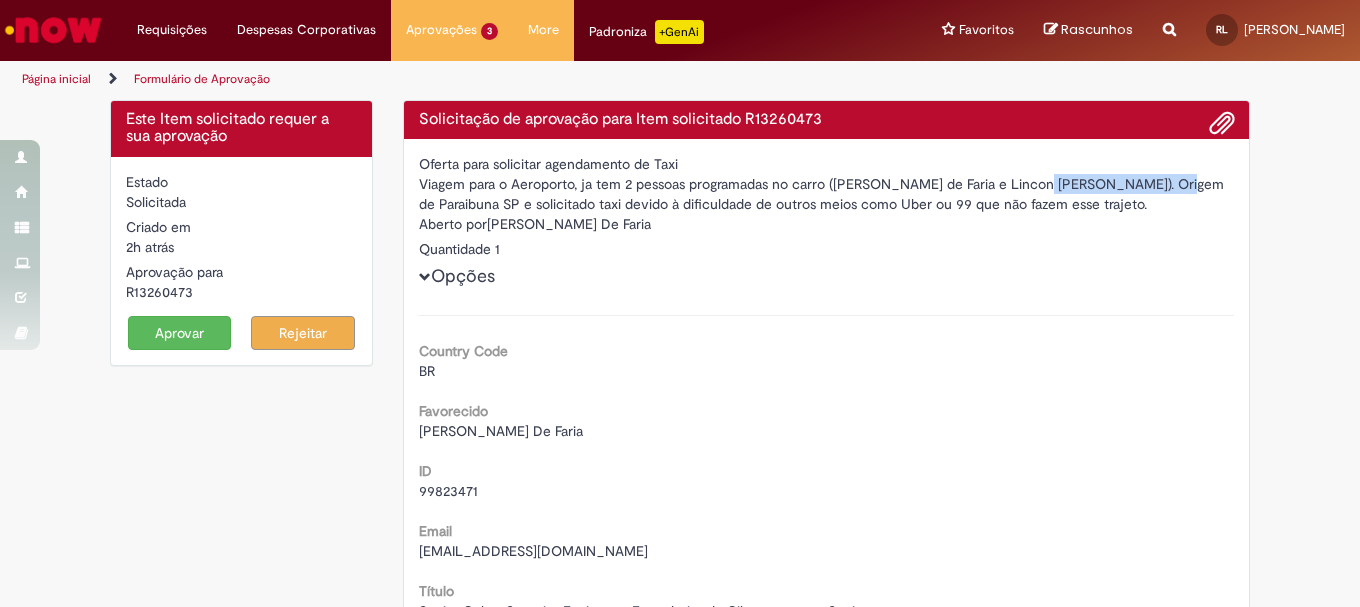 drag, startPoint x: 1008, startPoint y: 184, endPoint x: 1080, endPoint y: 178, distance: 72.249565 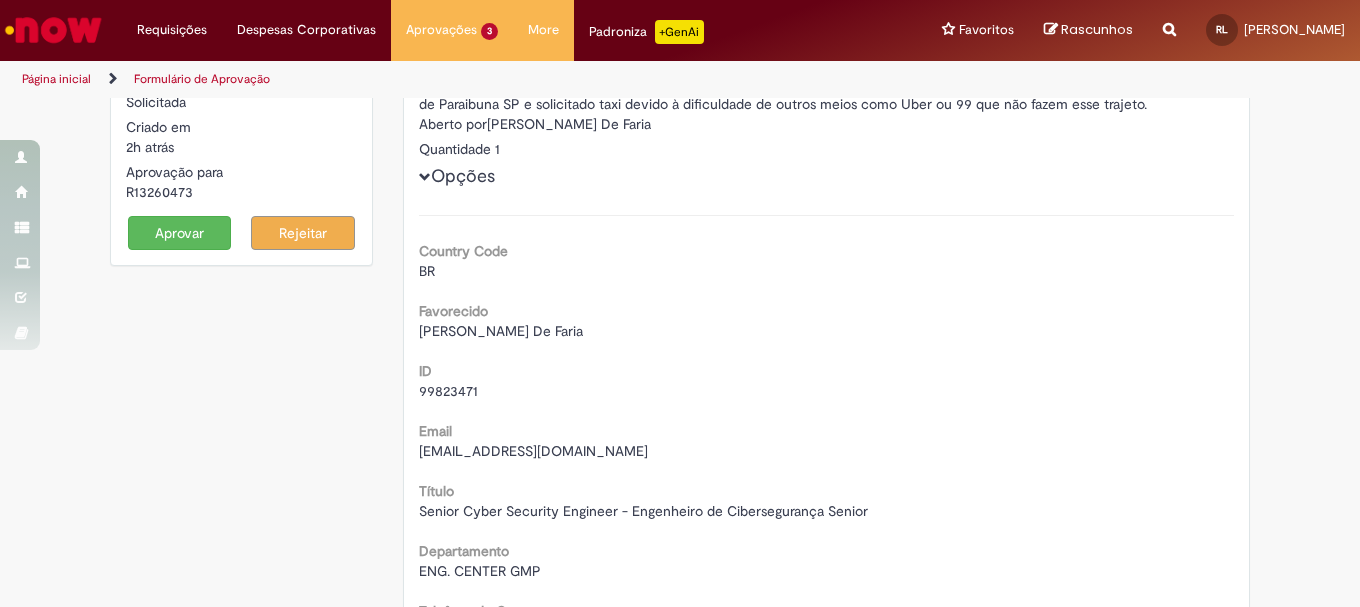 scroll, scrollTop: 200, scrollLeft: 0, axis: vertical 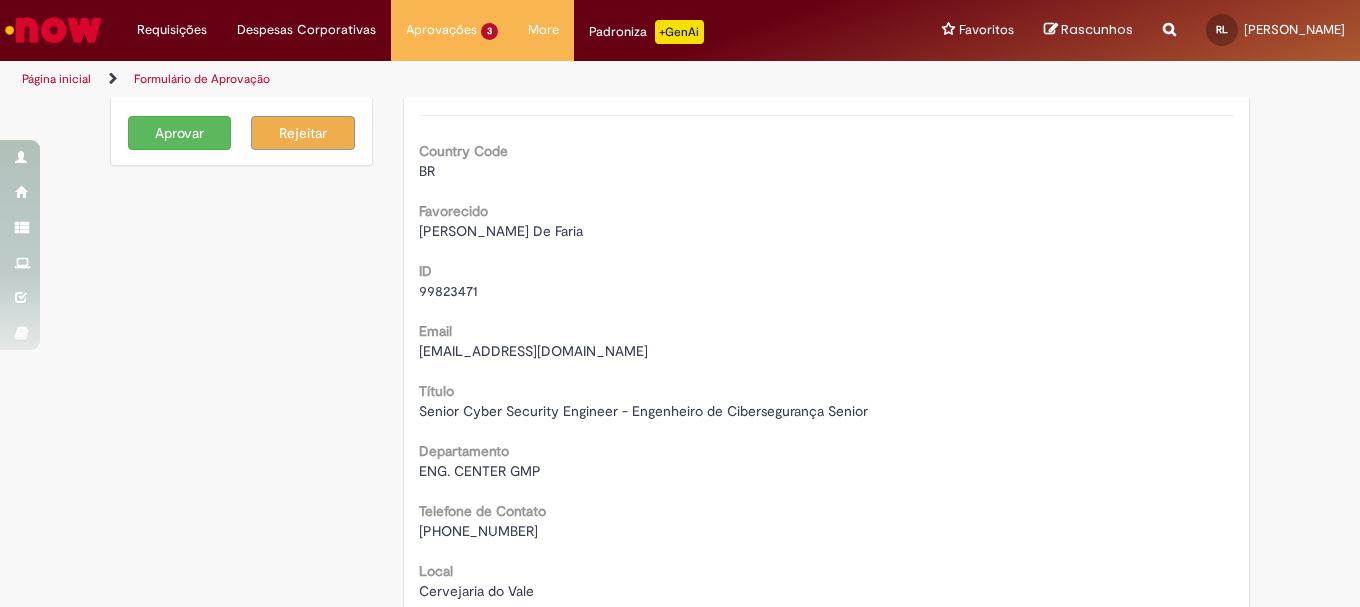 click on "ENG. CENTER GMP" at bounding box center (480, 471) 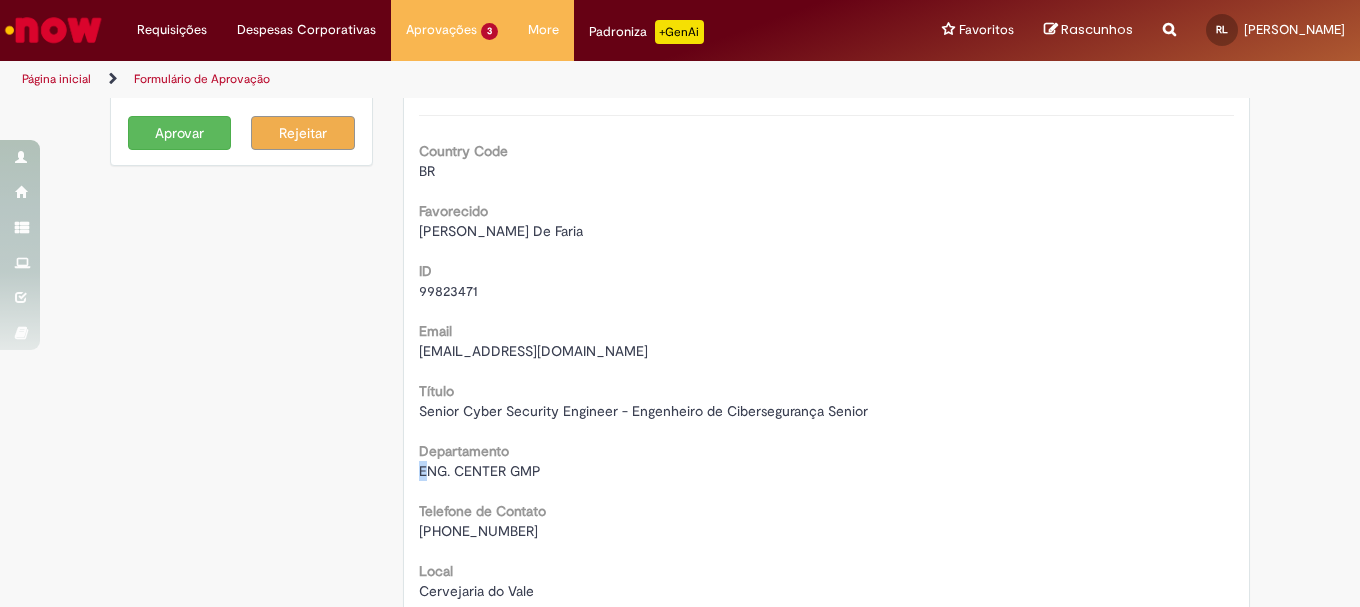 drag, startPoint x: 415, startPoint y: 468, endPoint x: 526, endPoint y: 459, distance: 111.364265 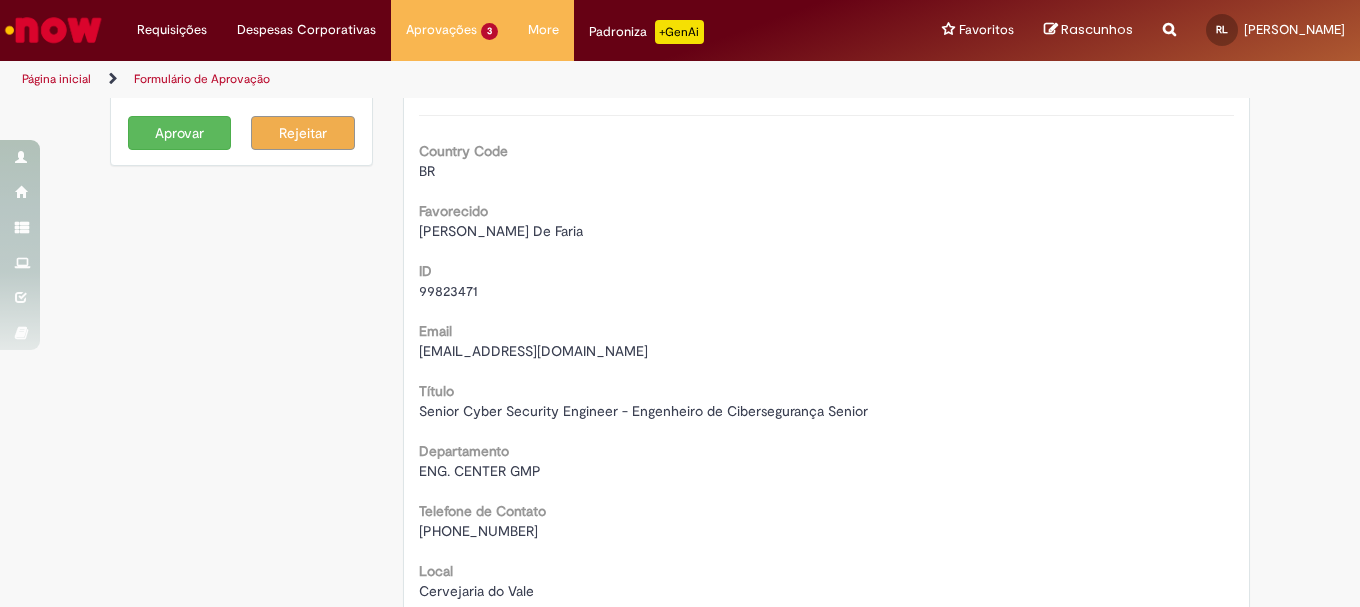 click on "ENG. CENTER GMP" at bounding box center (480, 471) 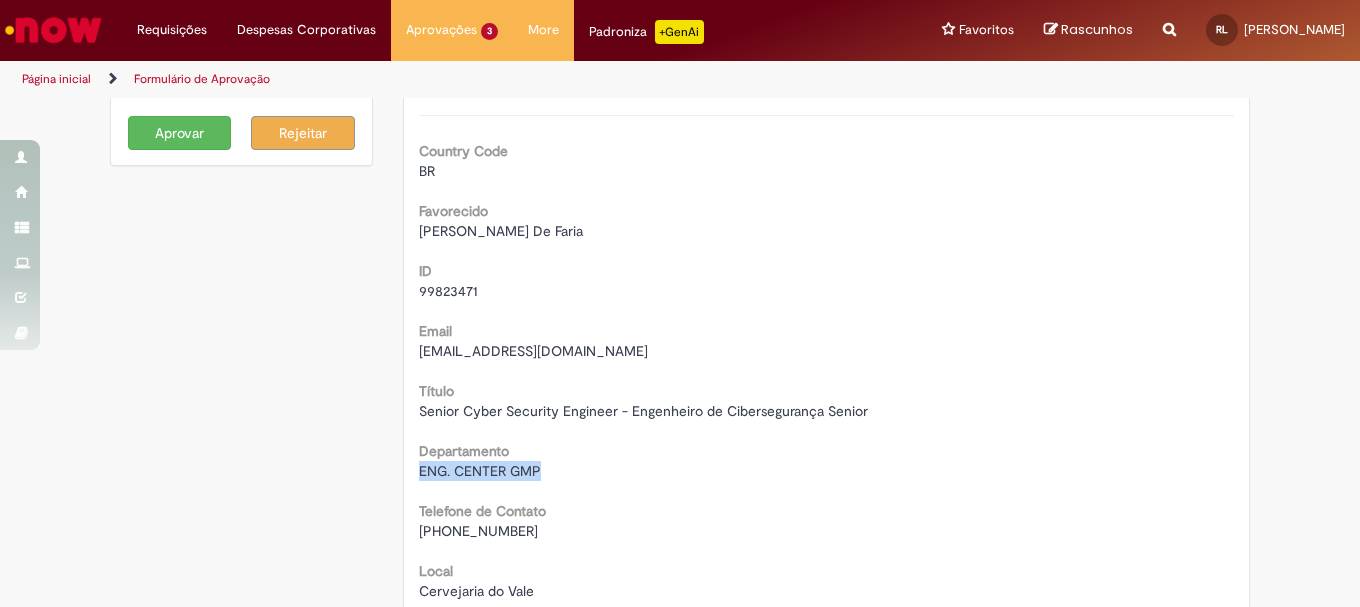 drag, startPoint x: 424, startPoint y: 471, endPoint x: 518, endPoint y: 469, distance: 94.02127 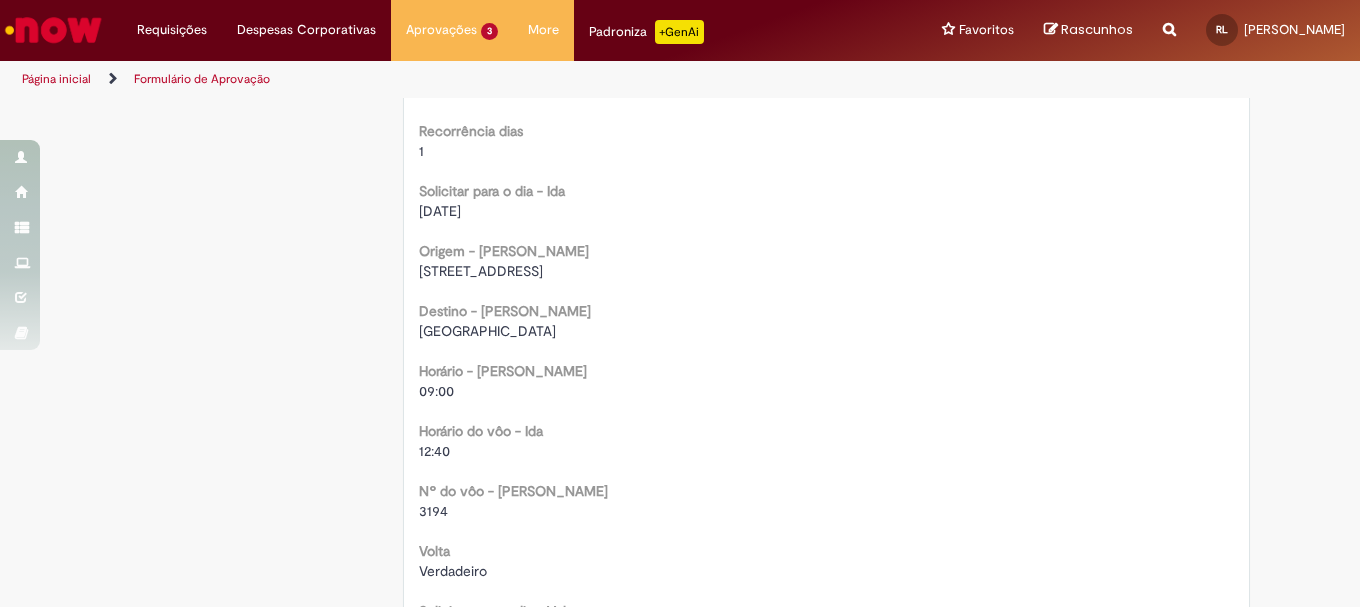 scroll, scrollTop: 1400, scrollLeft: 0, axis: vertical 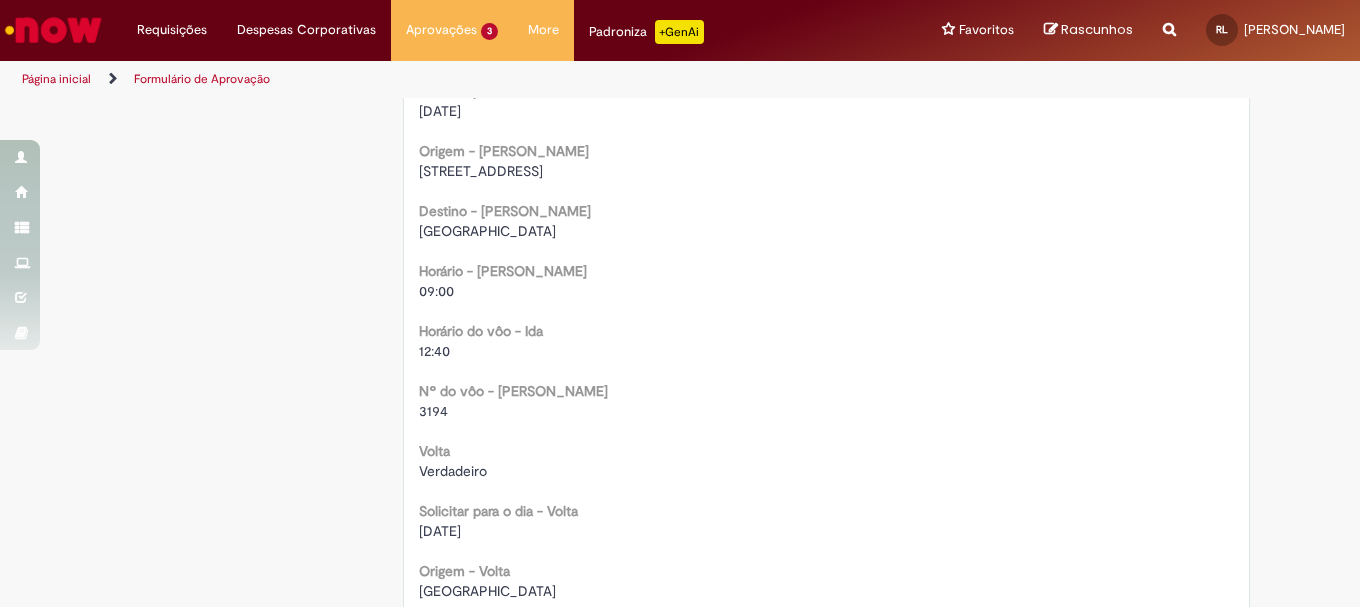 click on "3194" at bounding box center (433, 411) 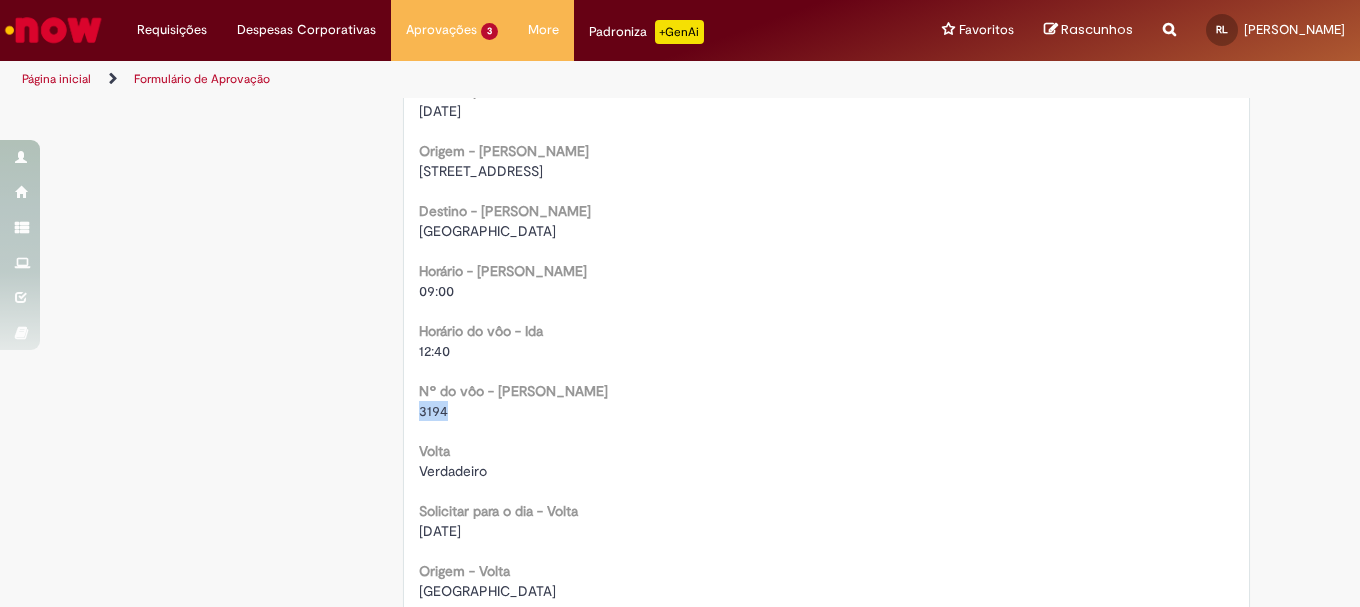 click on "3194" at bounding box center (433, 411) 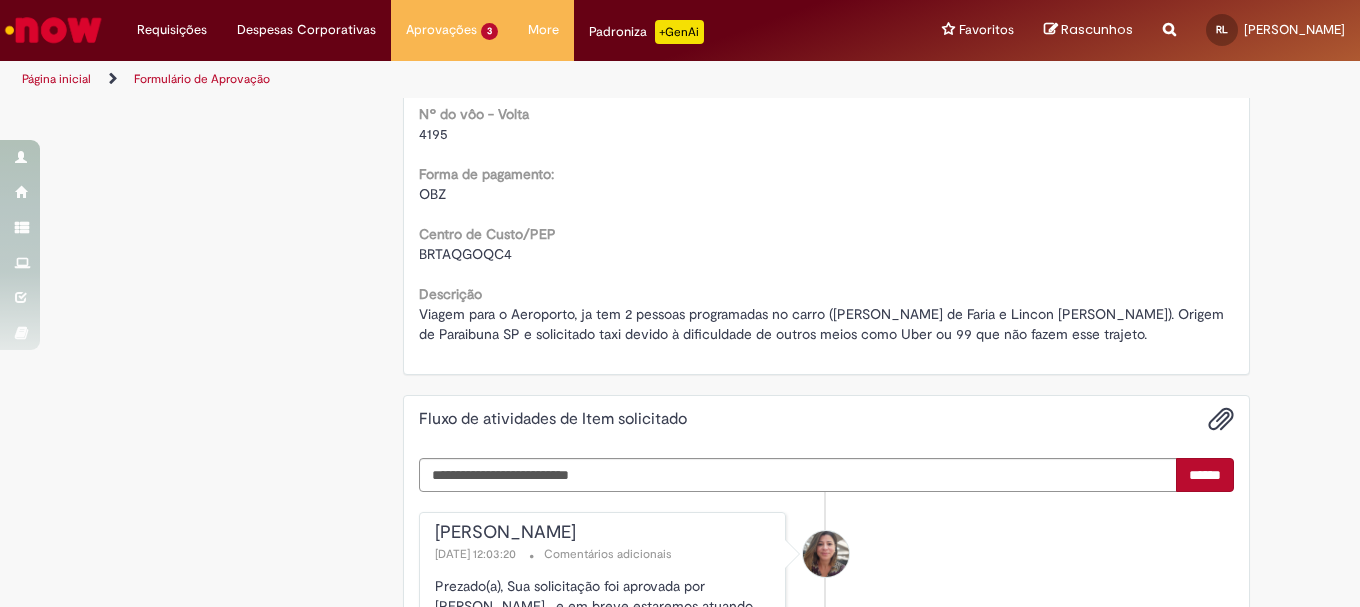 scroll, scrollTop: 2100, scrollLeft: 0, axis: vertical 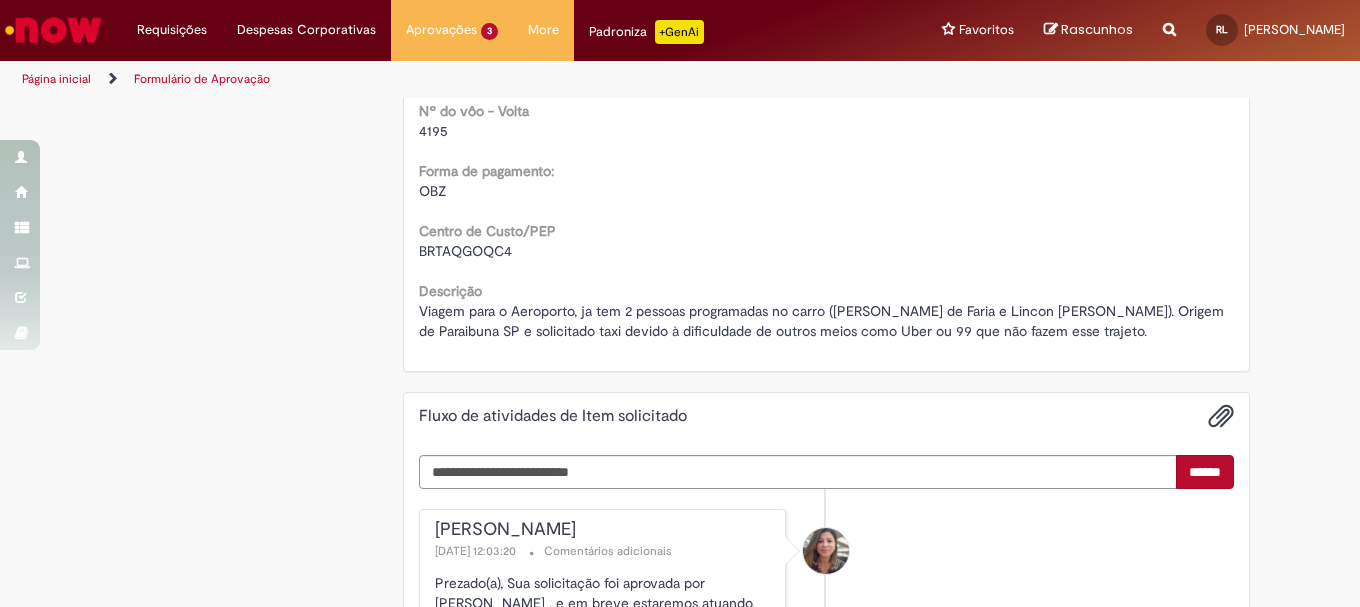 click on "BRTAQGOQC4" at bounding box center [465, 251] 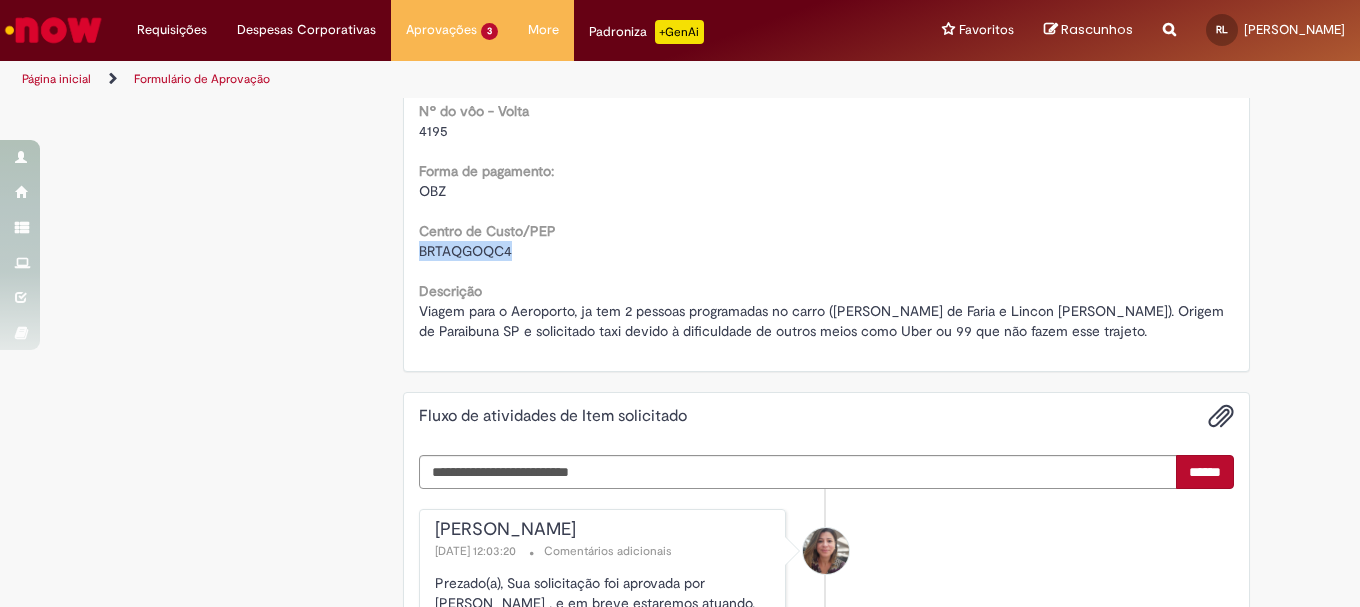 click on "BRTAQGOQC4" at bounding box center (465, 251) 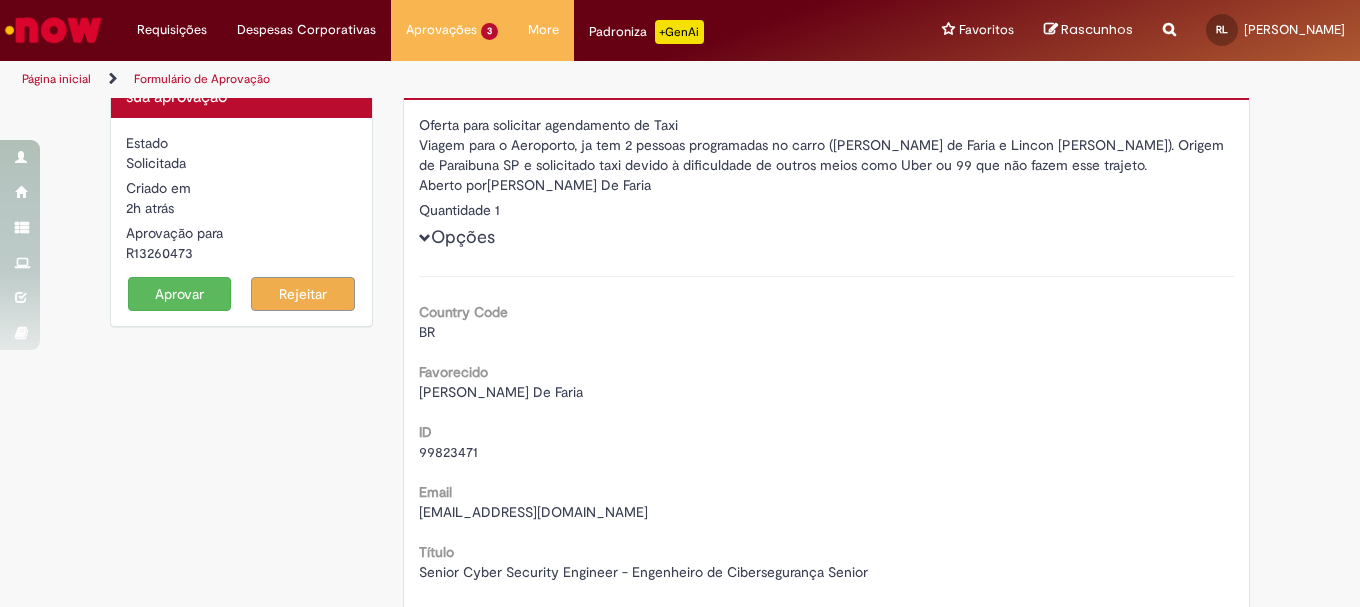 scroll, scrollTop: 0, scrollLeft: 0, axis: both 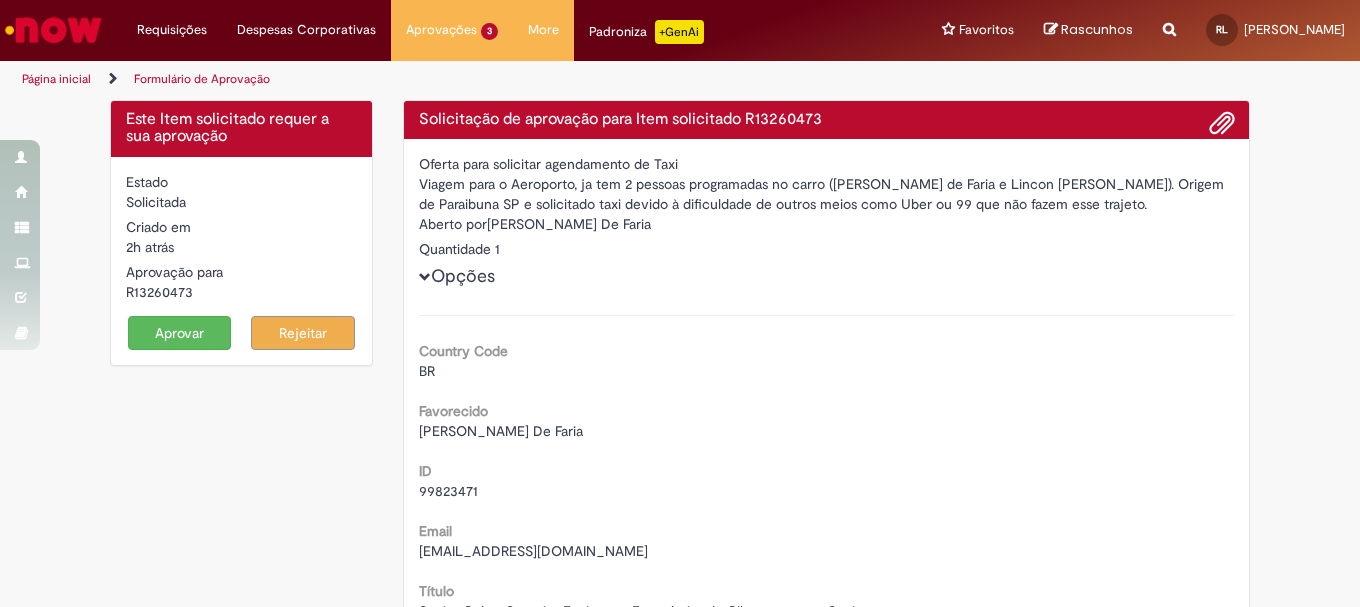 click on "Country Code
BR
Favorecido
Raique Cabral De Faria
ID
99823471
Email
99823471@ambev.com.br
Título
Senior Cyber Security Engineer - Engenheiro de Cibersegurança Senior
Departamento
ENG. CENTER GMP
Telefone de Contato
+(55) 12 99746-9645
Local
Cervejaria do Vale
Código da Unidade
BR16
Contact Type
portal_now
Portal origem
ambevnow
Unidade pagadora
Faturamento Ceng
Selecione o Local
São José dos Campos e Região
Detalhamento da solicitação que será realizada:
Tipo de Veículo" at bounding box center [827, 1378] 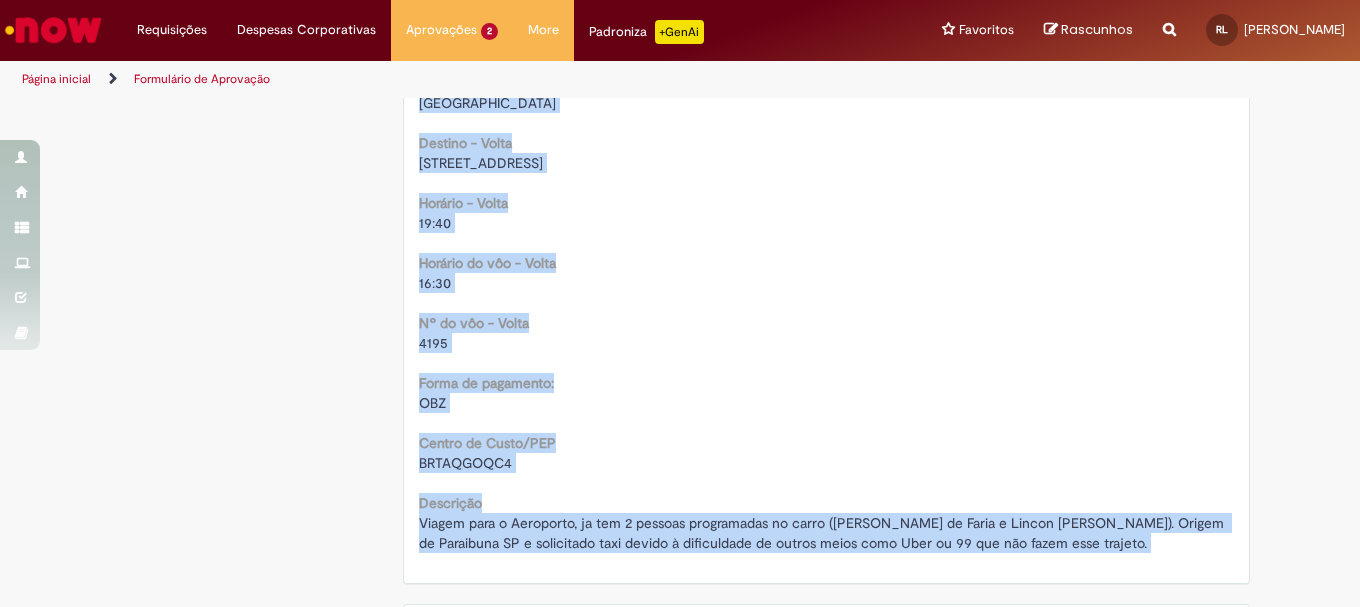 scroll, scrollTop: 1924, scrollLeft: 0, axis: vertical 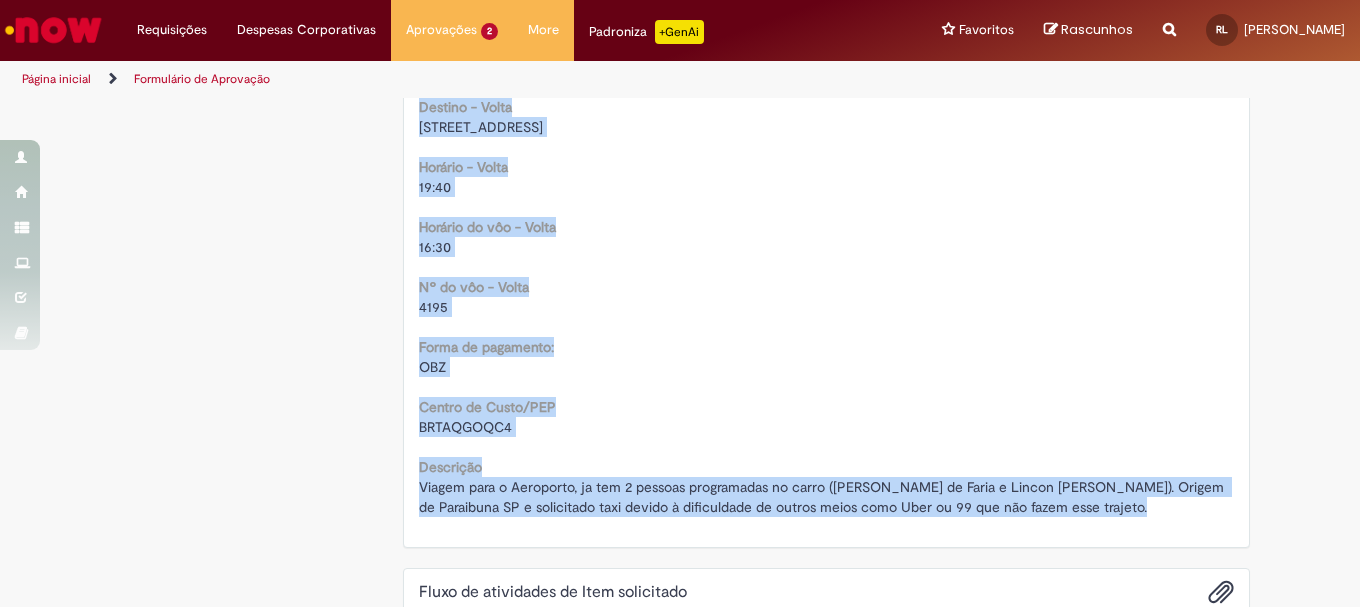 copy on "Solicitação de aprovação para Item solicitado R13260473
Oferta para solicitar agendamento de Taxi
Viagem para o Aeroporto, ja tem 2 pessoas programadas no carro (Raique Cabral de Faria e Lincon Luis Nogueira). Origem de Paraibuna SP e solicitado taxi devido à dificuldade de outros meios como Uber ou 99 que não fazem esse trajeto.
Aberto por  Raique Cabral De Faria
Quantidade 1
Opções
Country Code
BR
Favorecido
Raique Cabral De Faria
ID
99823471
Email
99823471@ambev.com.br
Título
Senior Cyber Security Engineer - Engenheiro de Cibersegurança Senior
Departamento
ENG. CENTER GMP
Telefone de Contato
+(55) 12 99746-9645
Local
Cervejaria do Vale
Código da Unidade
BR16
Contact Type
portal_now
Portal origem
ambevnow
Unidade pagadora
Faturamento Ceng
Selecione o Local
São José dos ..." 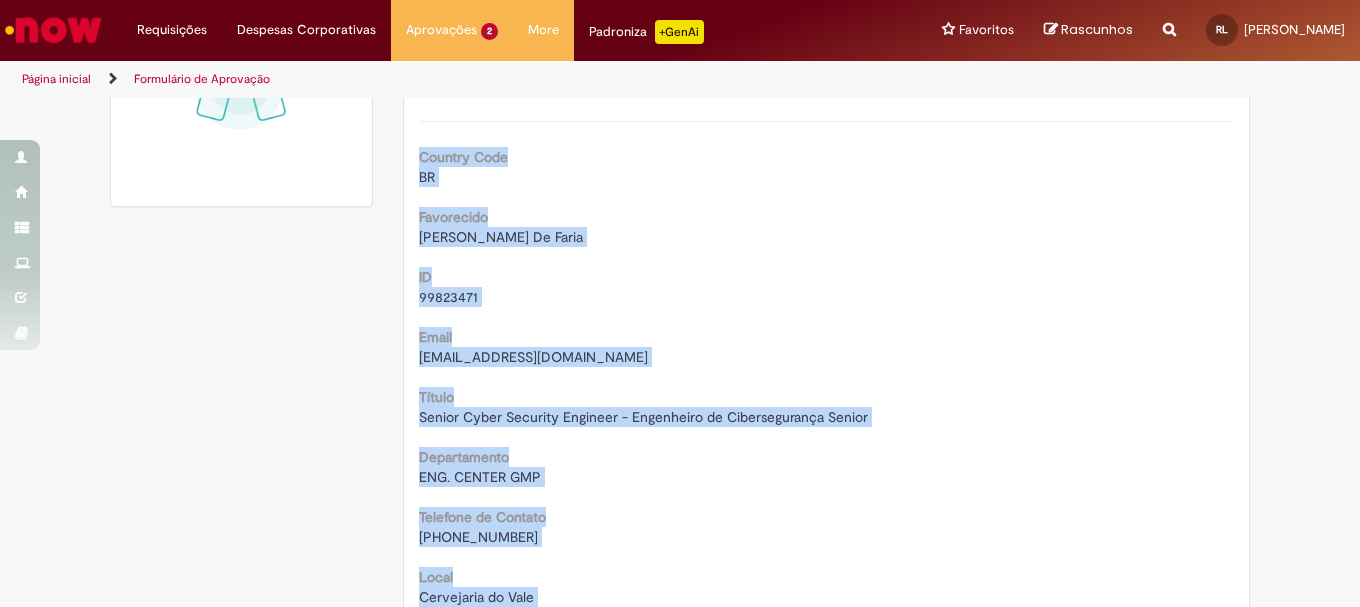 scroll, scrollTop: 0, scrollLeft: 0, axis: both 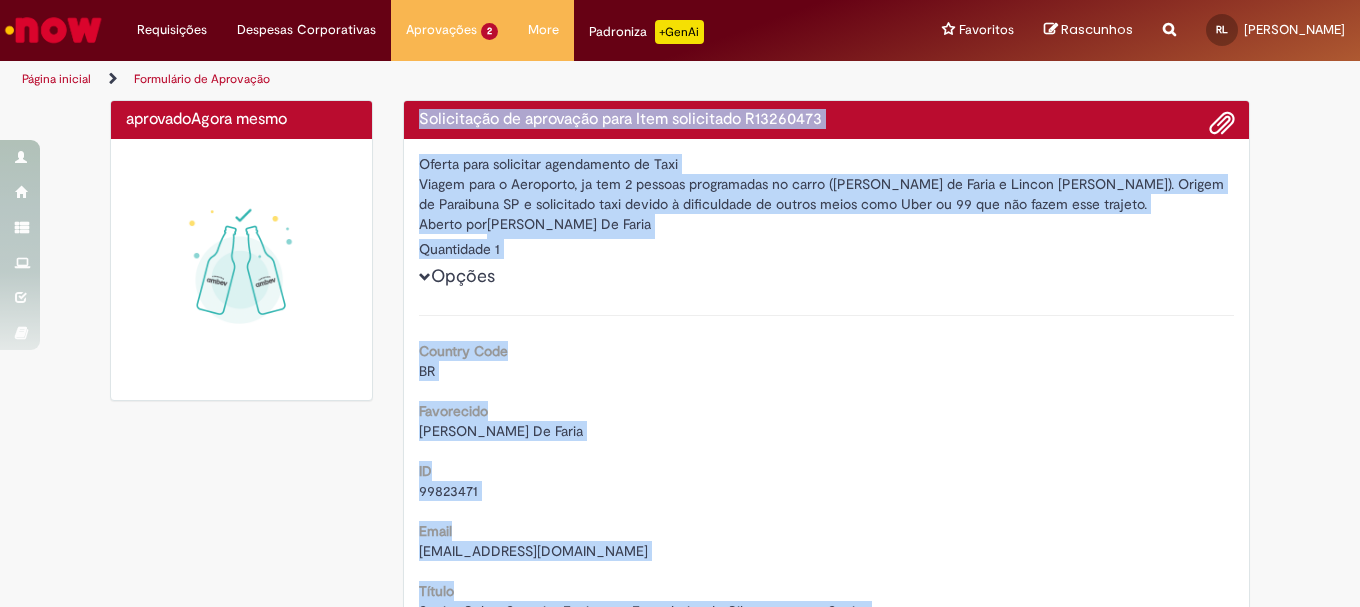 click on "Opções
Country Code
BR
Favorecido
Raique Cabral De Faria
ID
99823471
Email
99823471@ambev.com.br
Título
Senior Cyber Security Engineer - Engenheiro de Cibersegurança Senior
Departamento
ENG. CENTER GMP
Telefone de Contato
+(55) 12 99746-9645
Local
Cervejaria do Vale
Código da Unidade
BR16
Contact Type
portal_now
Portal origem
ambevnow
Unidade pagadora
Faturamento Ceng
Selecione o Local
São José dos Campos e Região
Detalhamento da solicitação que será realizada:" at bounding box center [827, 1350] 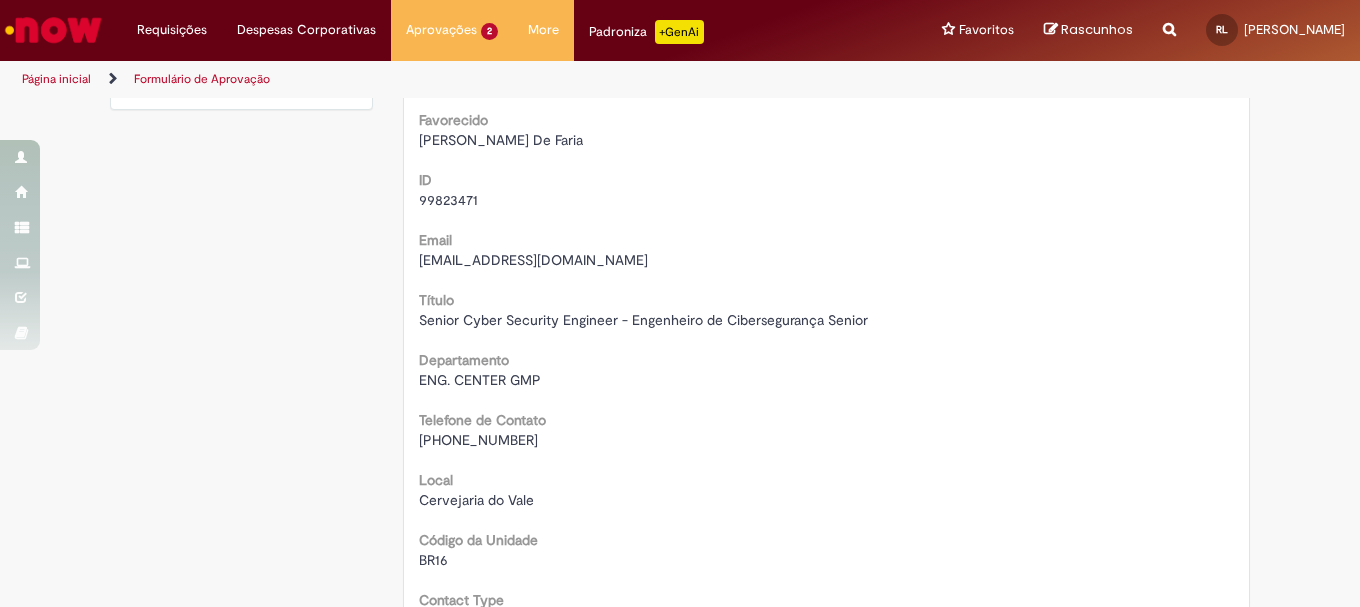 scroll, scrollTop: 300, scrollLeft: 0, axis: vertical 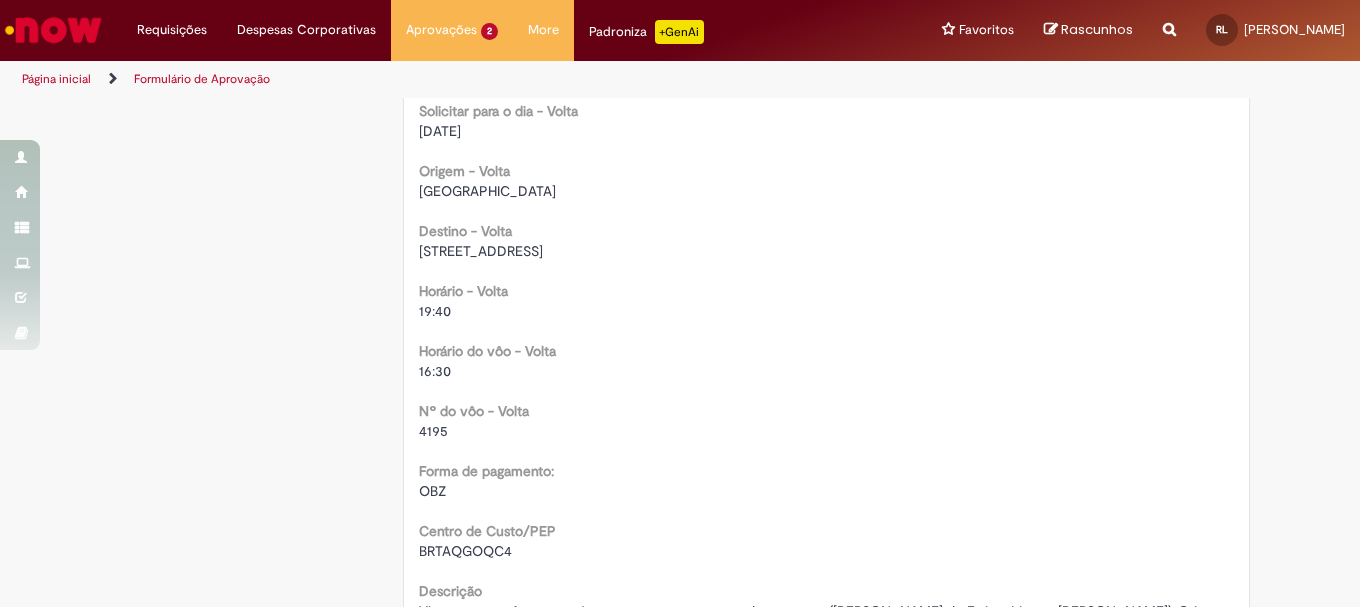 click on "4195" at bounding box center [433, 431] 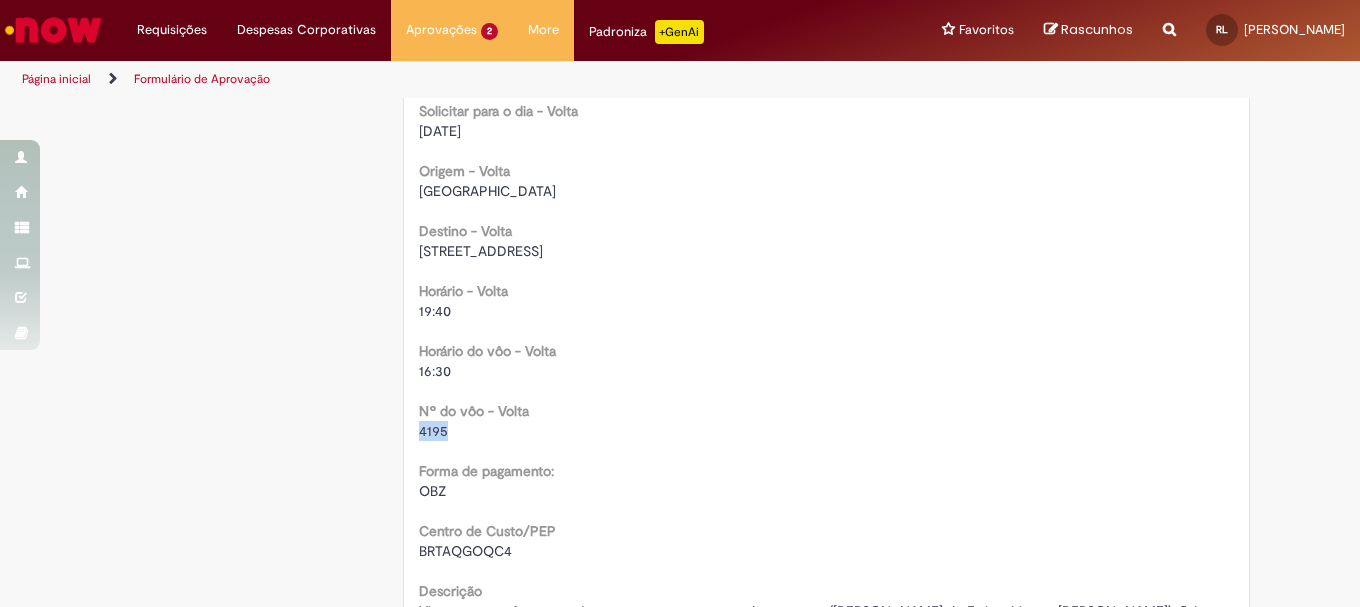 click on "4195" at bounding box center [433, 431] 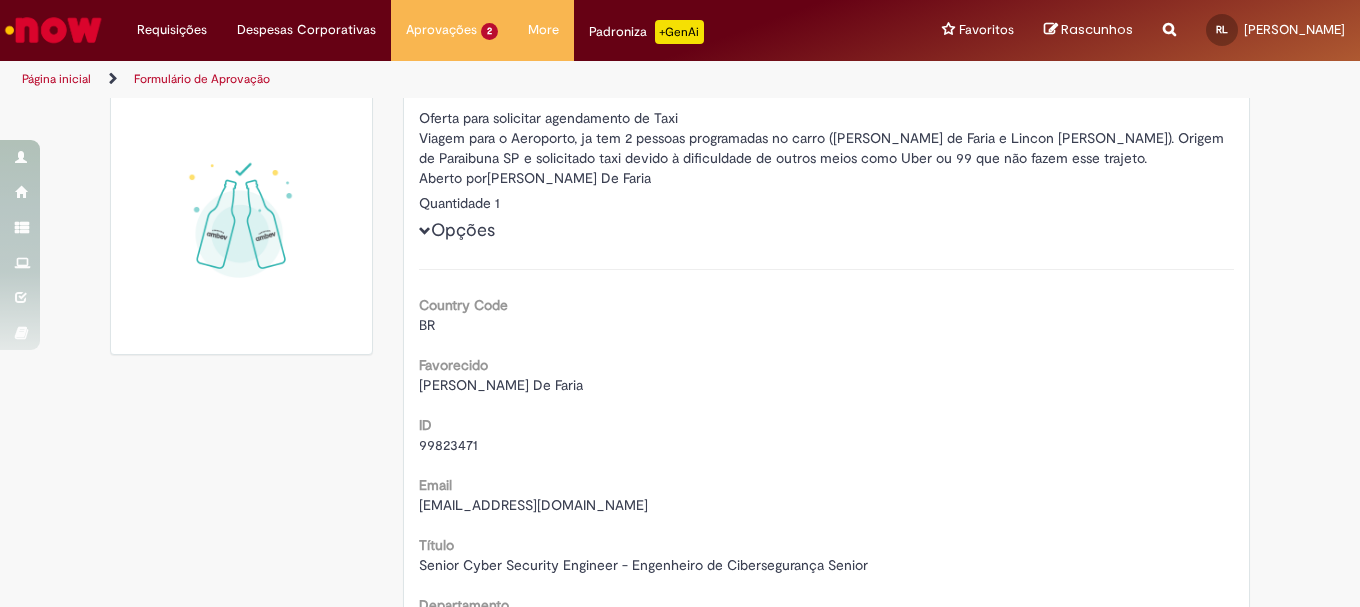 scroll, scrollTop: 0, scrollLeft: 0, axis: both 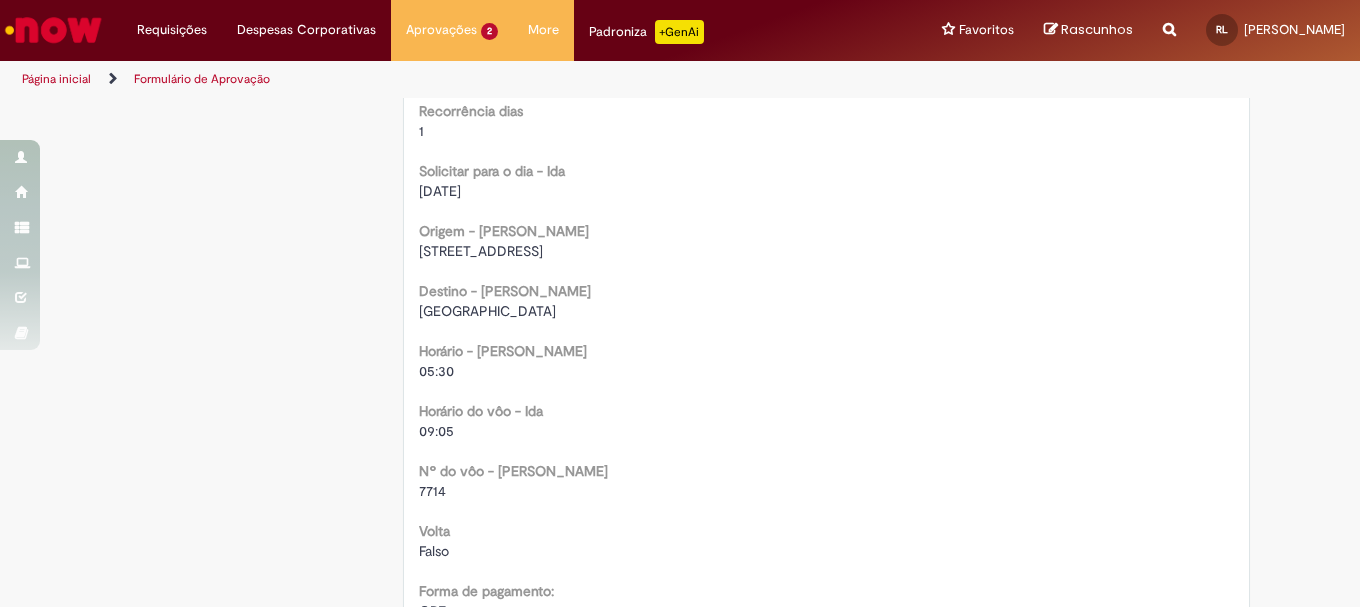 click on "7714" at bounding box center [432, 491] 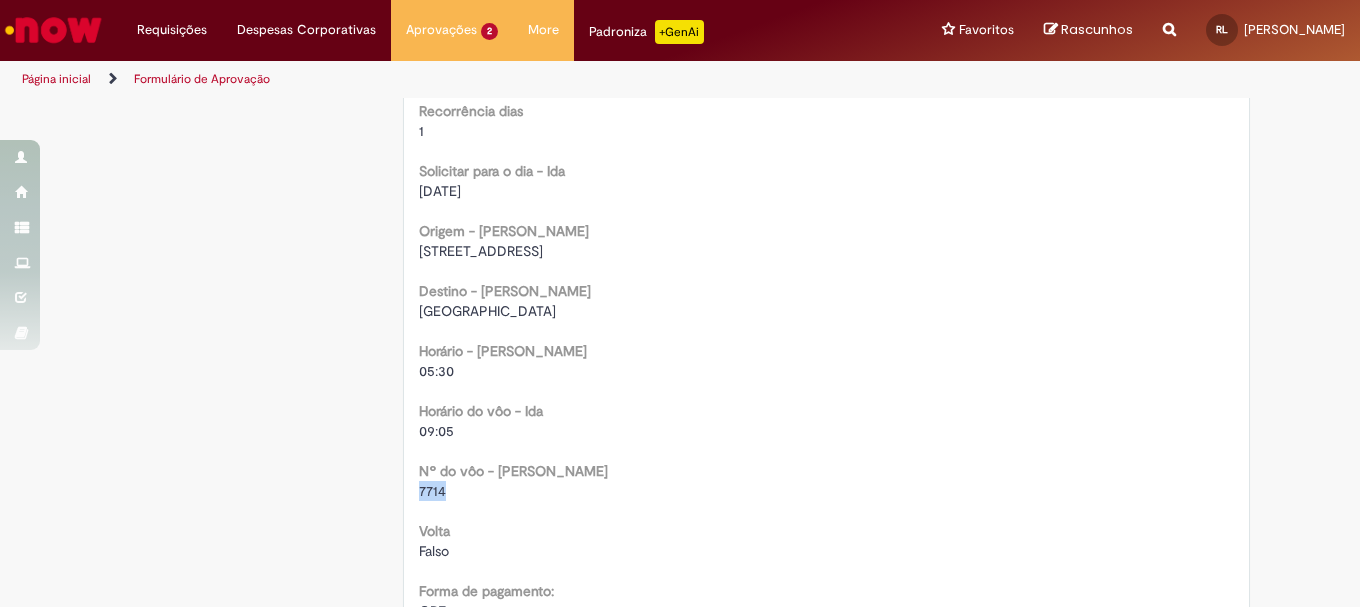 click on "7714" at bounding box center (432, 491) 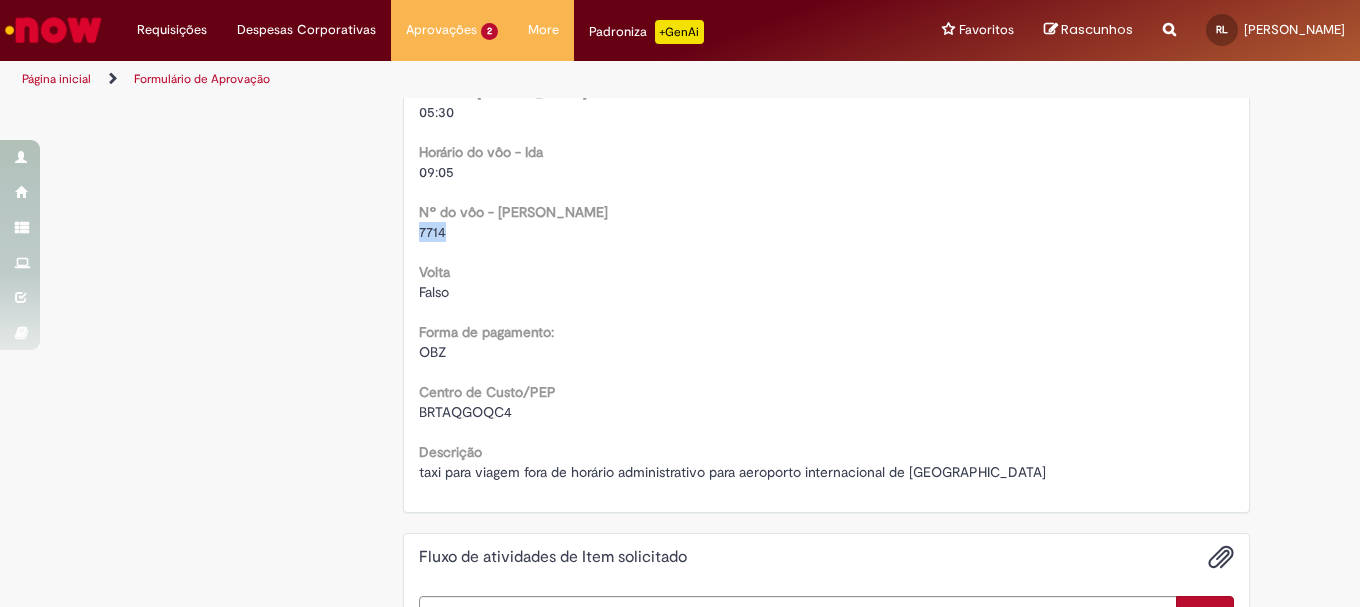 scroll, scrollTop: 1600, scrollLeft: 0, axis: vertical 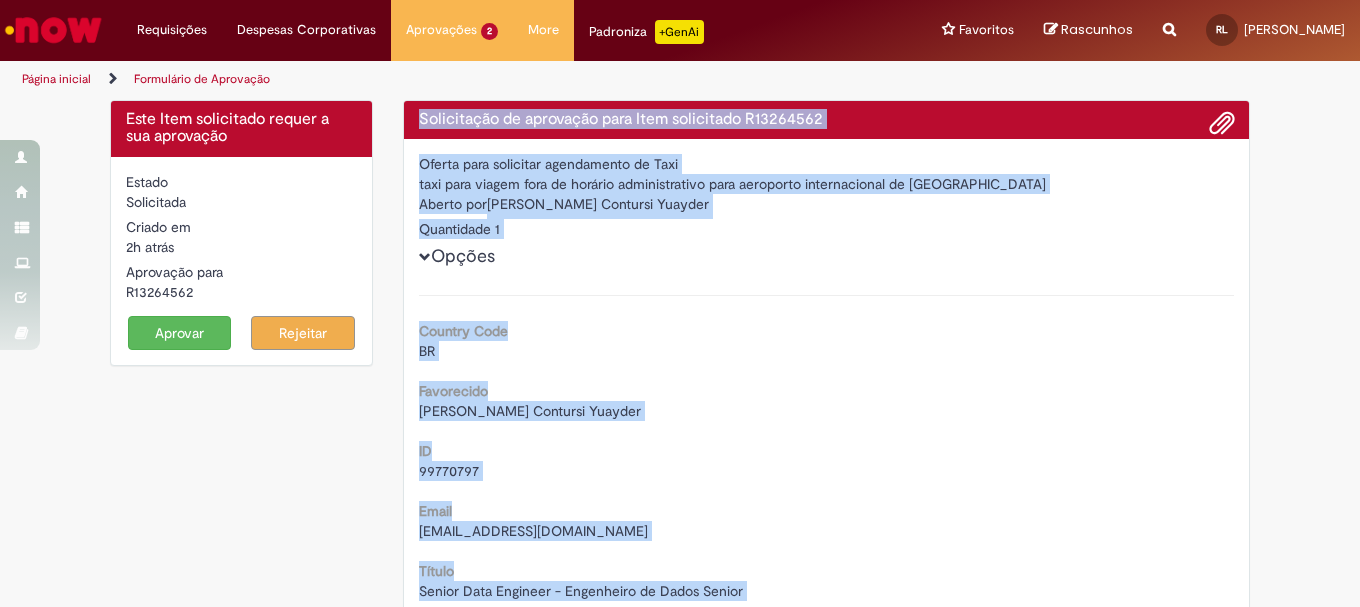 drag, startPoint x: 983, startPoint y: 436, endPoint x: 408, endPoint y: 122, distance: 655.1496 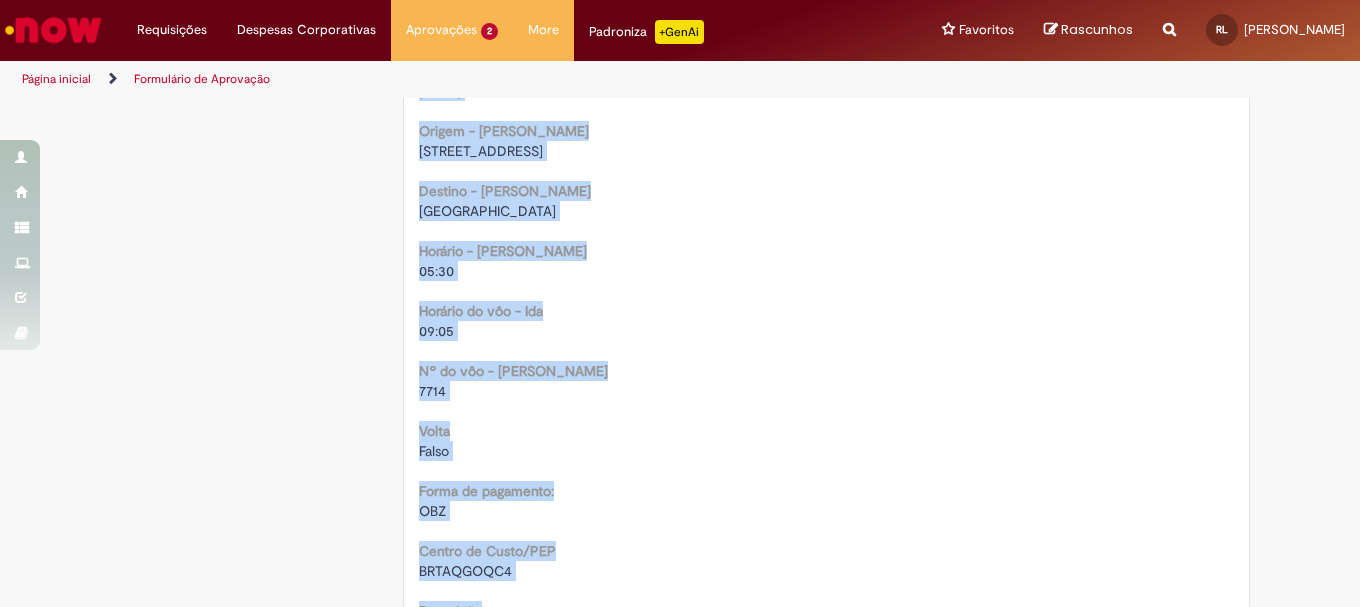 scroll, scrollTop: 1300, scrollLeft: 0, axis: vertical 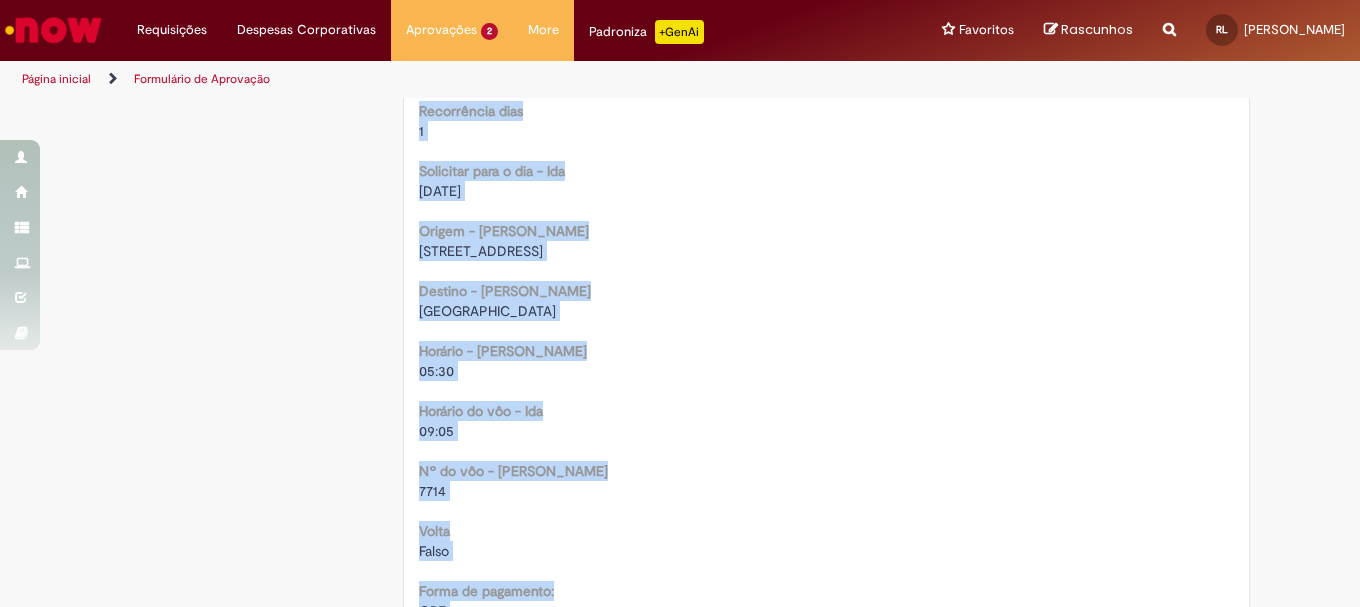 click on "Horário - Ida
05:30" at bounding box center [827, 358] 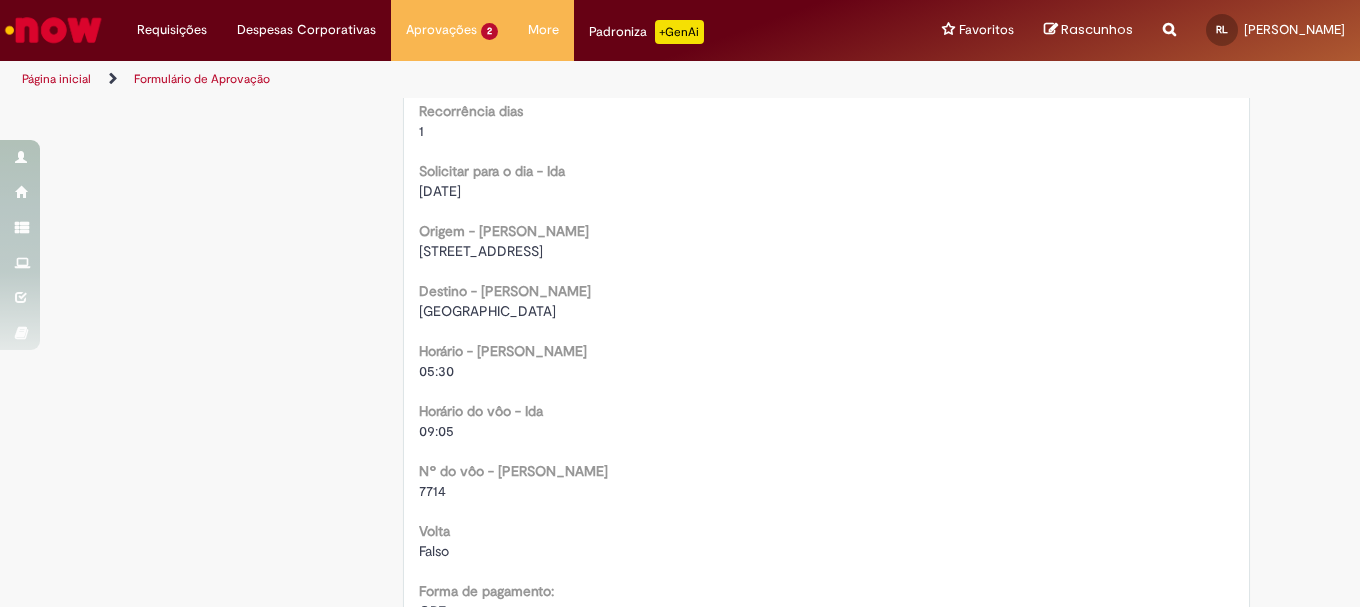 scroll, scrollTop: 1340, scrollLeft: 0, axis: vertical 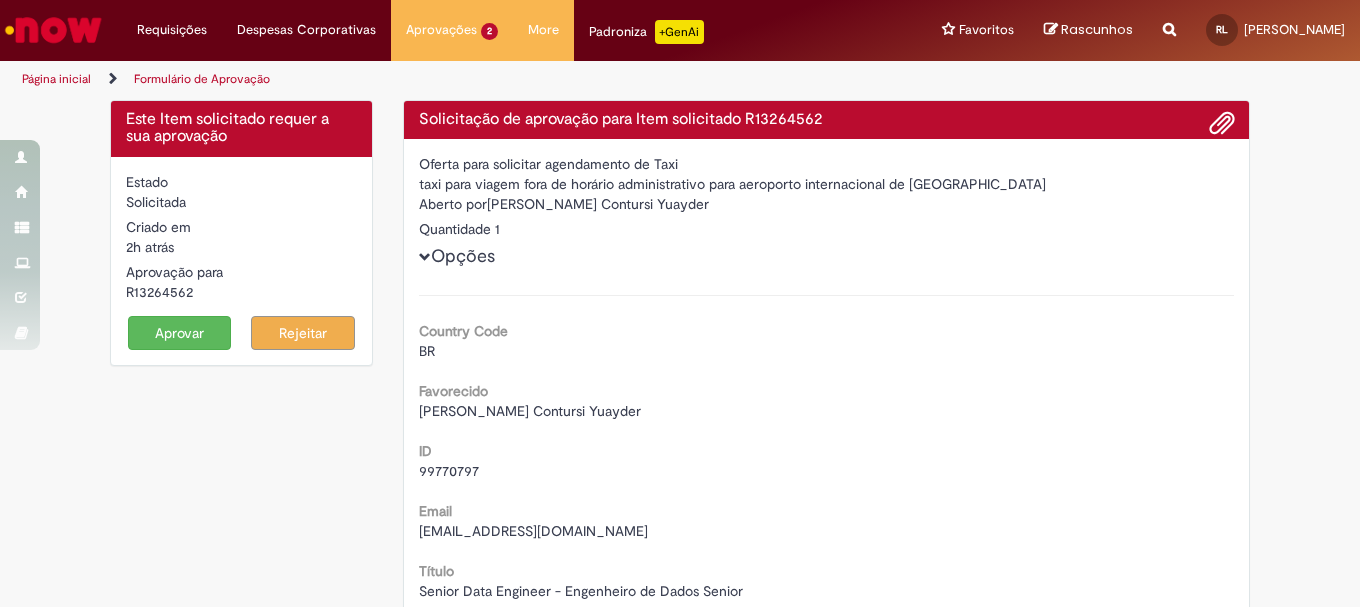 click on "Solicitação de aprovação para Item solicitado R13264562" at bounding box center (827, 120) 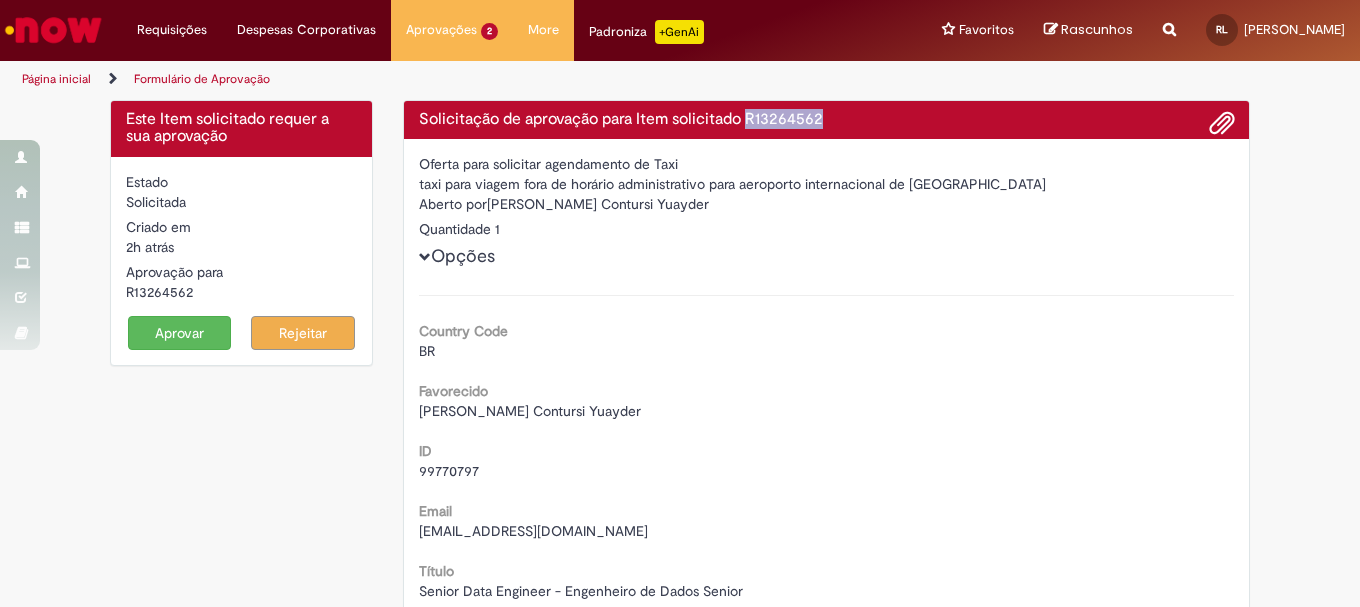 click on "Solicitação de aprovação para Item solicitado R13264562" at bounding box center [827, 120] 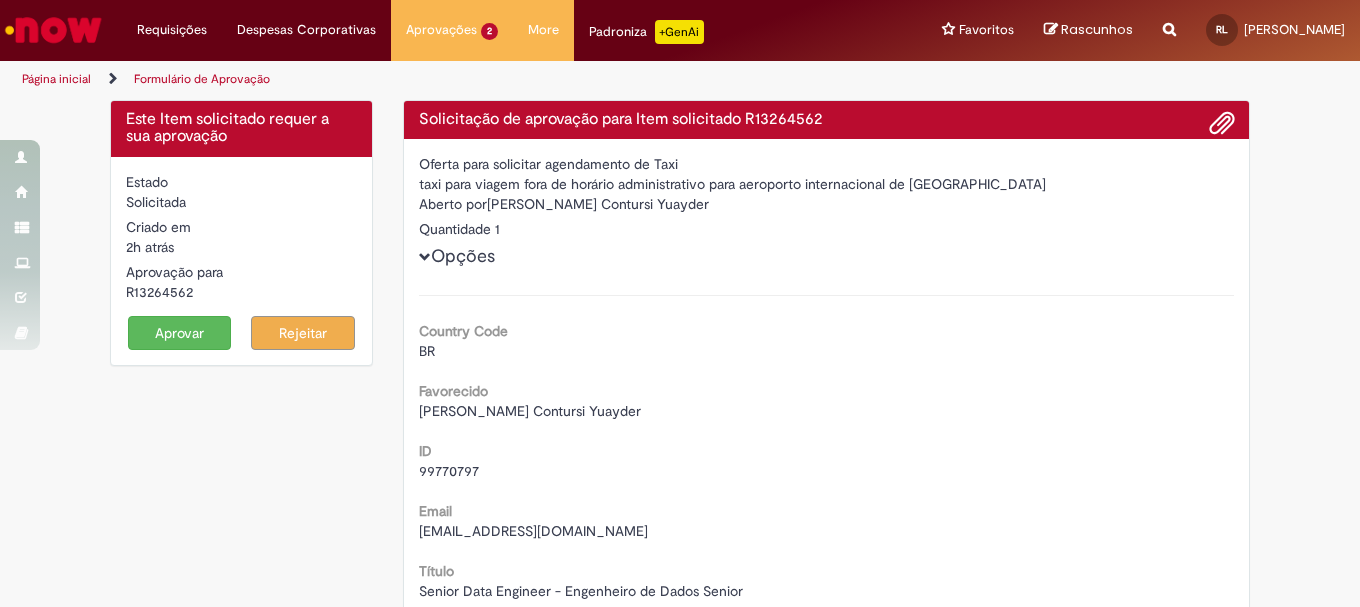click on "Aberto por  Pablo German Contursi Yuayder" at bounding box center [827, 206] 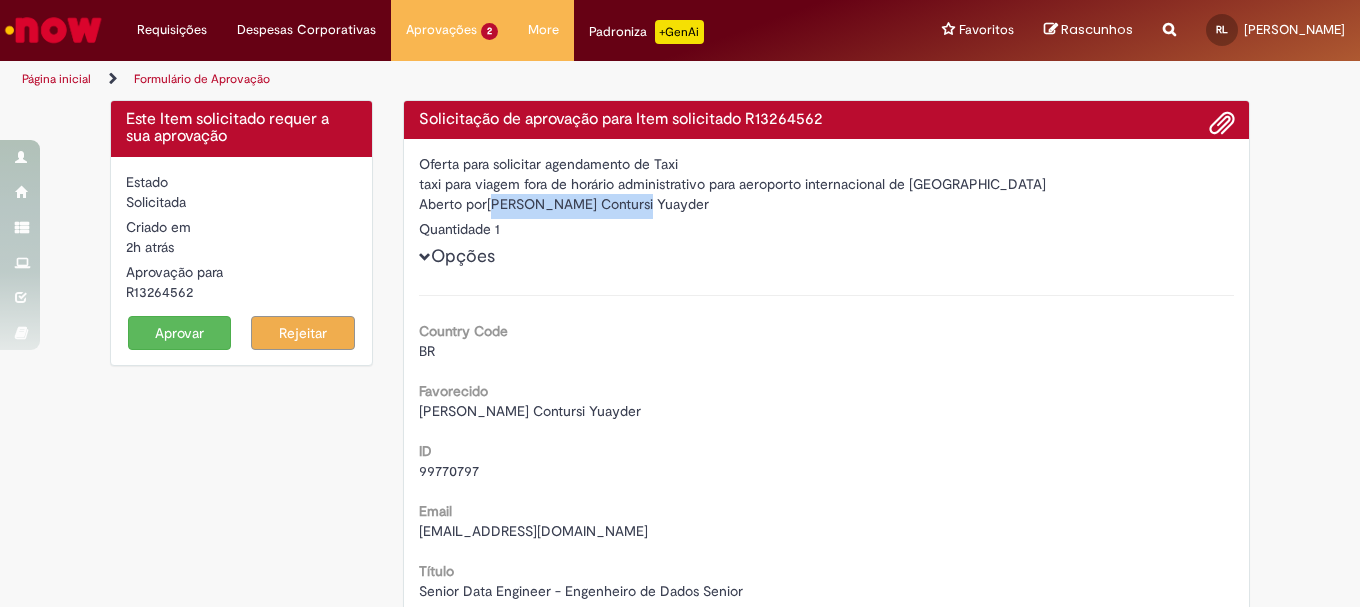 drag, startPoint x: 501, startPoint y: 207, endPoint x: 595, endPoint y: 209, distance: 94.02127 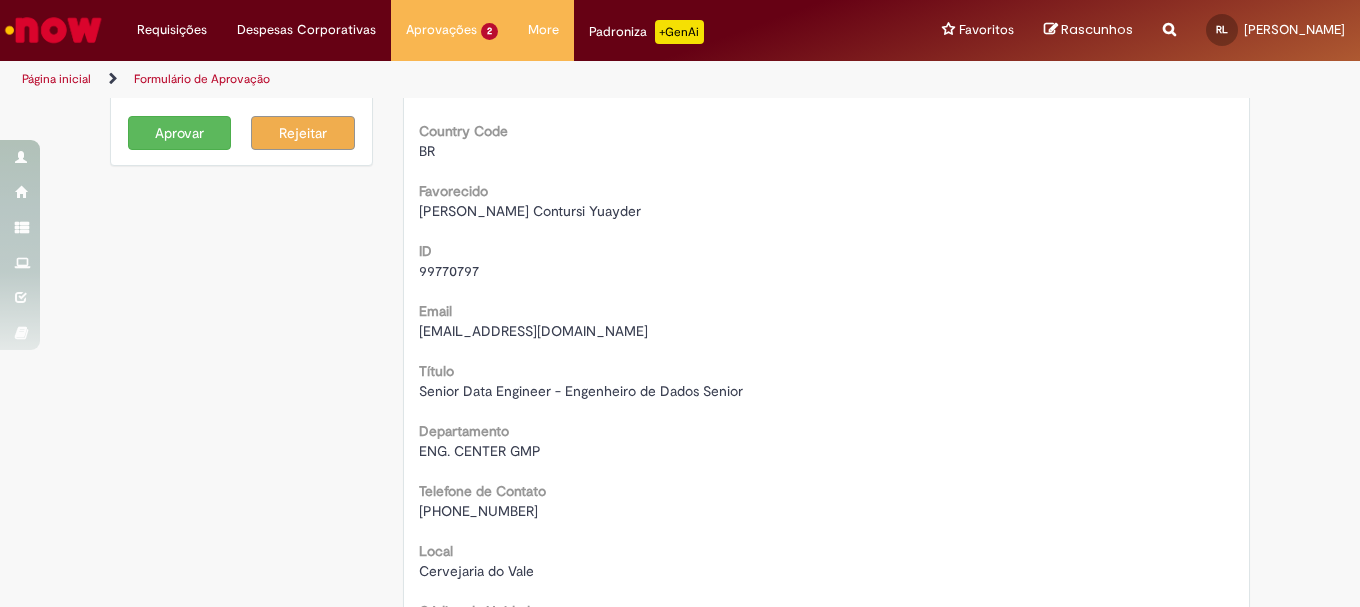 scroll, scrollTop: 300, scrollLeft: 0, axis: vertical 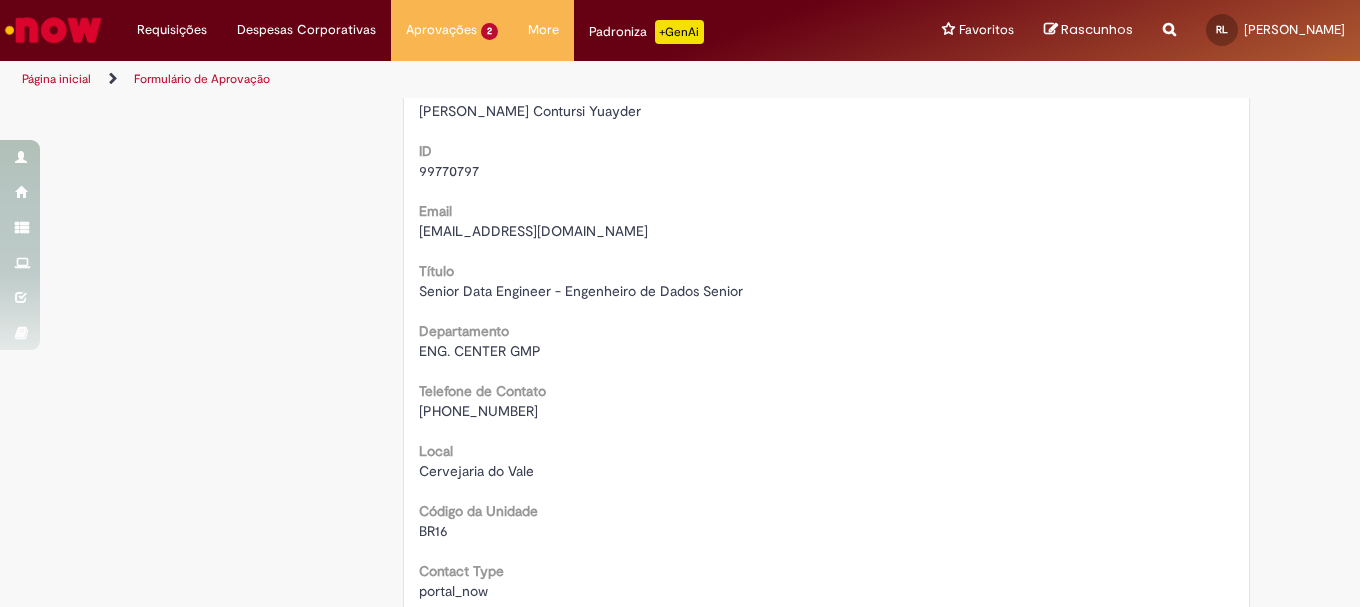 click on "ENG. CENTER GMP" at bounding box center [480, 351] 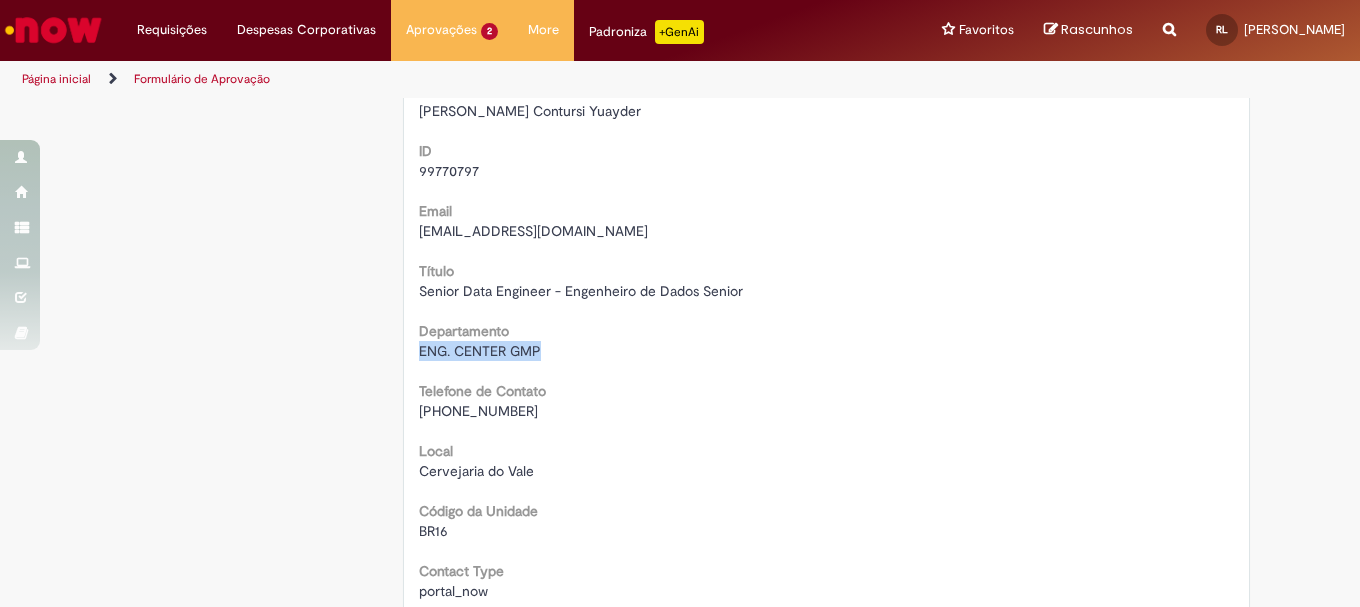 drag, startPoint x: 426, startPoint y: 347, endPoint x: 516, endPoint y: 347, distance: 90 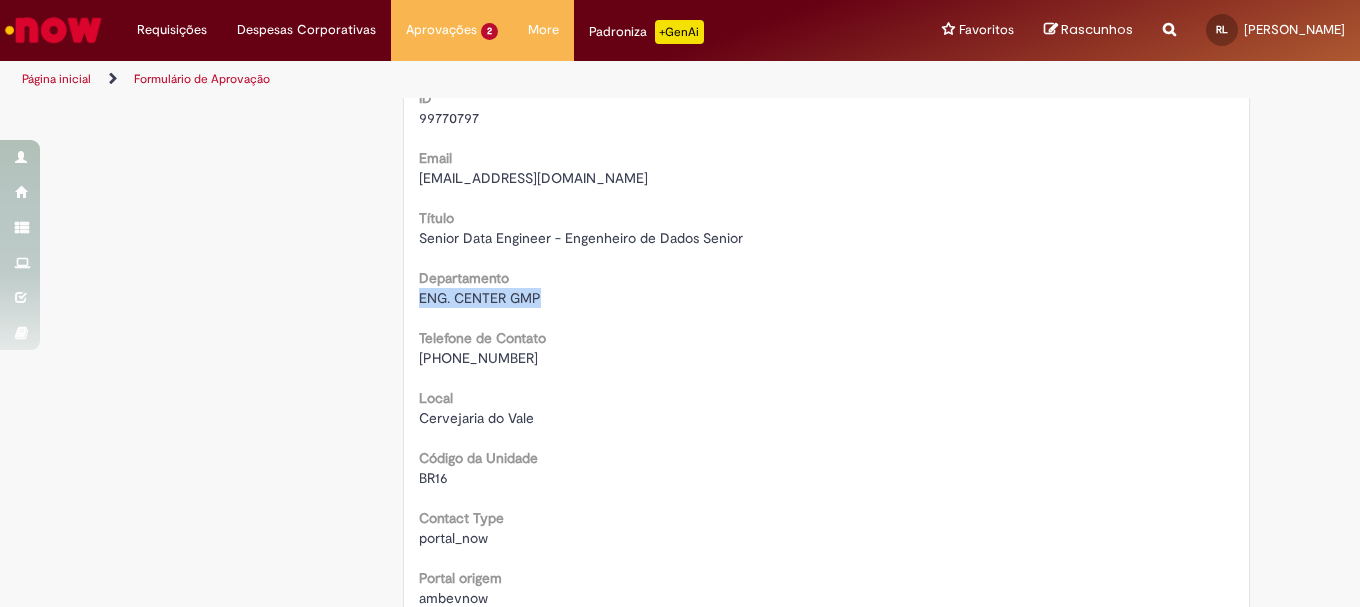 scroll, scrollTop: 400, scrollLeft: 0, axis: vertical 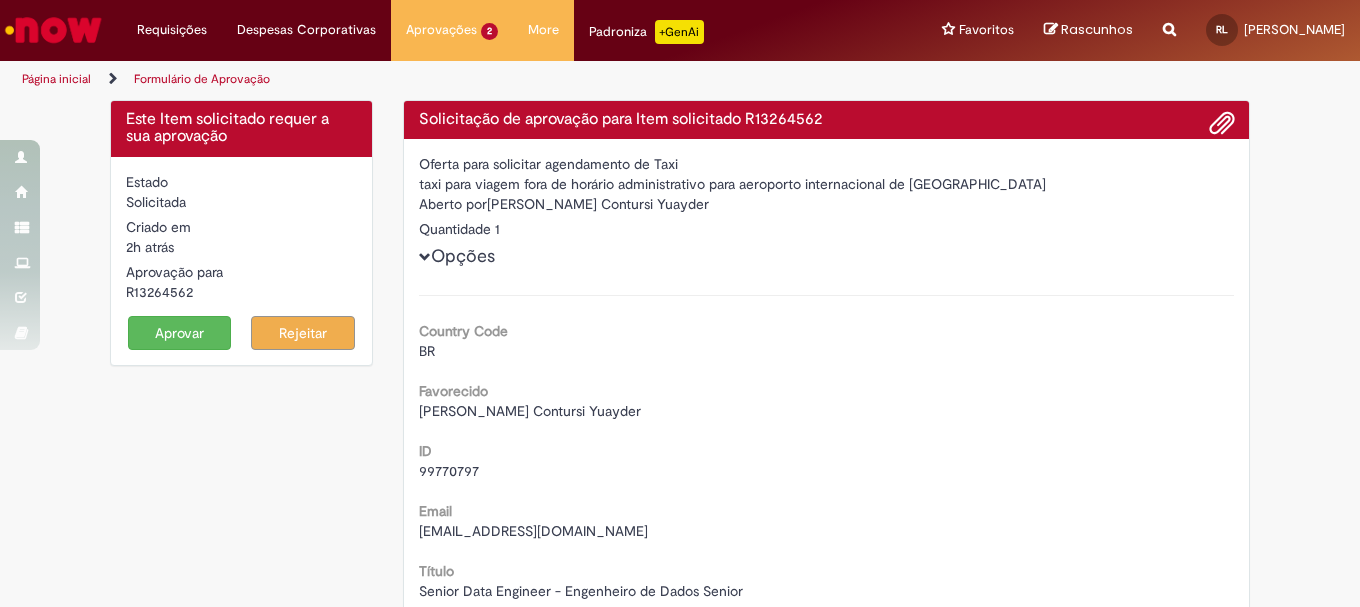click on "Aberto por  Pablo German Contursi Yuayder" at bounding box center [827, 206] 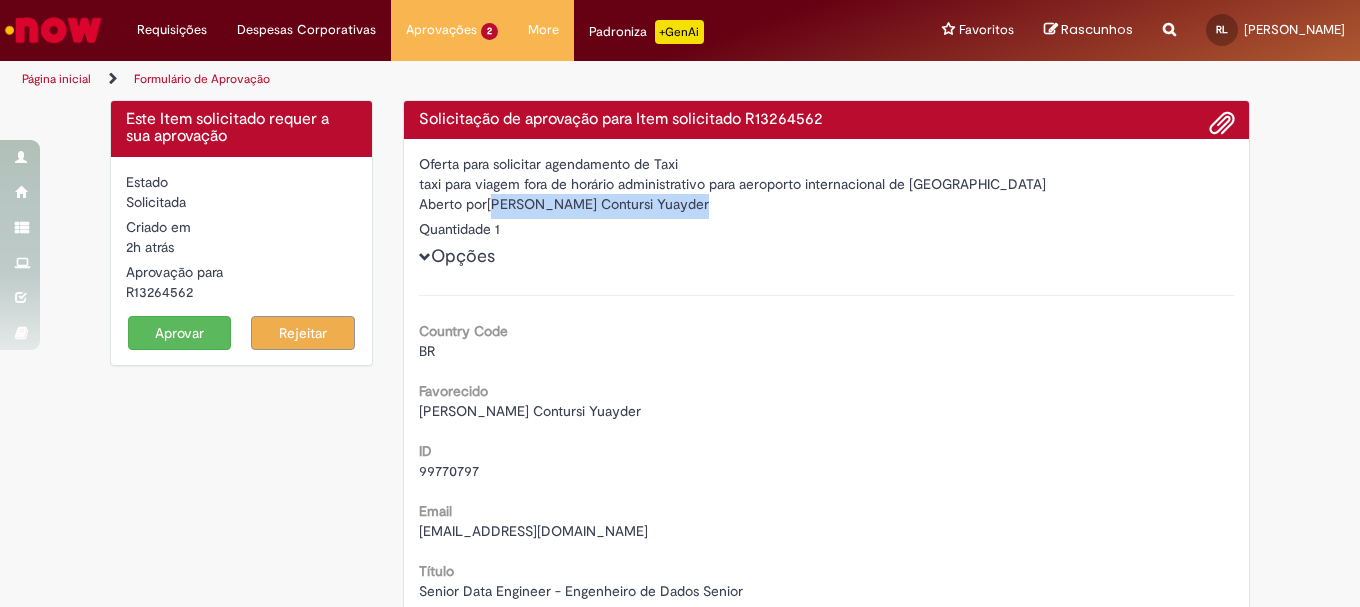 drag, startPoint x: 504, startPoint y: 207, endPoint x: 668, endPoint y: 210, distance: 164.02744 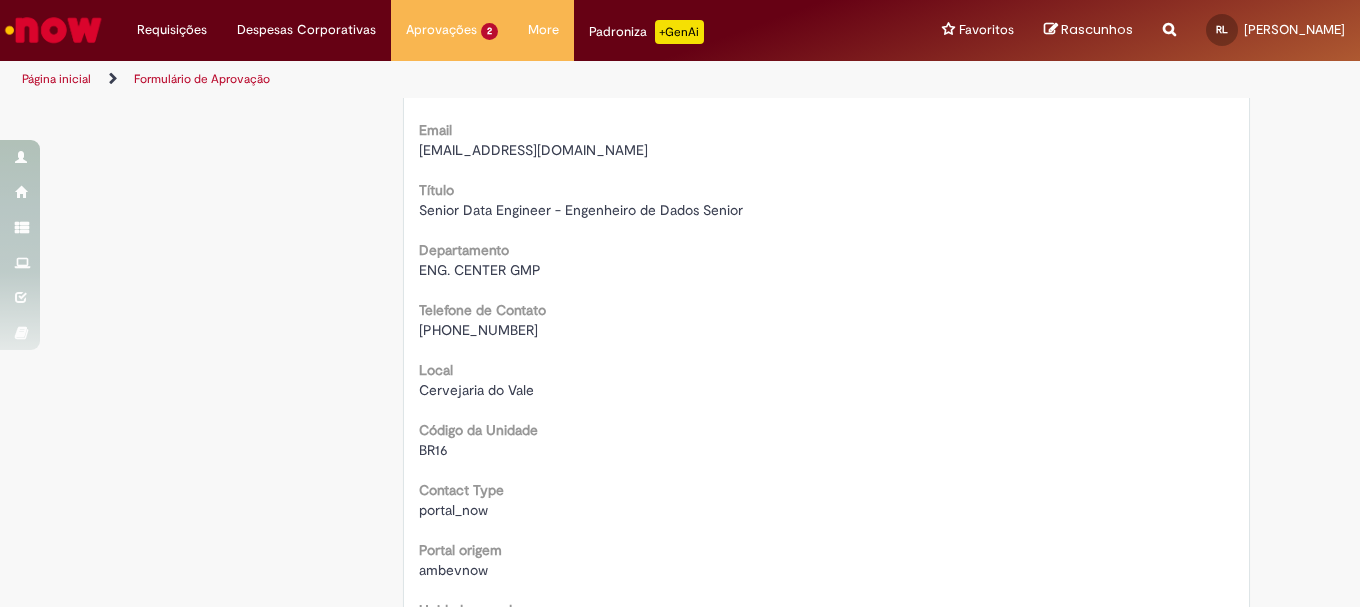 scroll, scrollTop: 400, scrollLeft: 0, axis: vertical 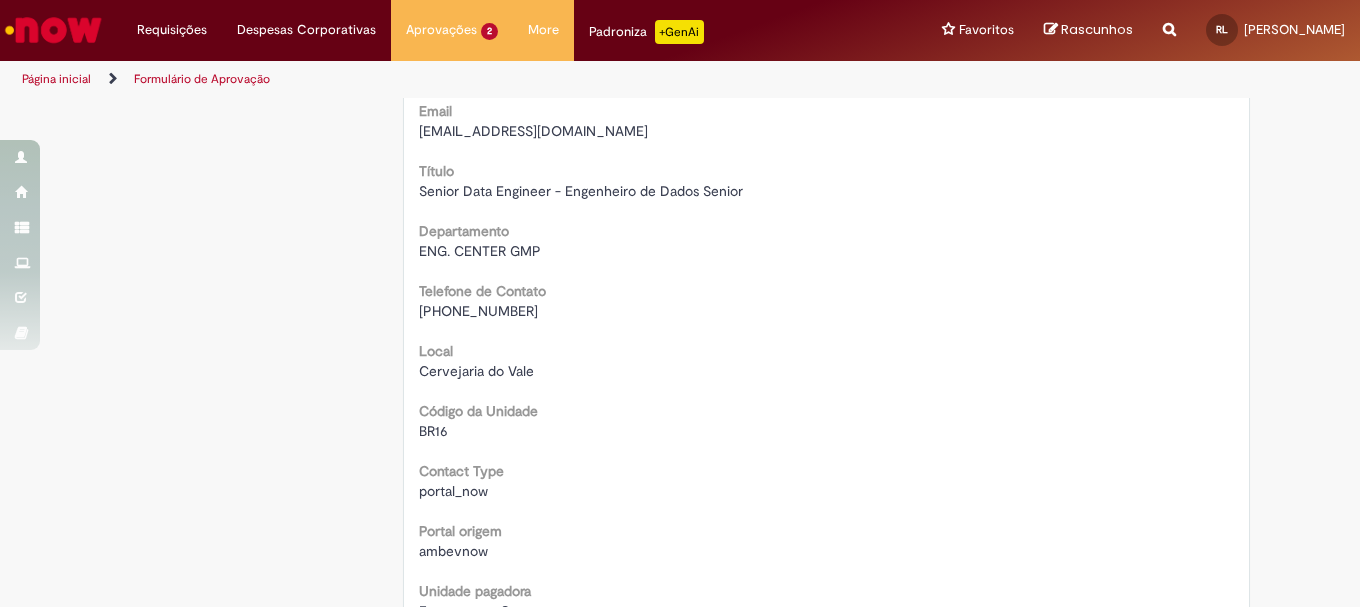 drag, startPoint x: 530, startPoint y: 316, endPoint x: 463, endPoint y: 314, distance: 67.02985 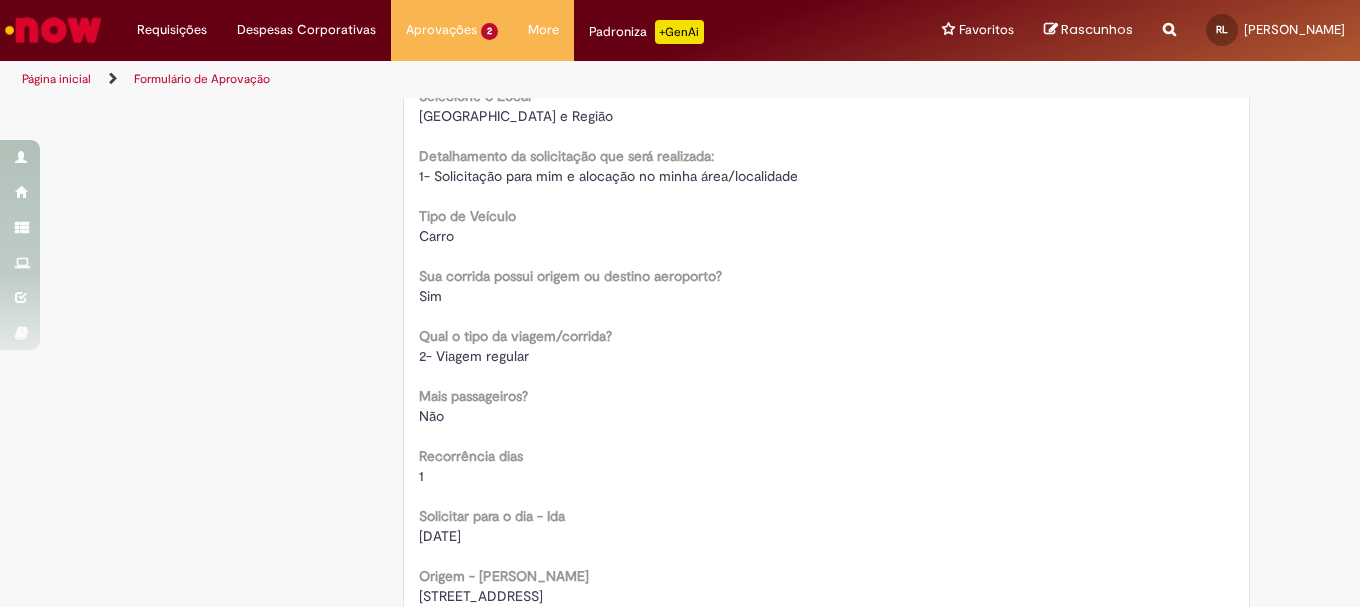 scroll, scrollTop: 1000, scrollLeft: 0, axis: vertical 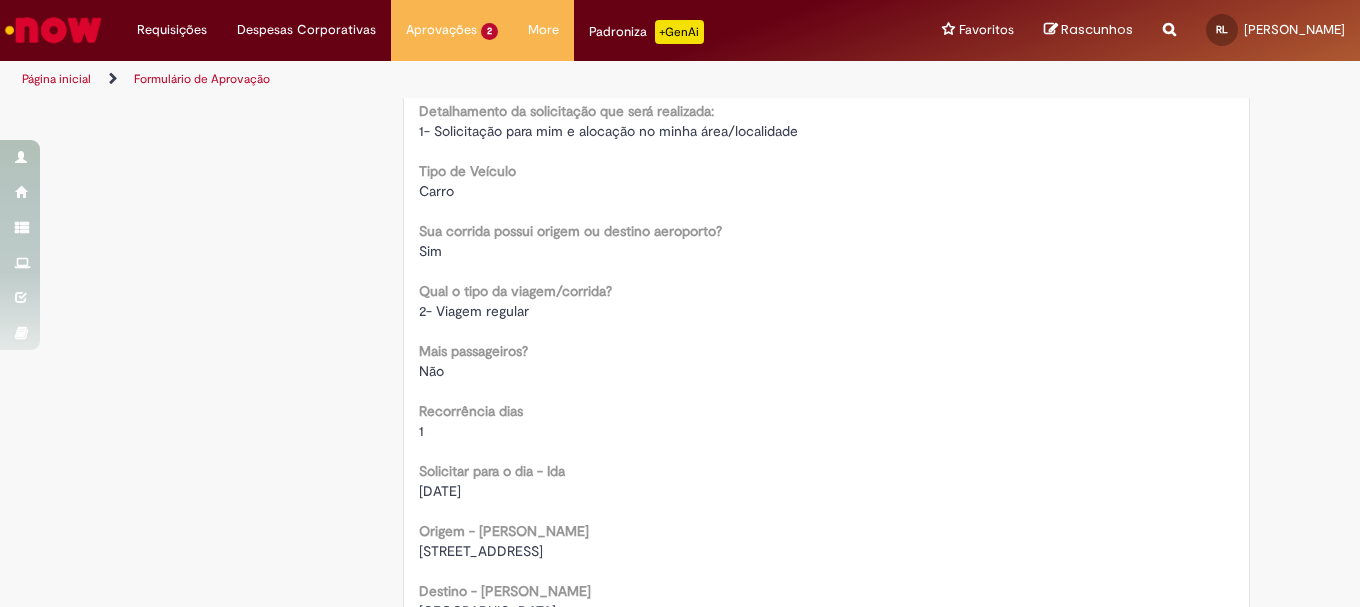 click on "rua Teresina 494, parque industrial, Sao jose dos campos" at bounding box center [481, 551] 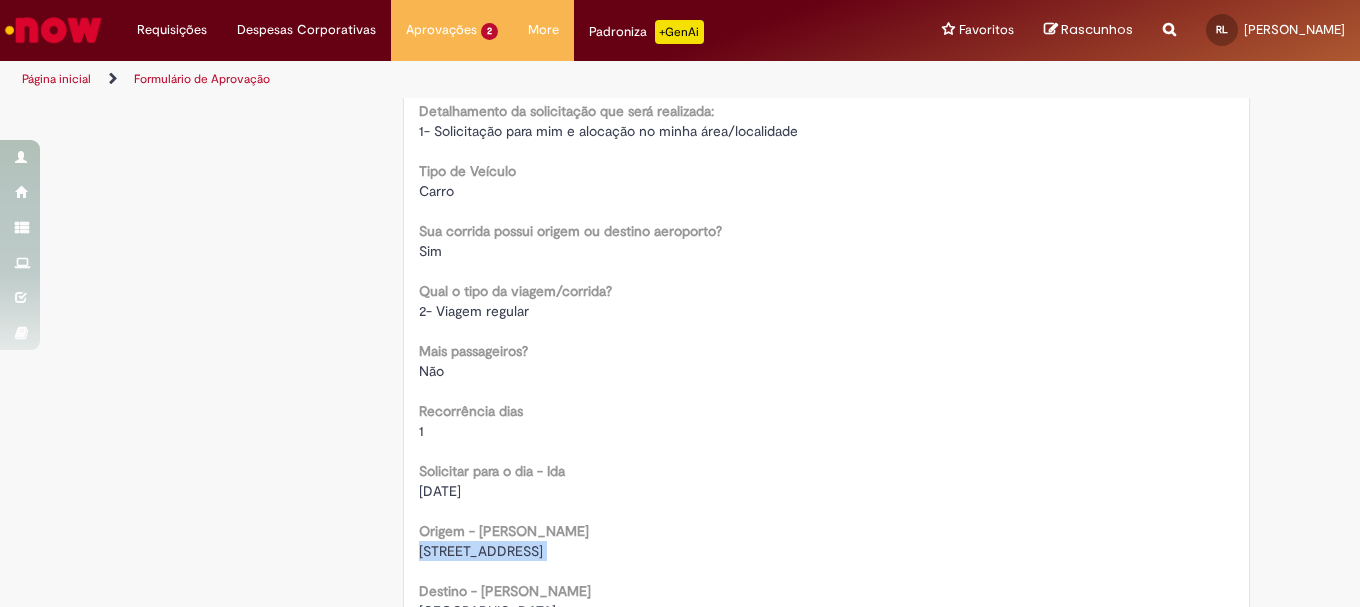 drag, startPoint x: 418, startPoint y: 553, endPoint x: 784, endPoint y: 554, distance: 366.00137 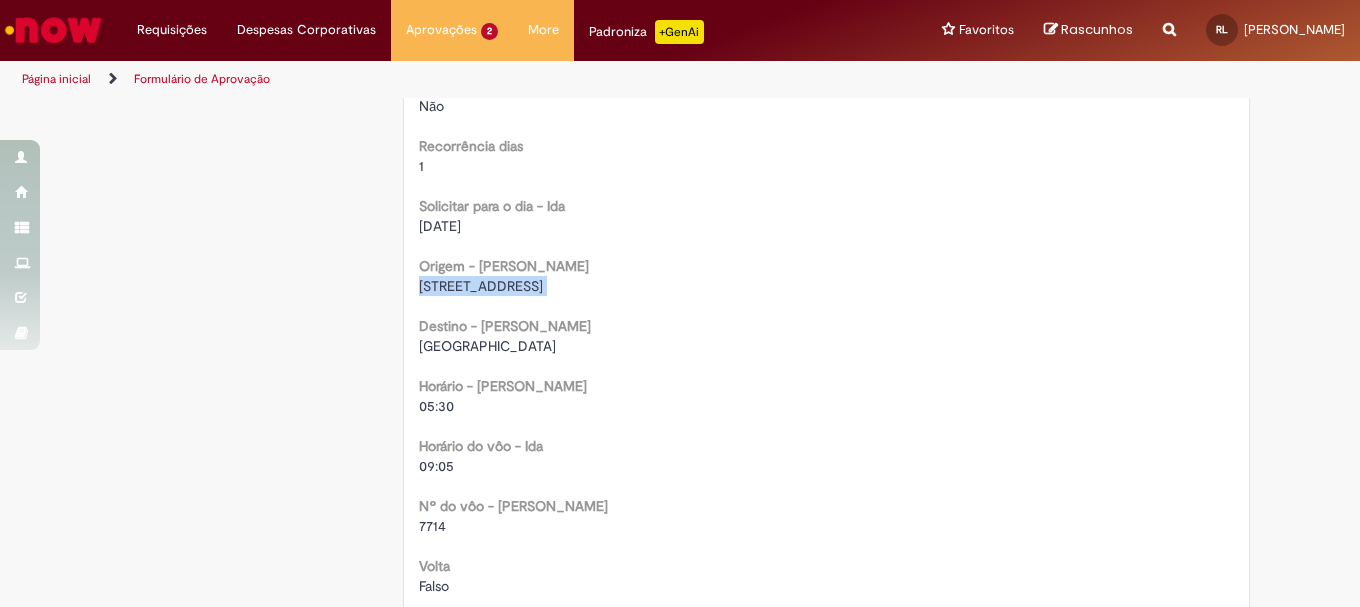 scroll, scrollTop: 1300, scrollLeft: 0, axis: vertical 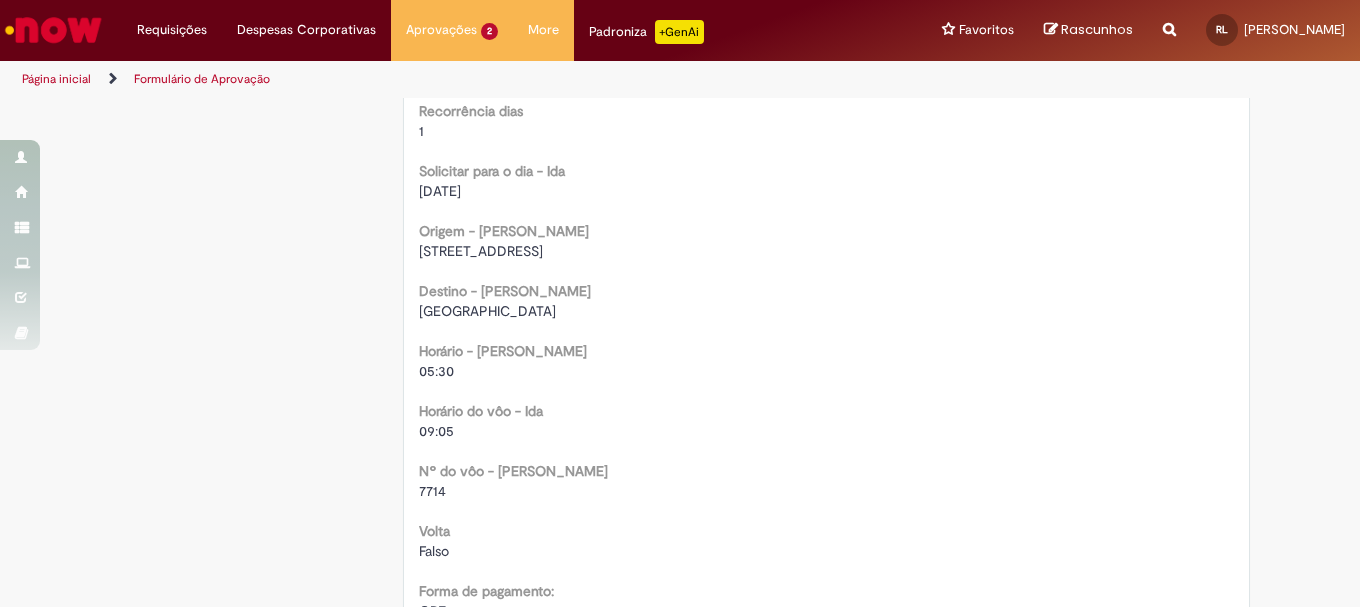 click on "7714" at bounding box center (432, 491) 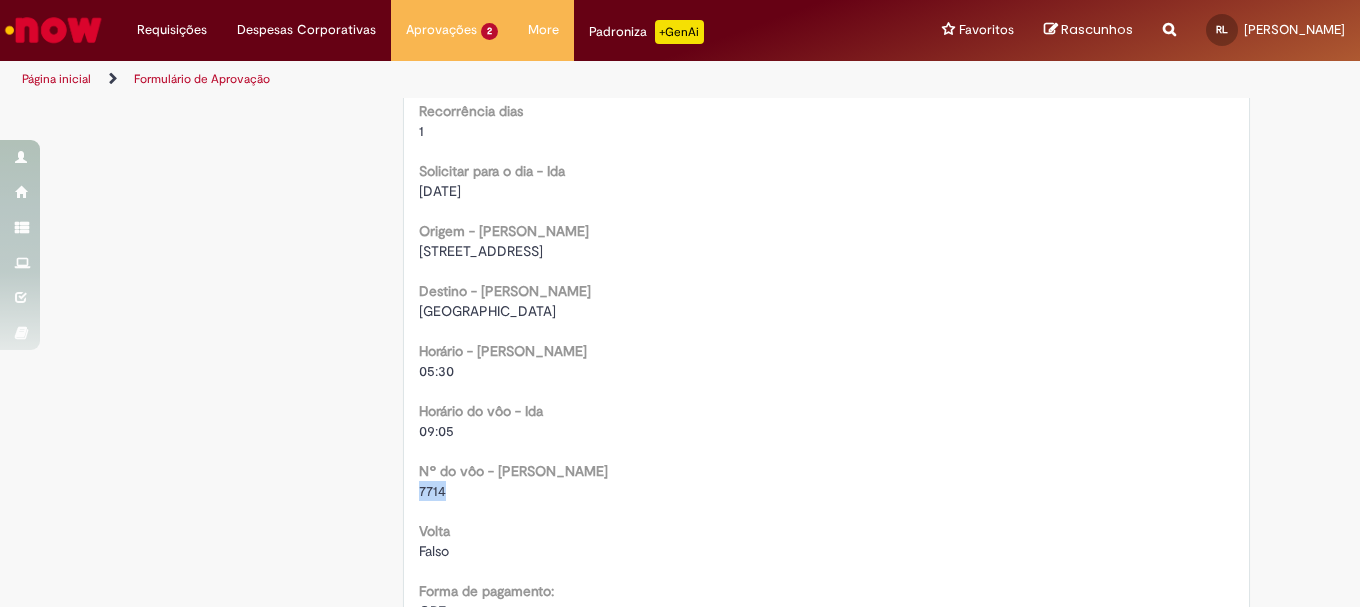 click on "7714" at bounding box center (432, 491) 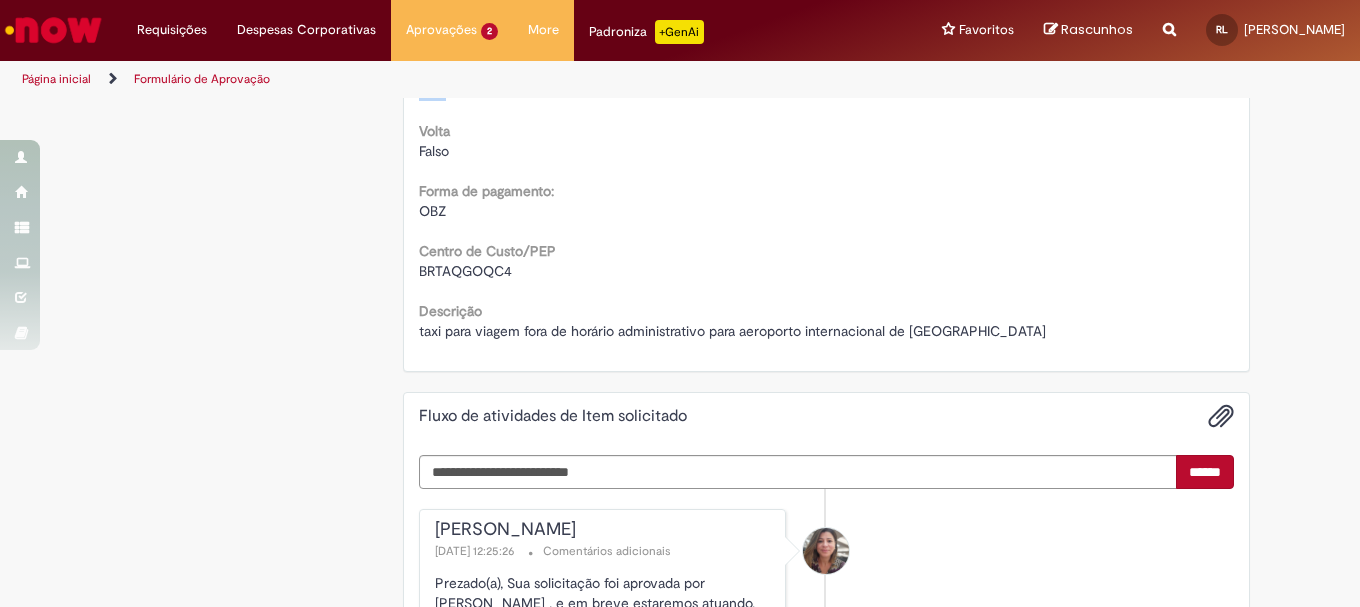scroll, scrollTop: 1800, scrollLeft: 0, axis: vertical 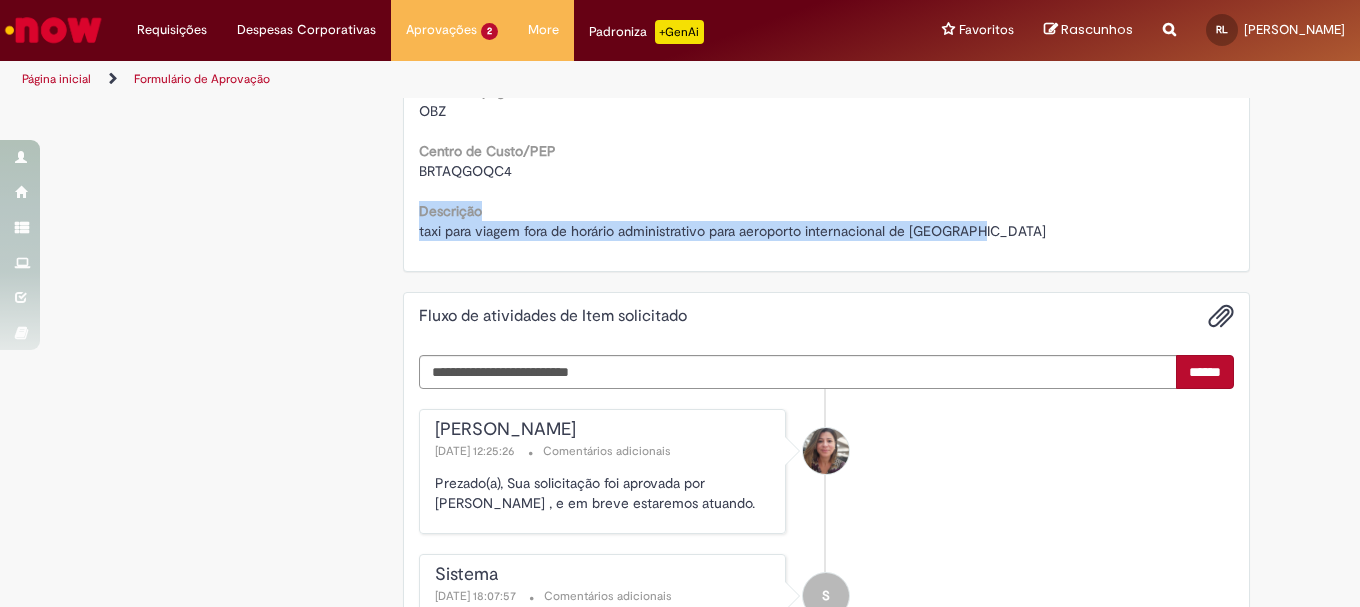 drag, startPoint x: 994, startPoint y: 232, endPoint x: 366, endPoint y: 203, distance: 628.66925 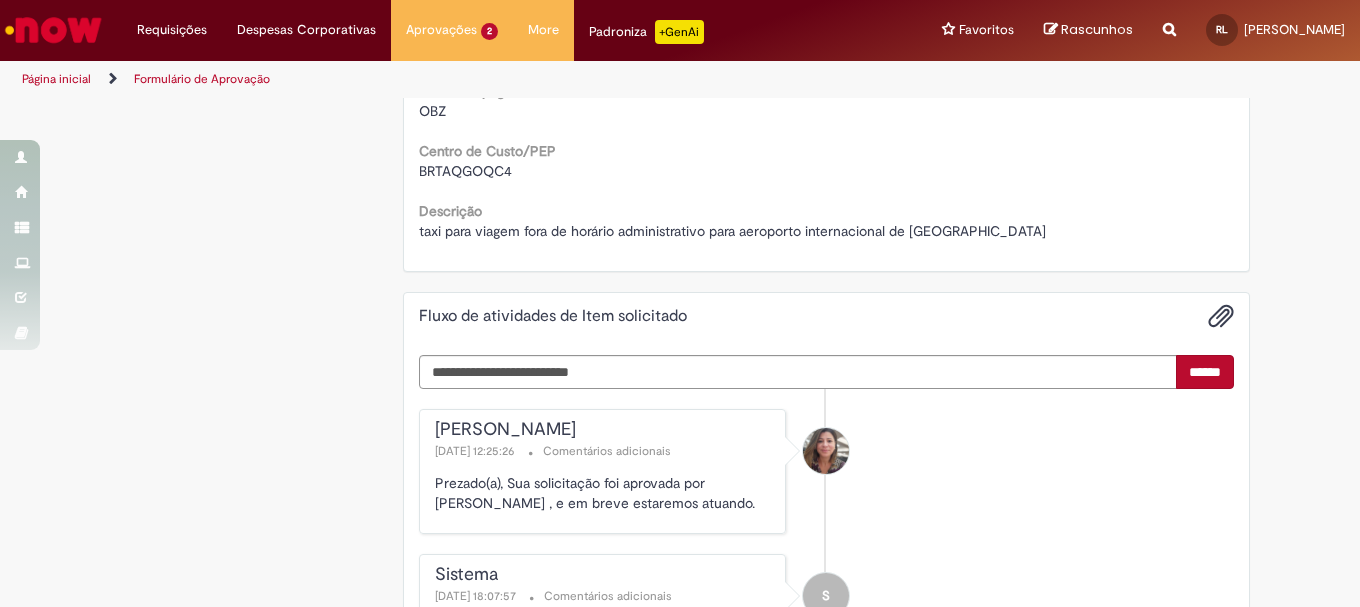 click on "BRTAQGOQC4" at bounding box center [465, 171] 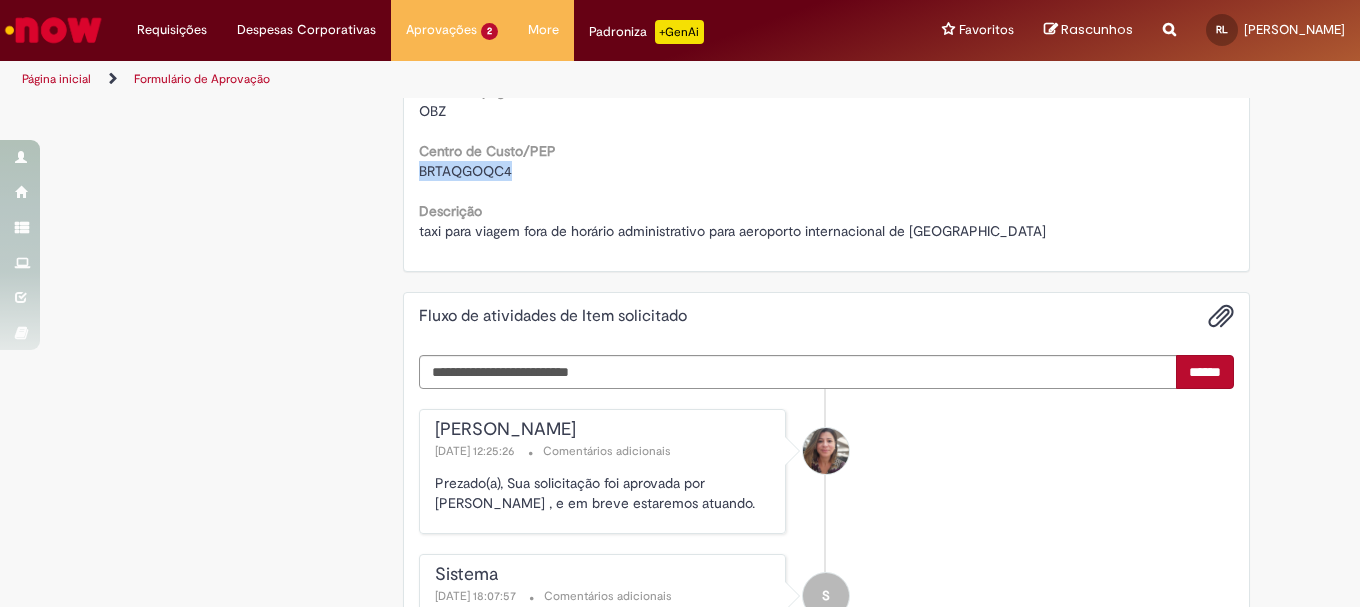 click on "BRTAQGOQC4" at bounding box center (465, 171) 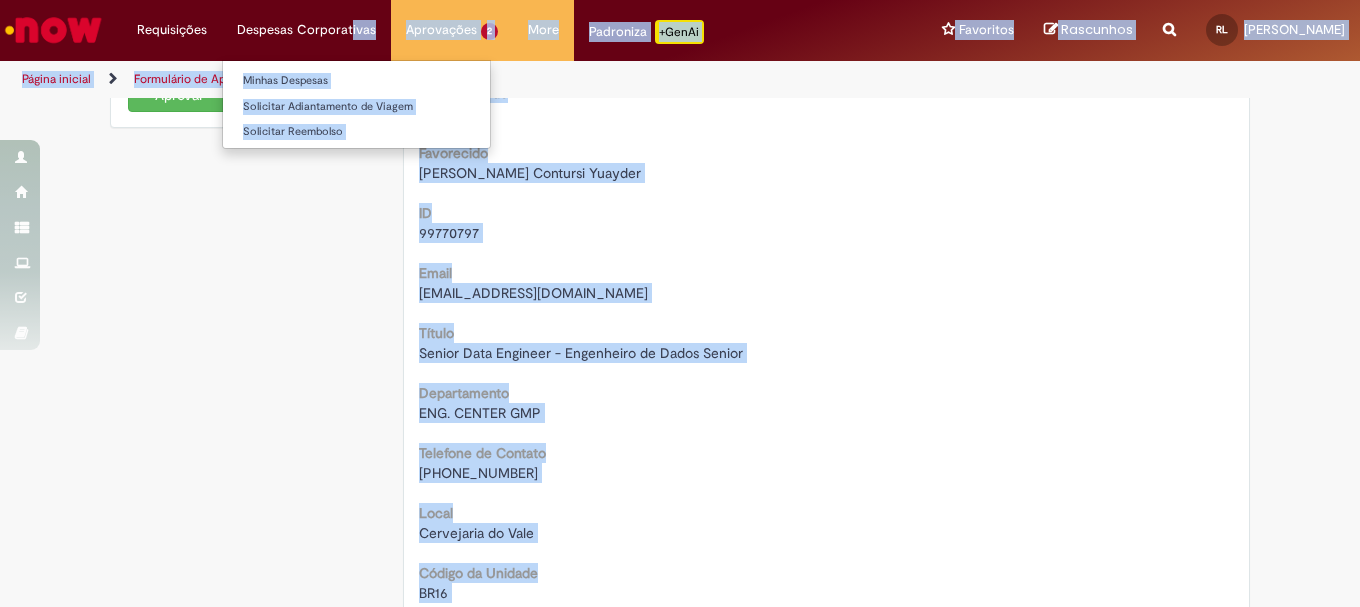 scroll, scrollTop: 0, scrollLeft: 0, axis: both 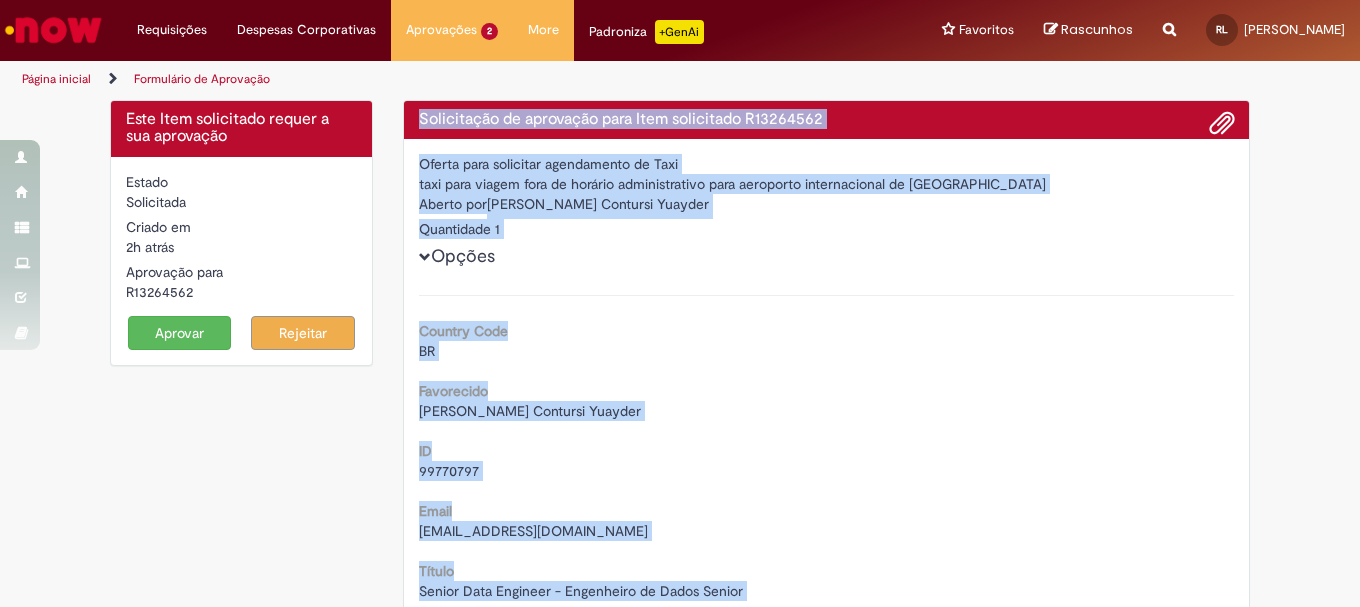 drag, startPoint x: 986, startPoint y: 231, endPoint x: 414, endPoint y: 115, distance: 583.64374 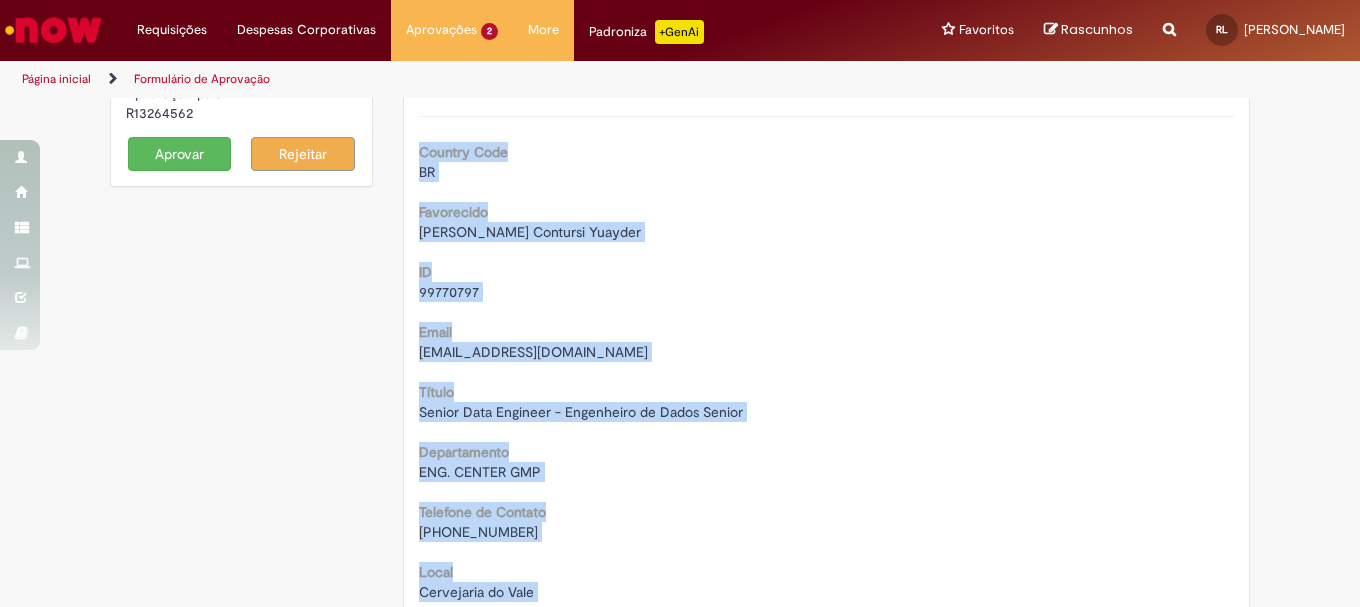 scroll, scrollTop: 0, scrollLeft: 0, axis: both 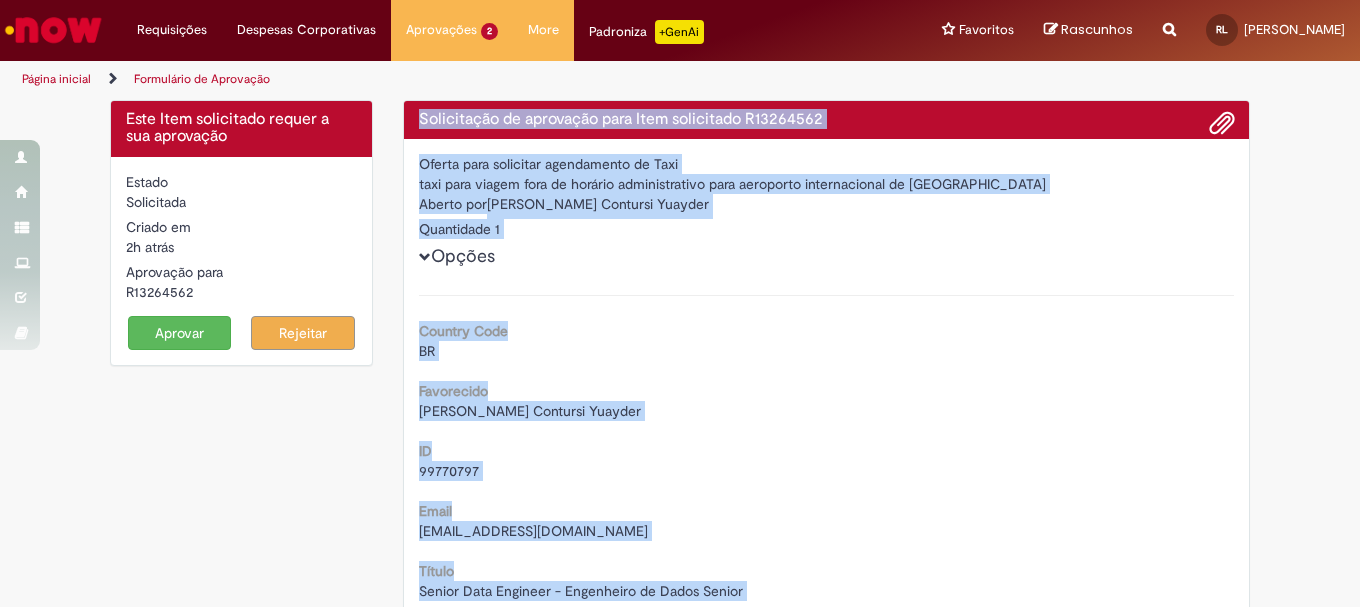 click on "Aprovar" at bounding box center [180, 333] 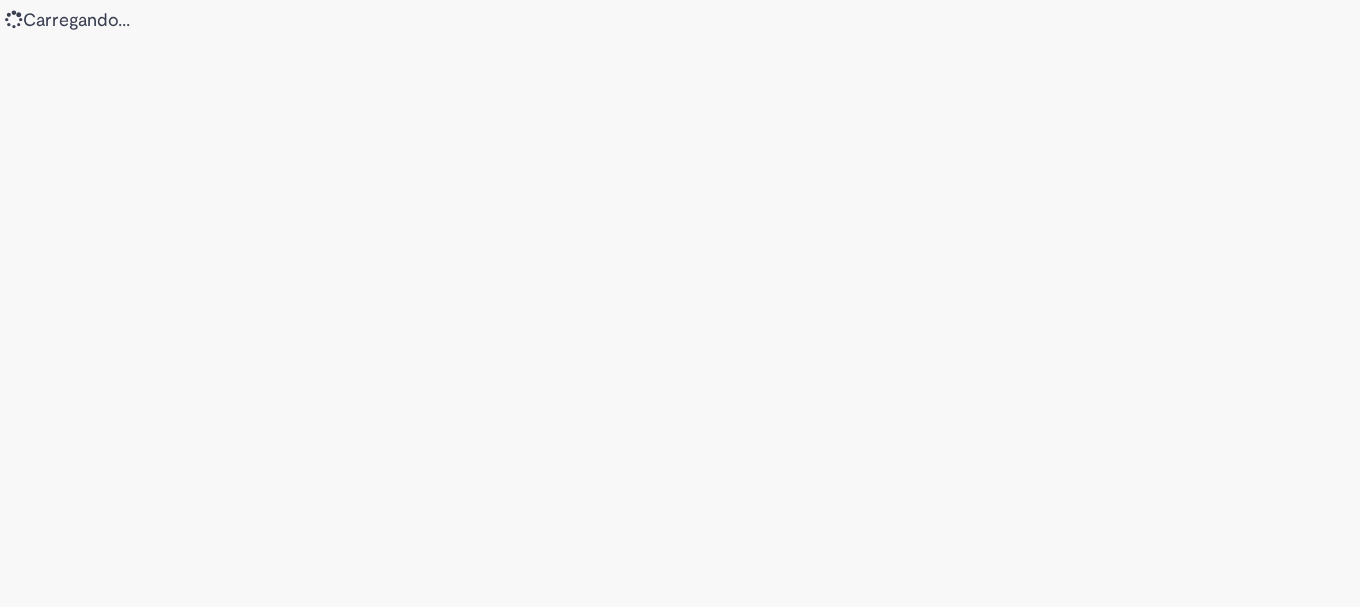 scroll, scrollTop: 0, scrollLeft: 0, axis: both 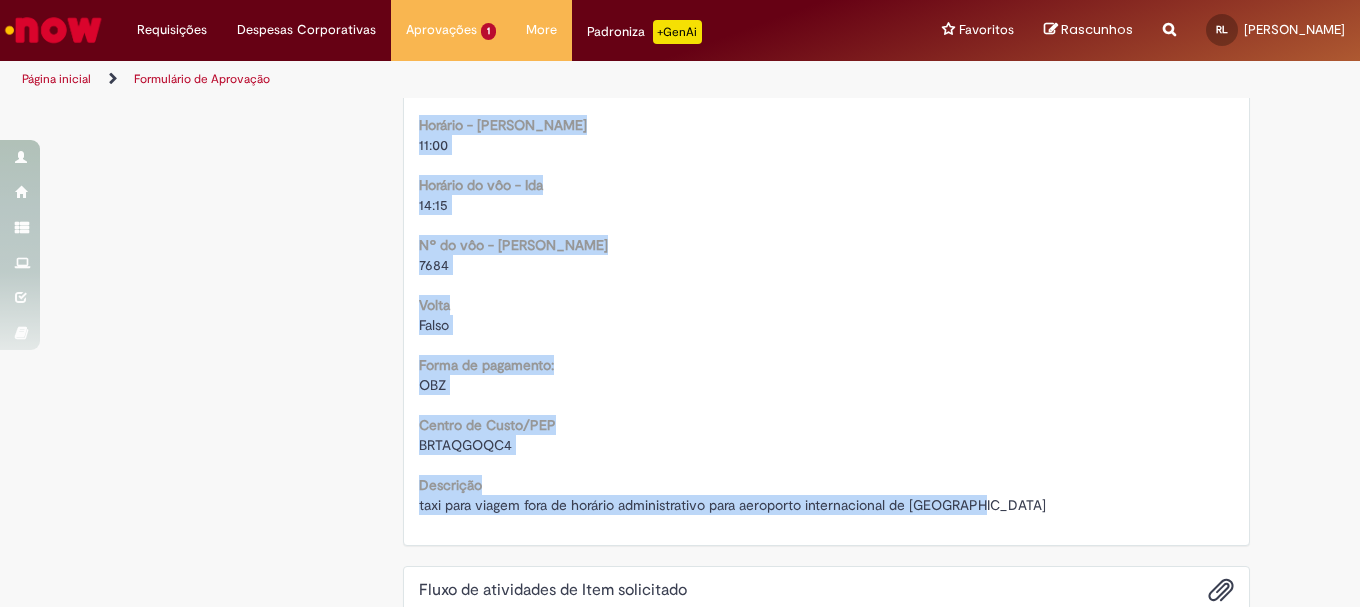 drag, startPoint x: 415, startPoint y: 119, endPoint x: 1031, endPoint y: 520, distance: 735.0218 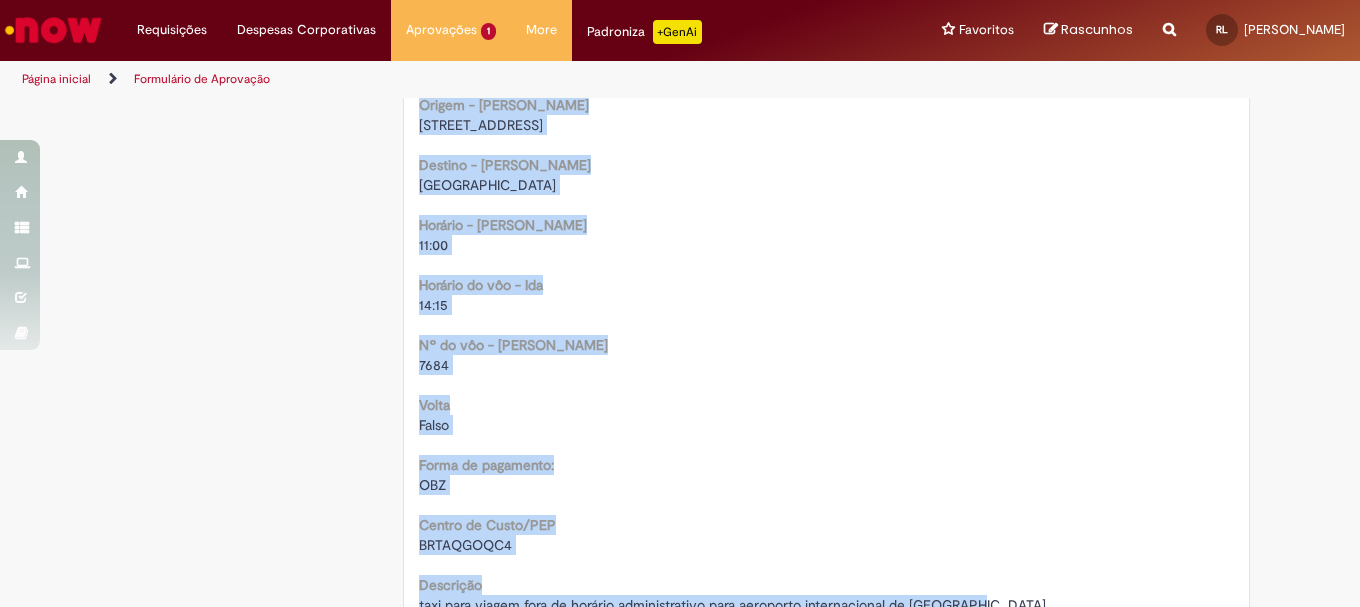 click on "Country Code
BR
Favorecido
[PERSON_NAME][DEMOGRAPHIC_DATA] Contursi Yuayder
ID
99770797
Email
[EMAIL_ADDRESS][DOMAIN_NAME]
Título
Senior Data Engineer - Engenheiro de Dados Senior
Departamento
ENG. CENTER GMP
Telefone de Contato
[PHONE_NUMBER]
Local
[GEOGRAPHIC_DATA]
Código da Unidade
BR16
Contact Type
portal_now
Portal origem
[GEOGRAPHIC_DATA]
Unidade pagadora
Faturamento Ceng
Selecione o Local
[GEOGRAPHIC_DATA] e Região
Detalhamento da solicitação que será realizada:
Tipo de Veículo
[GEOGRAPHIC_DATA]" at bounding box center (827, -258) 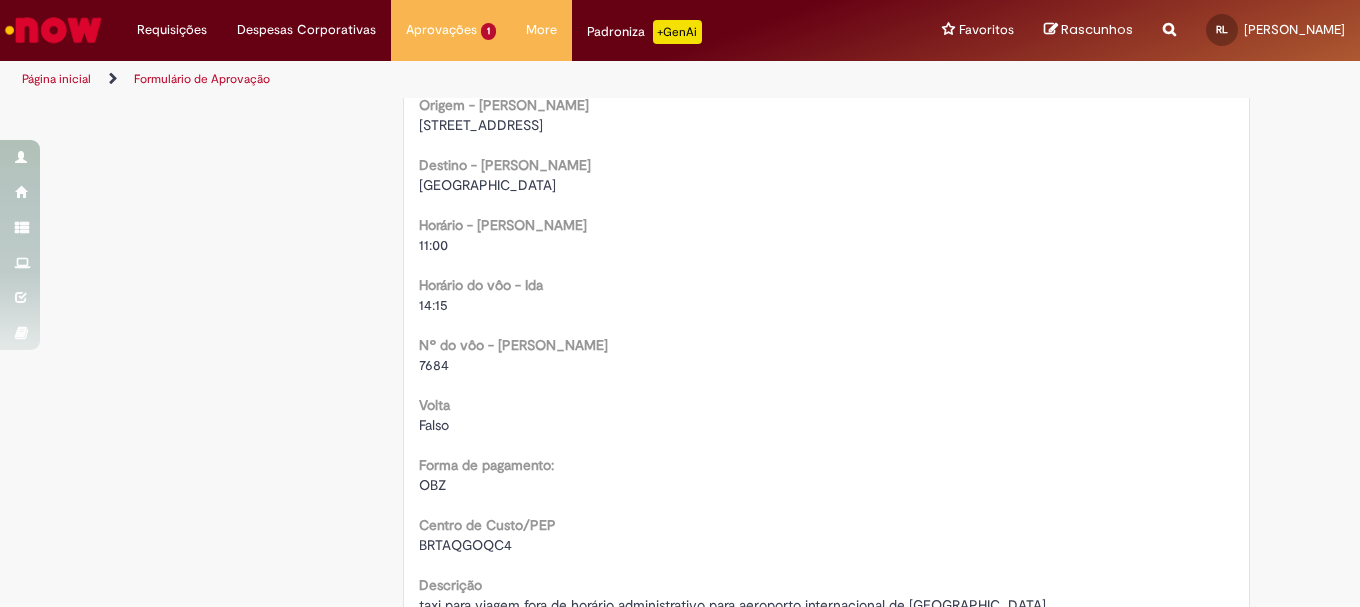 click on "7684" at bounding box center [434, 365] 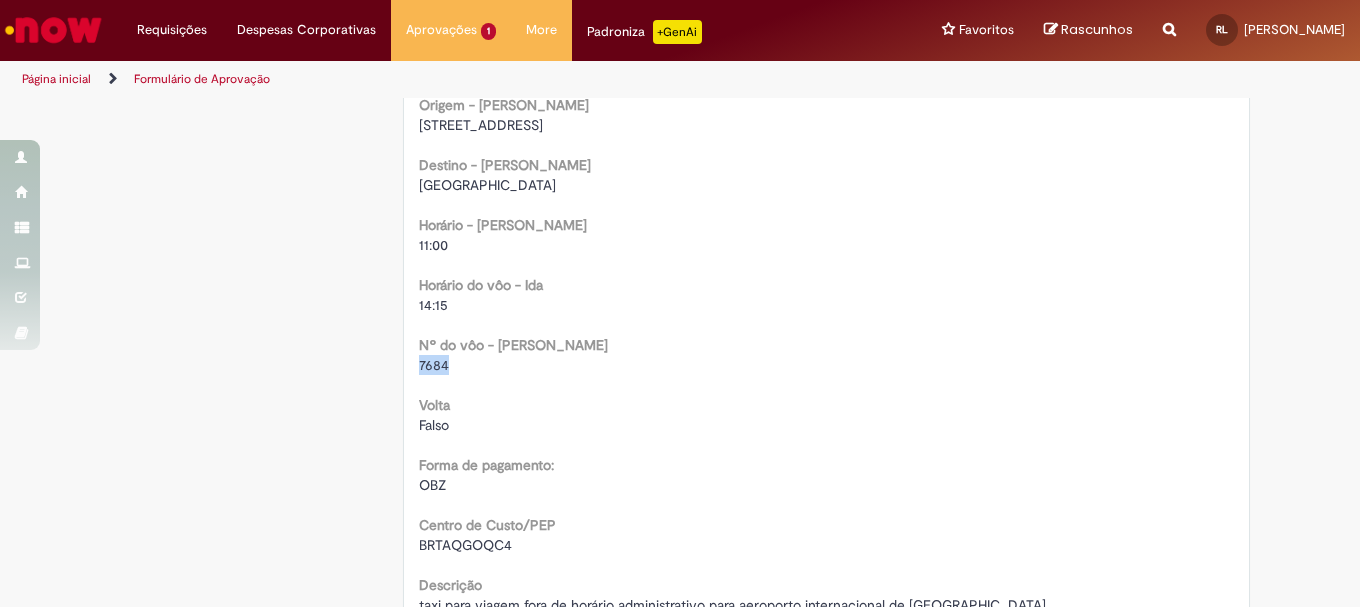 click on "7684" at bounding box center [434, 365] 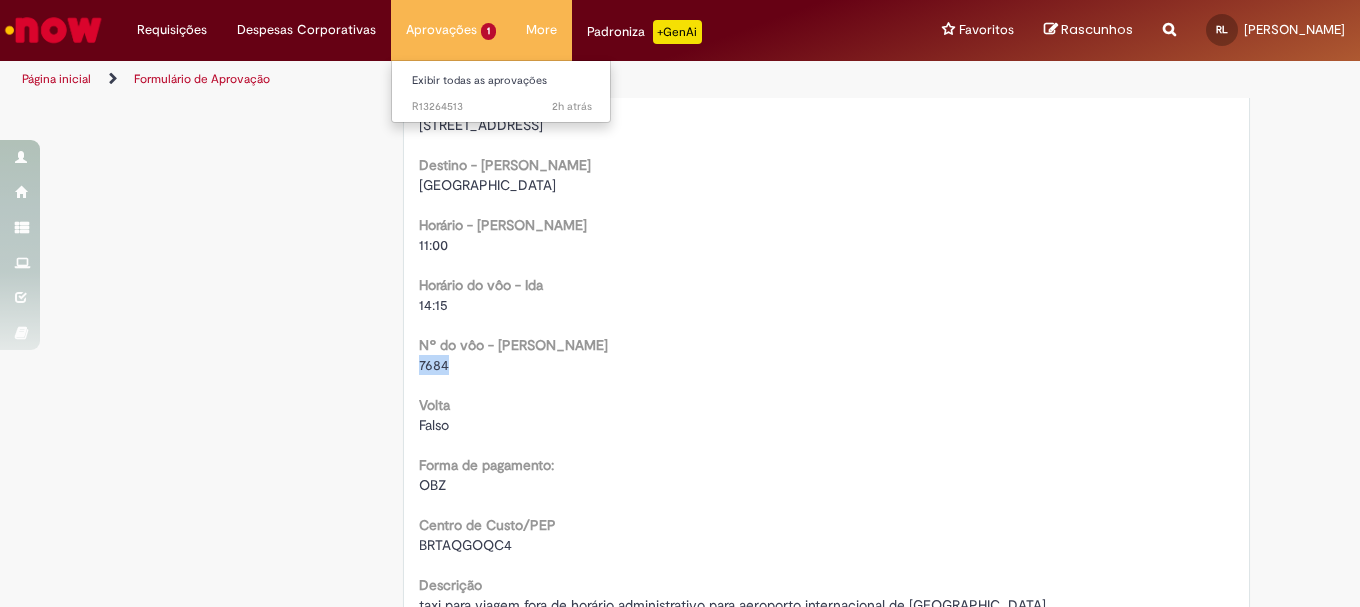 copy on "7684" 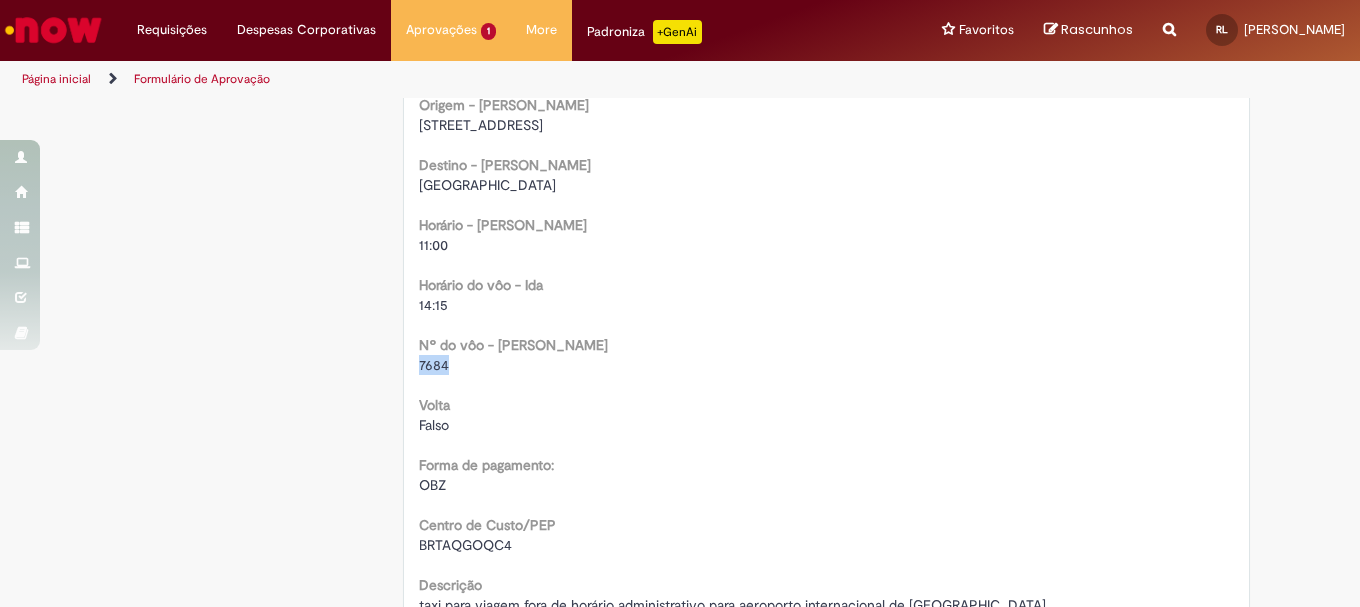 scroll, scrollTop: 1326, scrollLeft: 0, axis: vertical 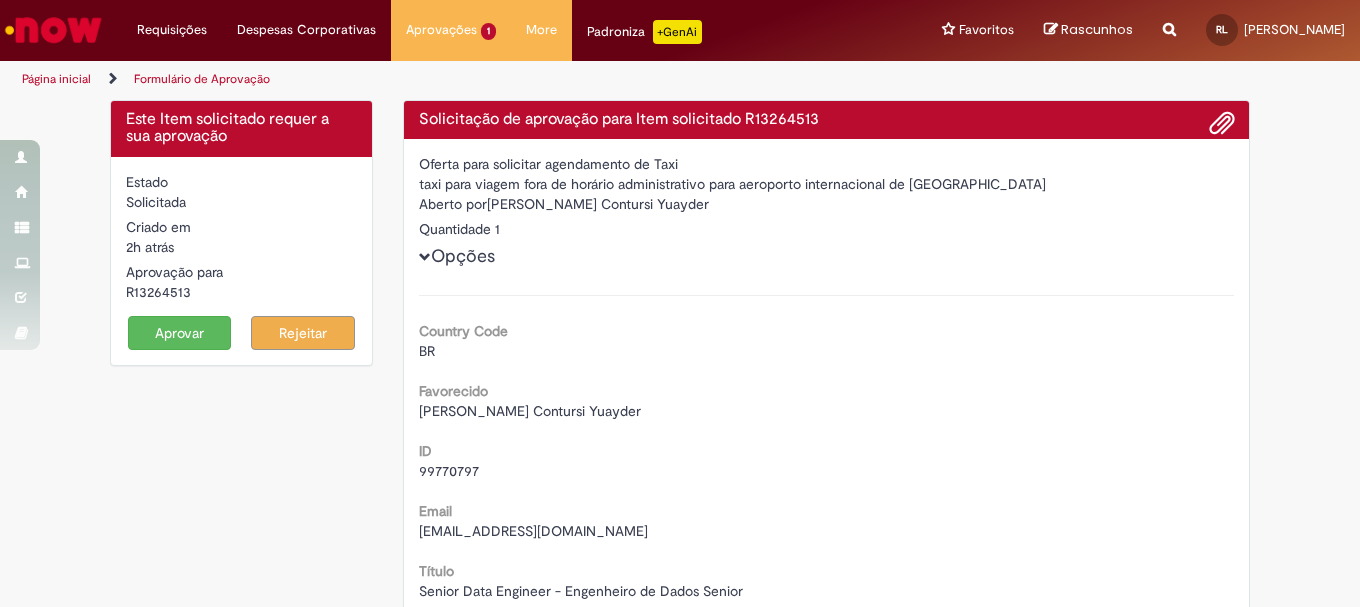 click on "Aprovar" at bounding box center [180, 333] 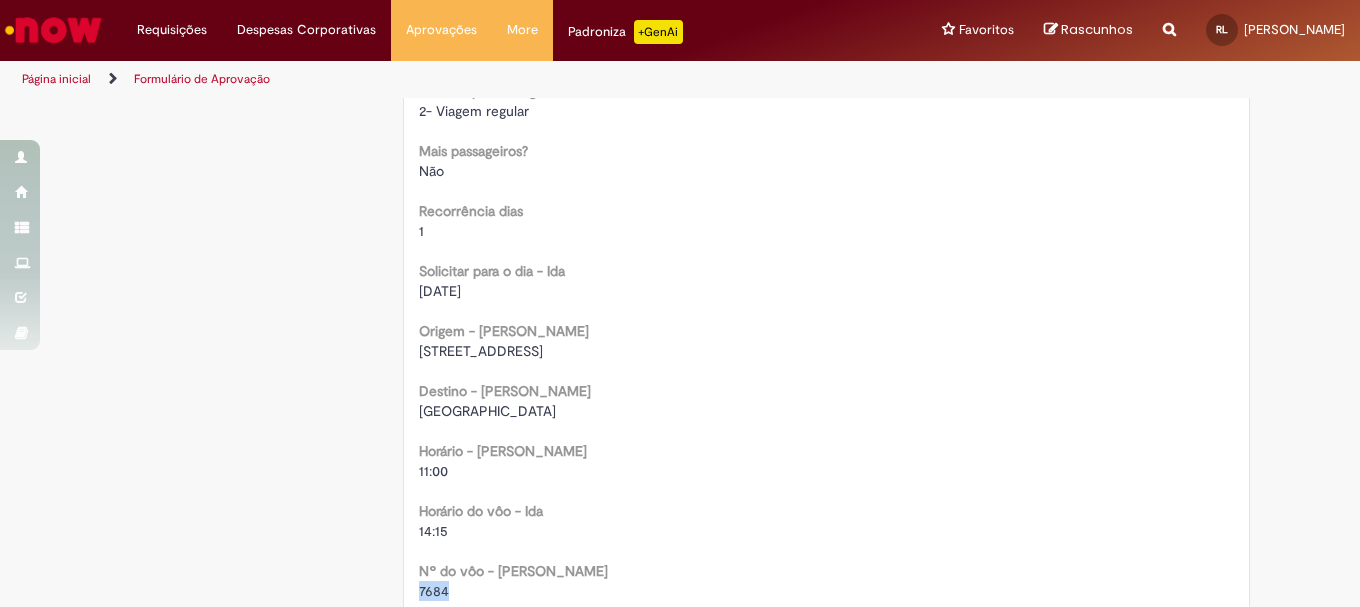scroll, scrollTop: 1300, scrollLeft: 0, axis: vertical 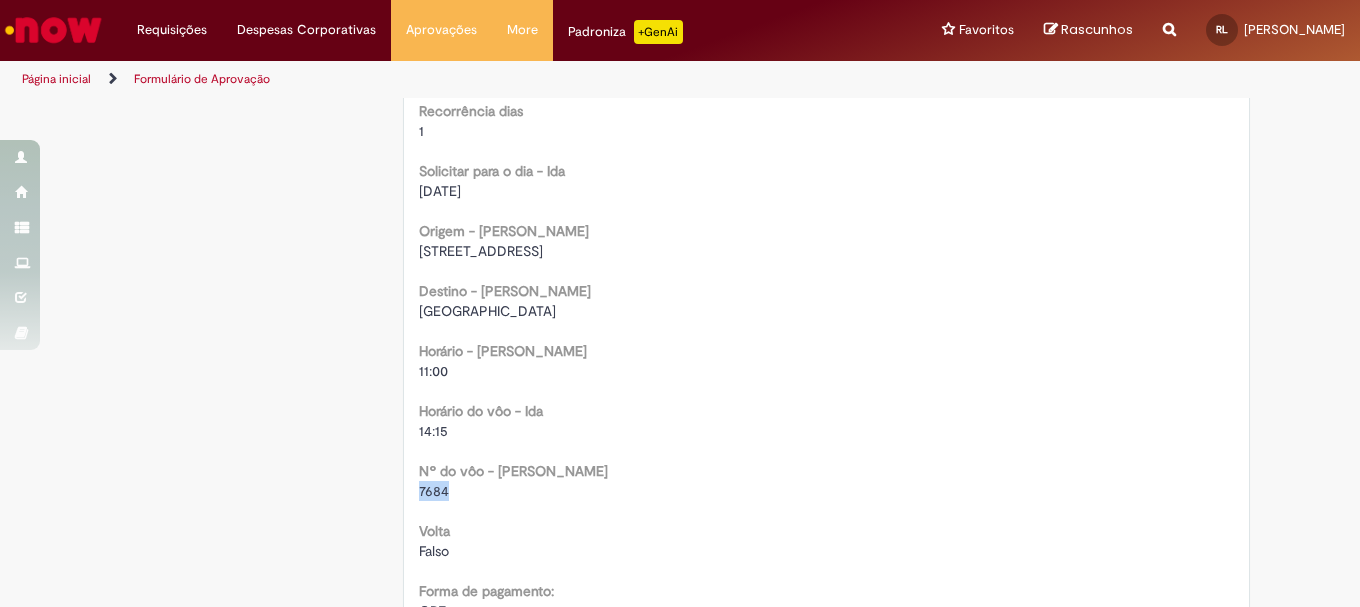 copy on "7684" 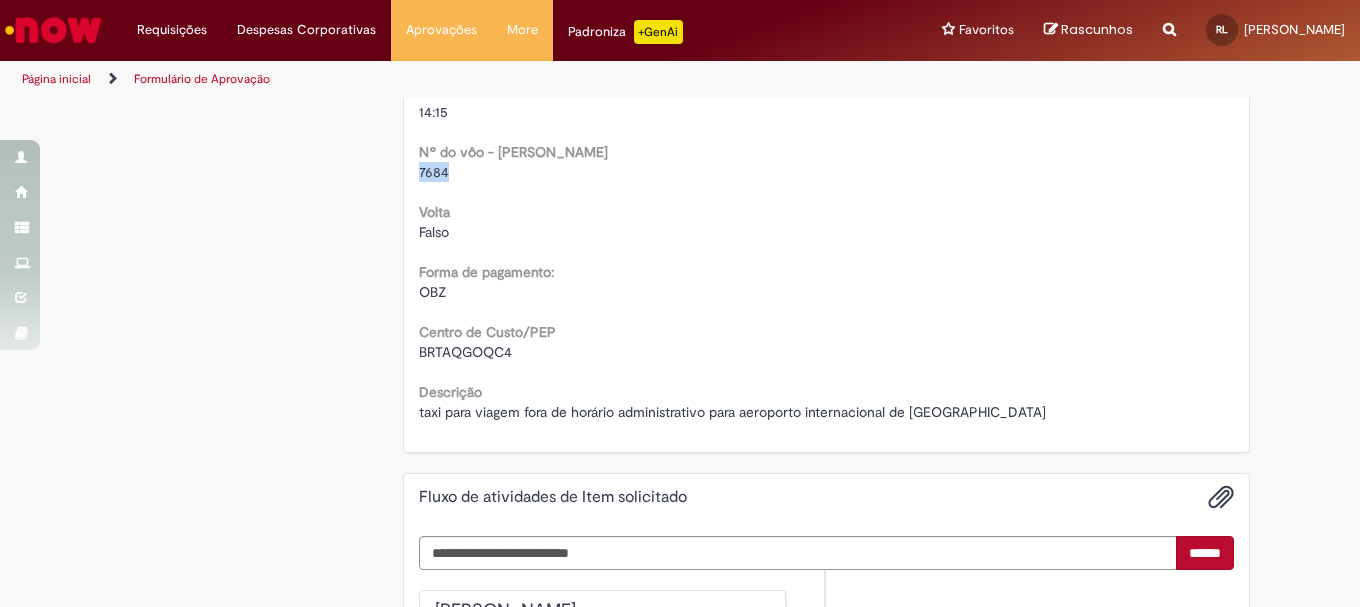 scroll, scrollTop: 1800, scrollLeft: 0, axis: vertical 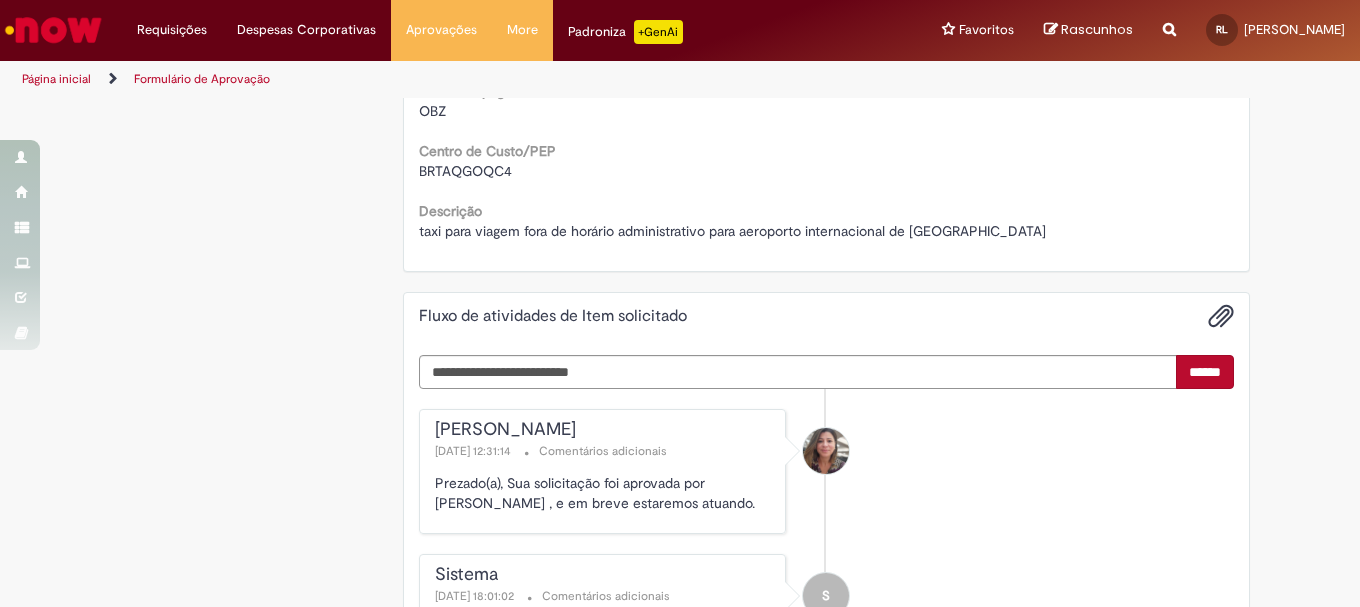 click on "BRTAQGOQC4" at bounding box center (465, 171) 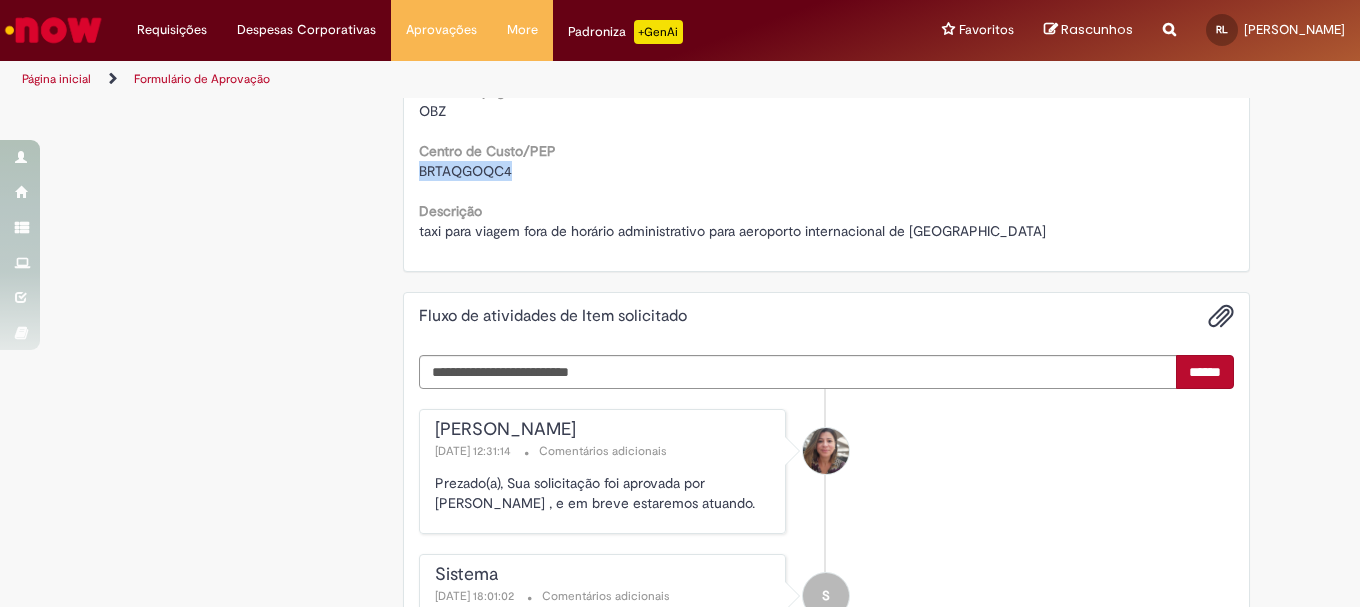 click on "BRTAQGOQC4" at bounding box center (465, 171) 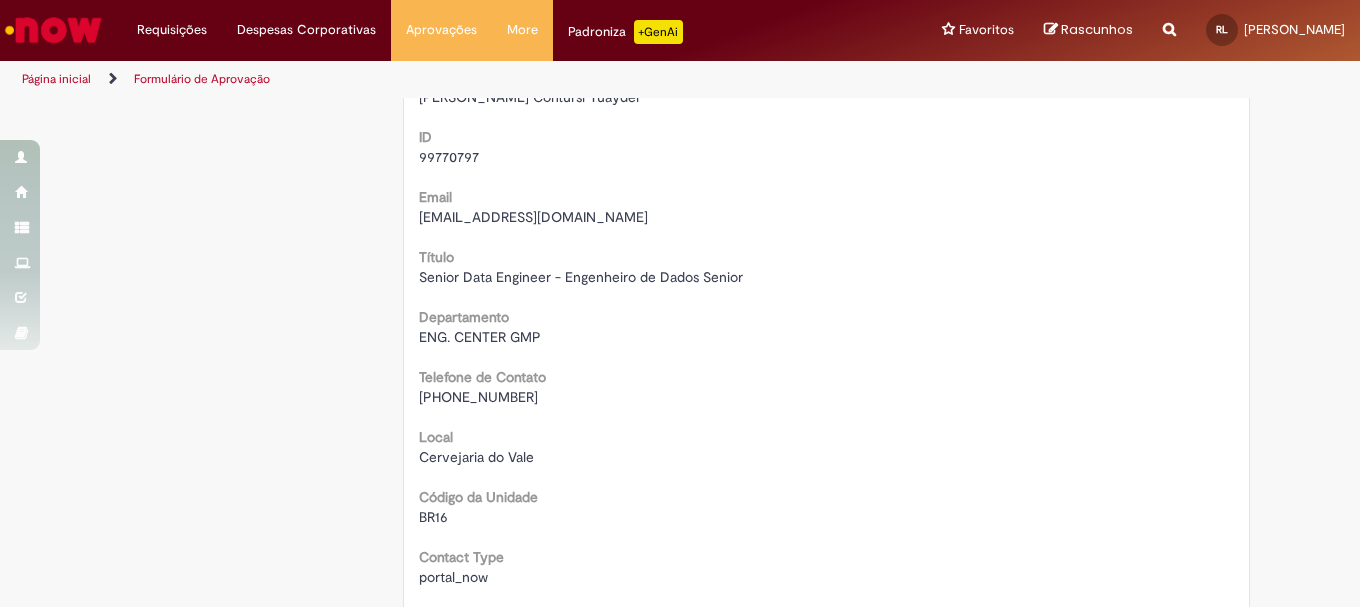 scroll, scrollTop: 300, scrollLeft: 0, axis: vertical 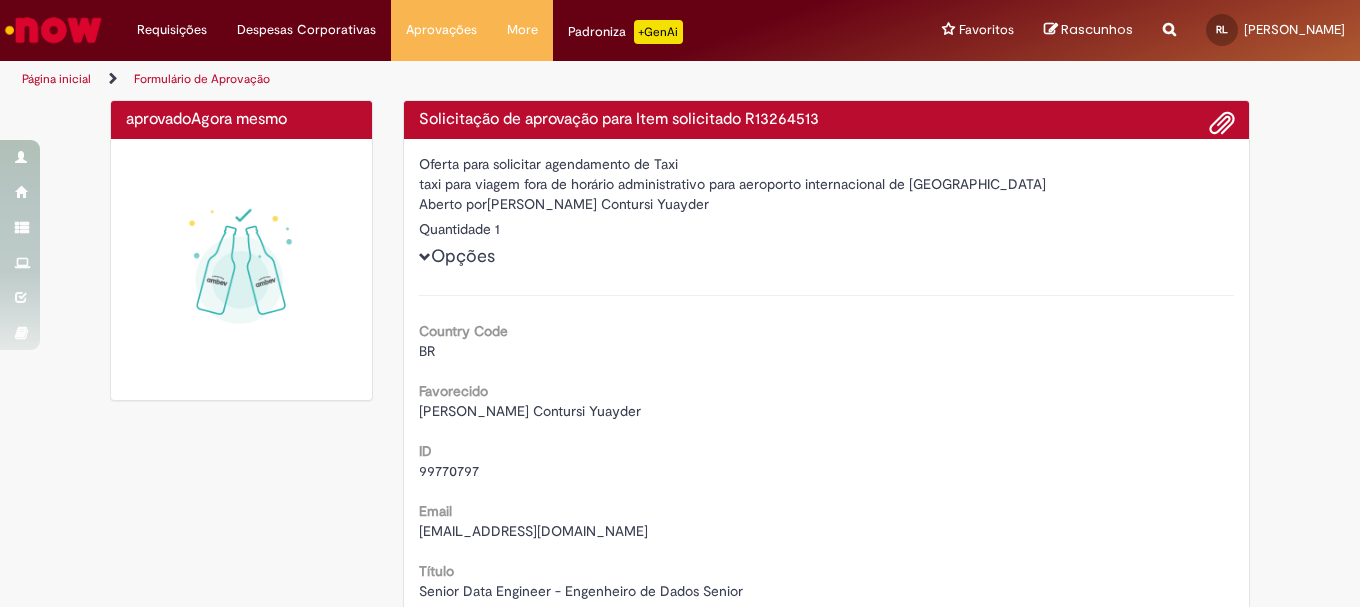 click on "Solicitação de aprovação para Item solicitado R13264513" at bounding box center (827, 120) 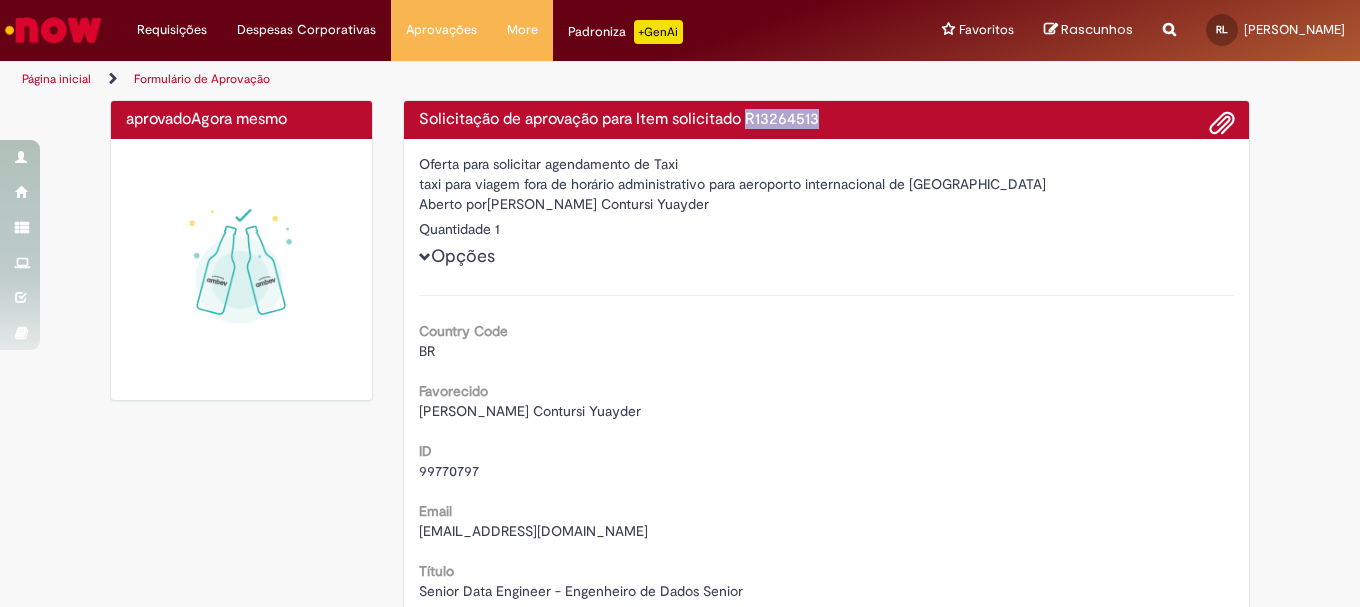 click on "Solicitação de aprovação para Item solicitado R13264513" at bounding box center (827, 120) 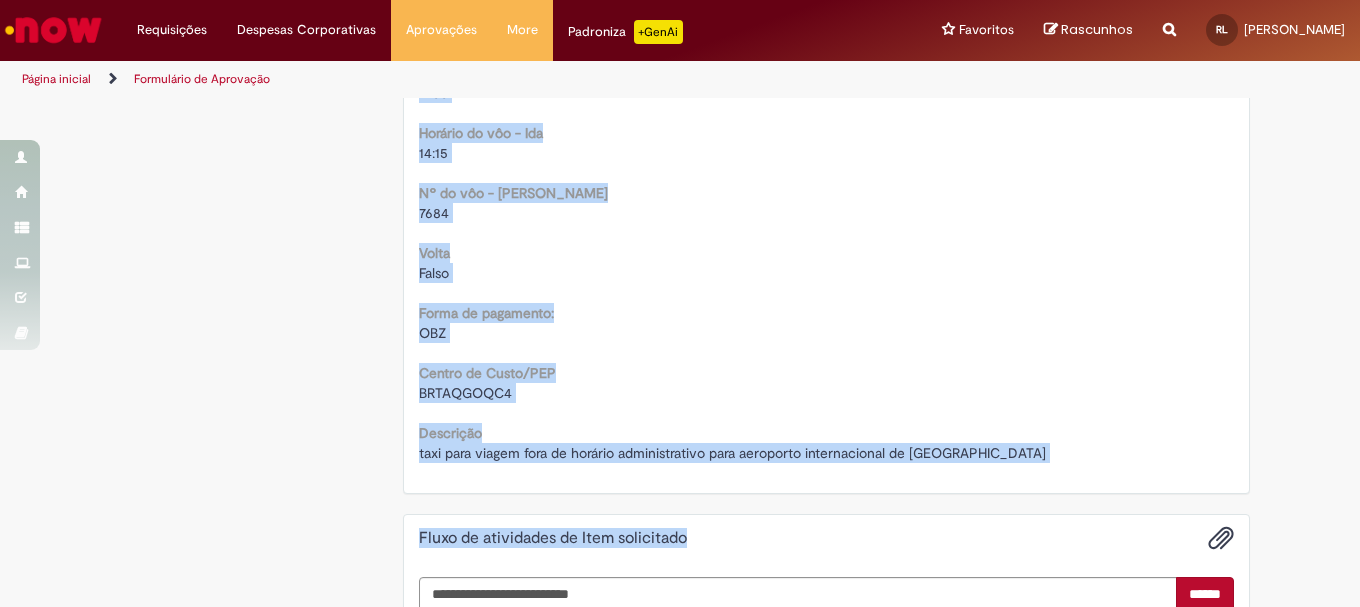 scroll, scrollTop: 1771, scrollLeft: 0, axis: vertical 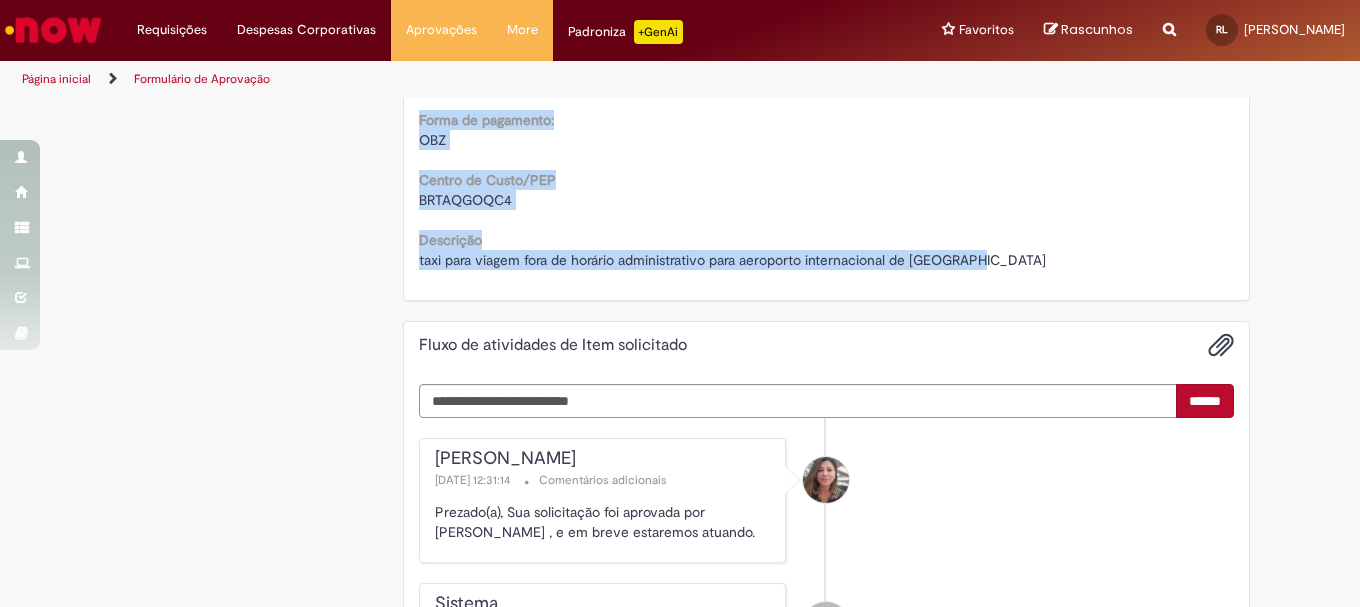 drag, startPoint x: 413, startPoint y: 122, endPoint x: 1011, endPoint y: 262, distance: 614.1694 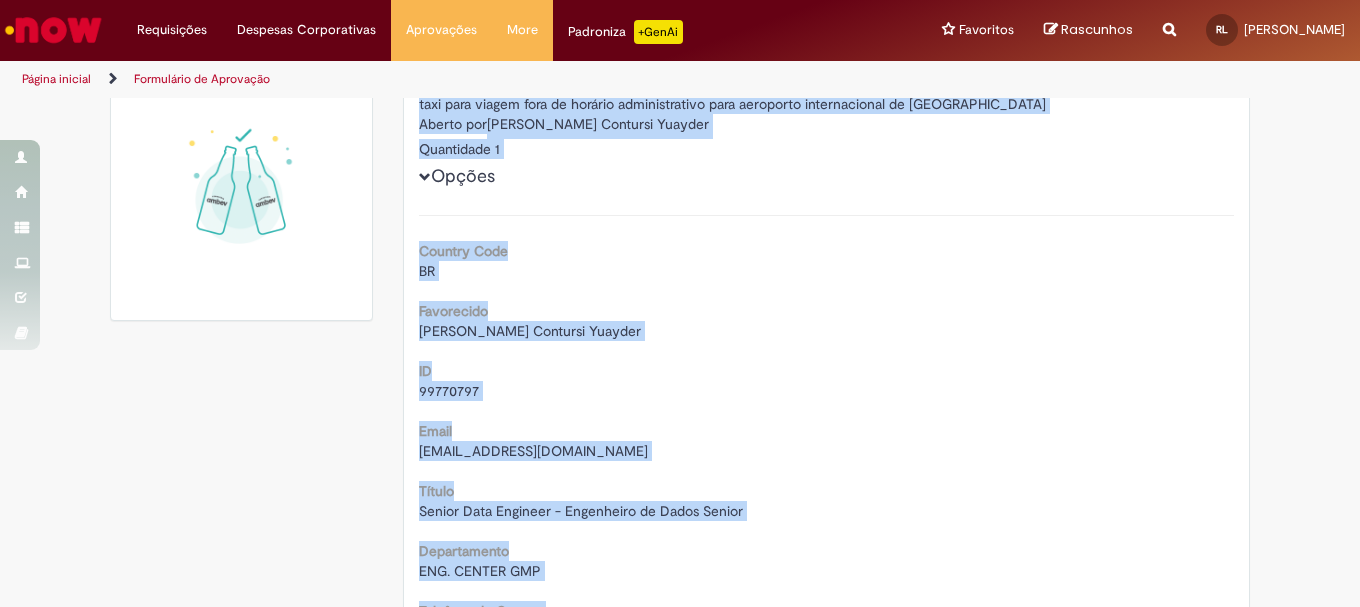 scroll, scrollTop: 0, scrollLeft: 0, axis: both 